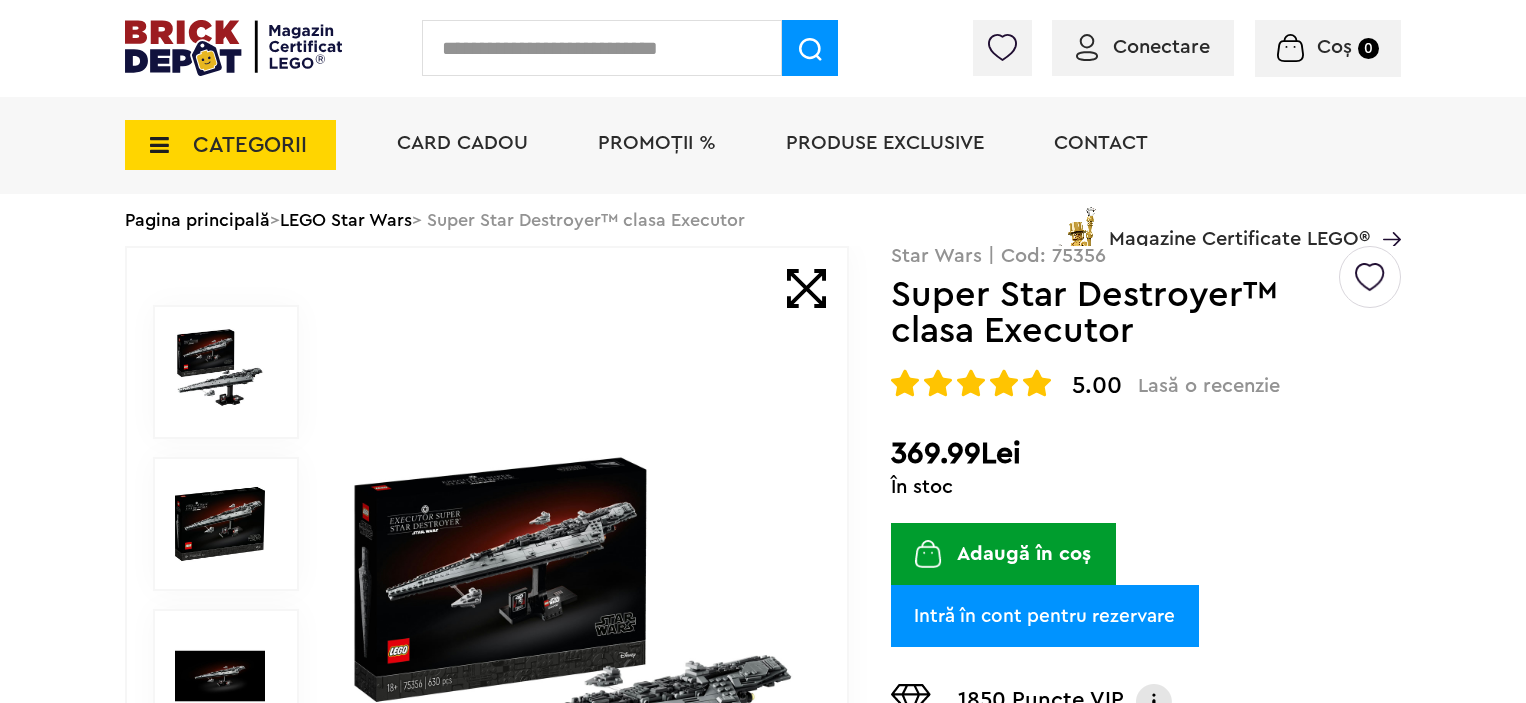 scroll, scrollTop: 0, scrollLeft: 0, axis: both 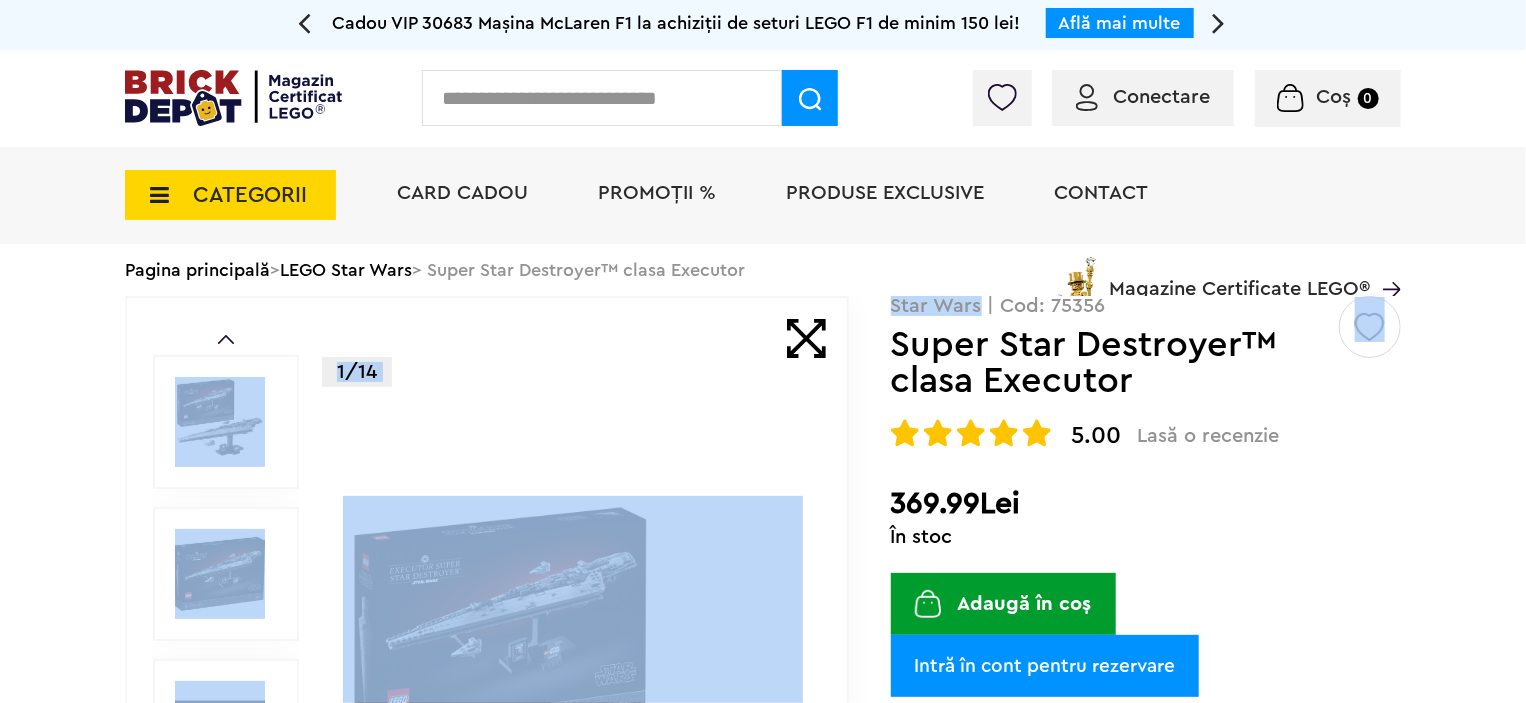 drag, startPoint x: 980, startPoint y: 315, endPoint x: 884, endPoint y: 307, distance: 96.332756 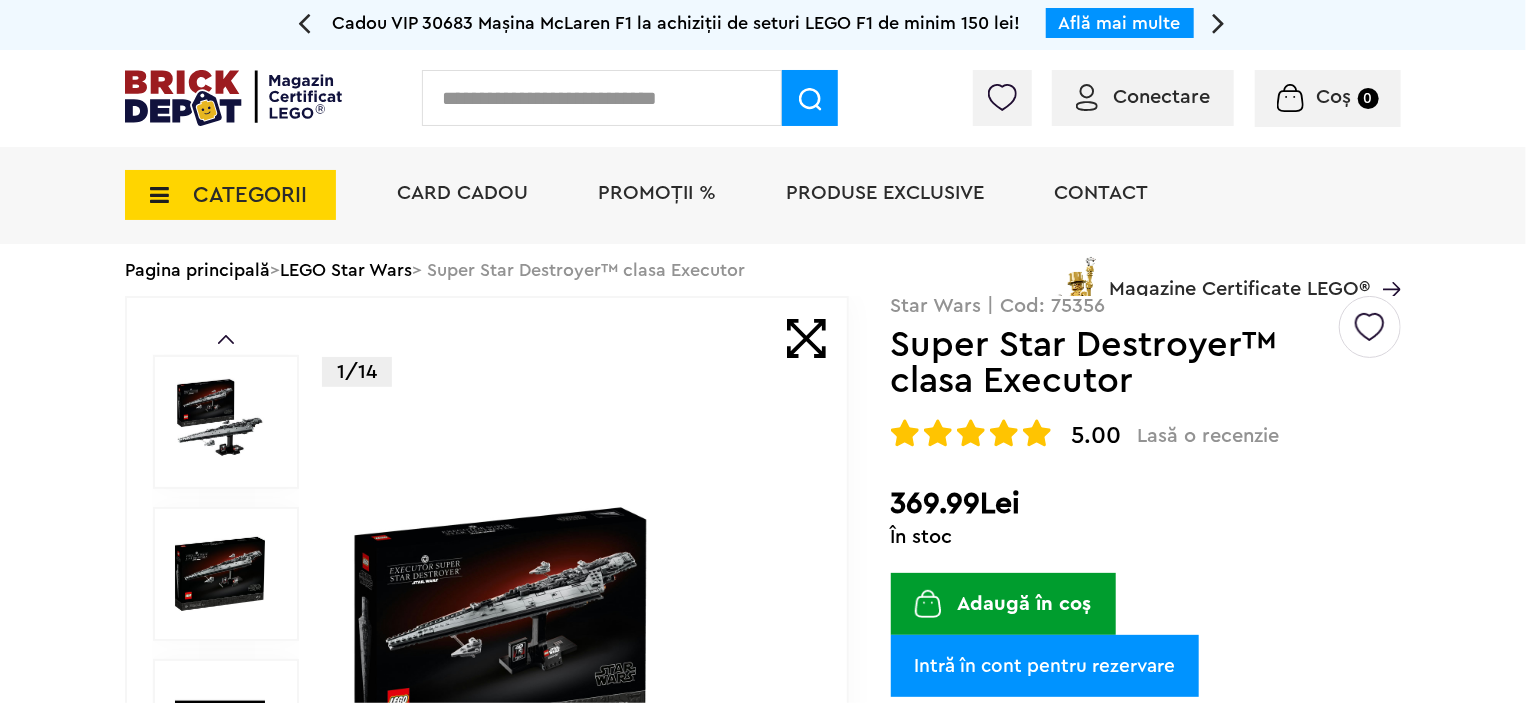 click at bounding box center [602, 98] 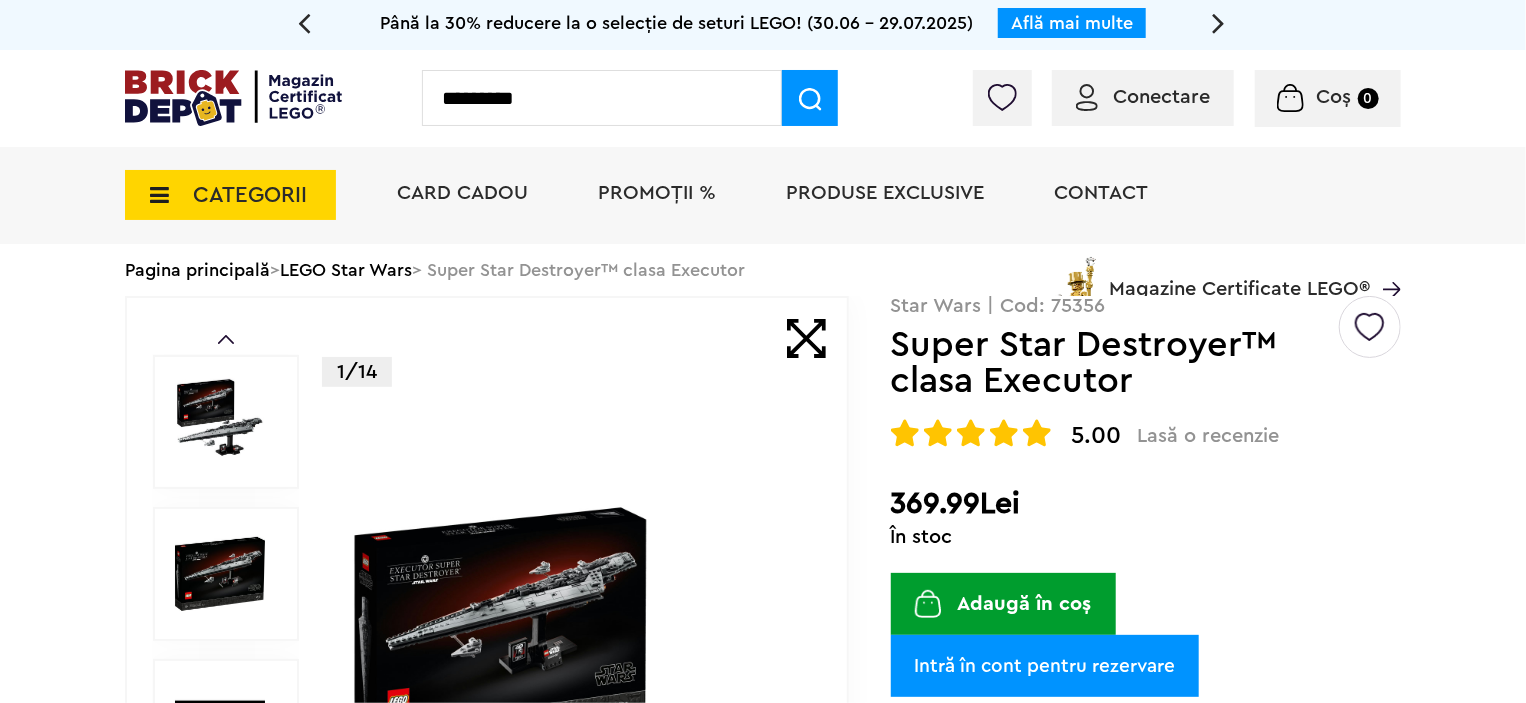 type on "*********" 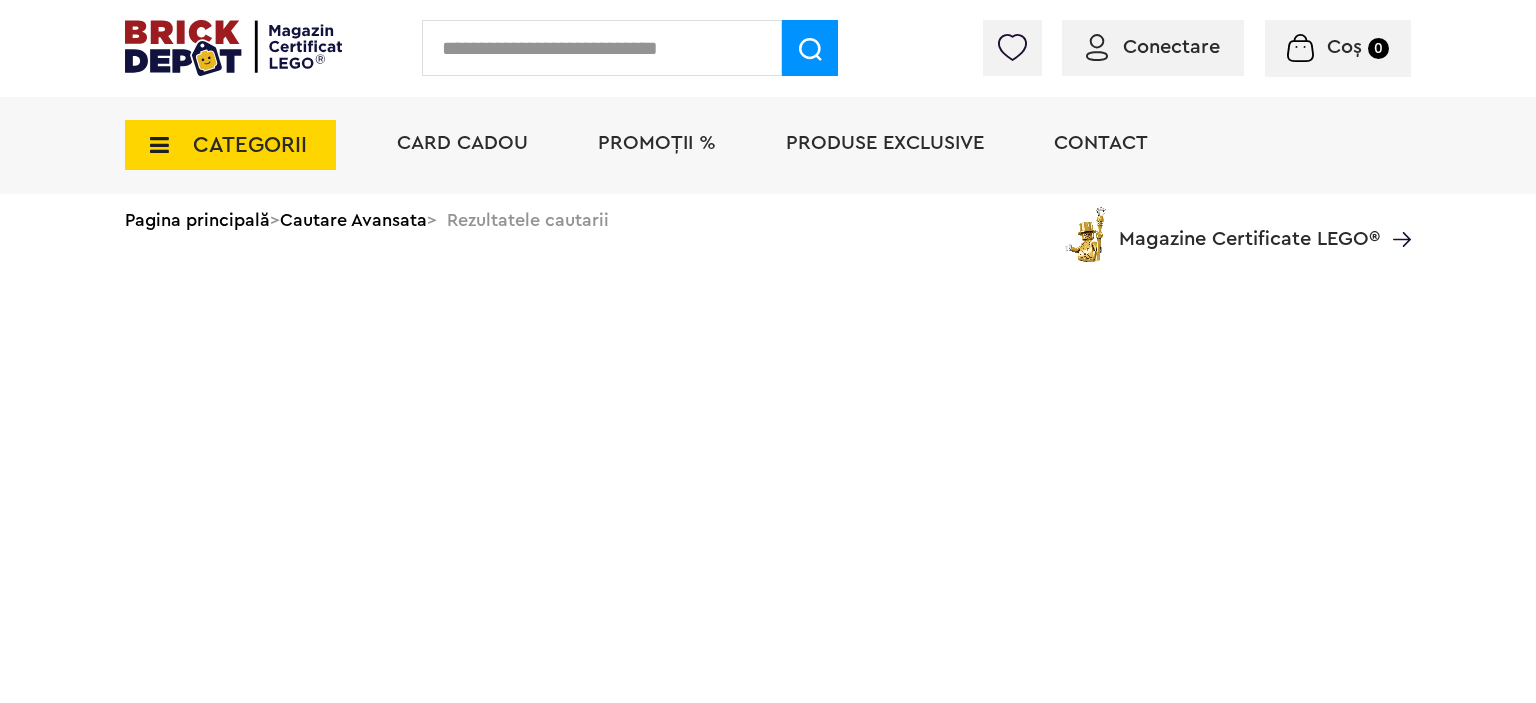 scroll, scrollTop: 0, scrollLeft: 0, axis: both 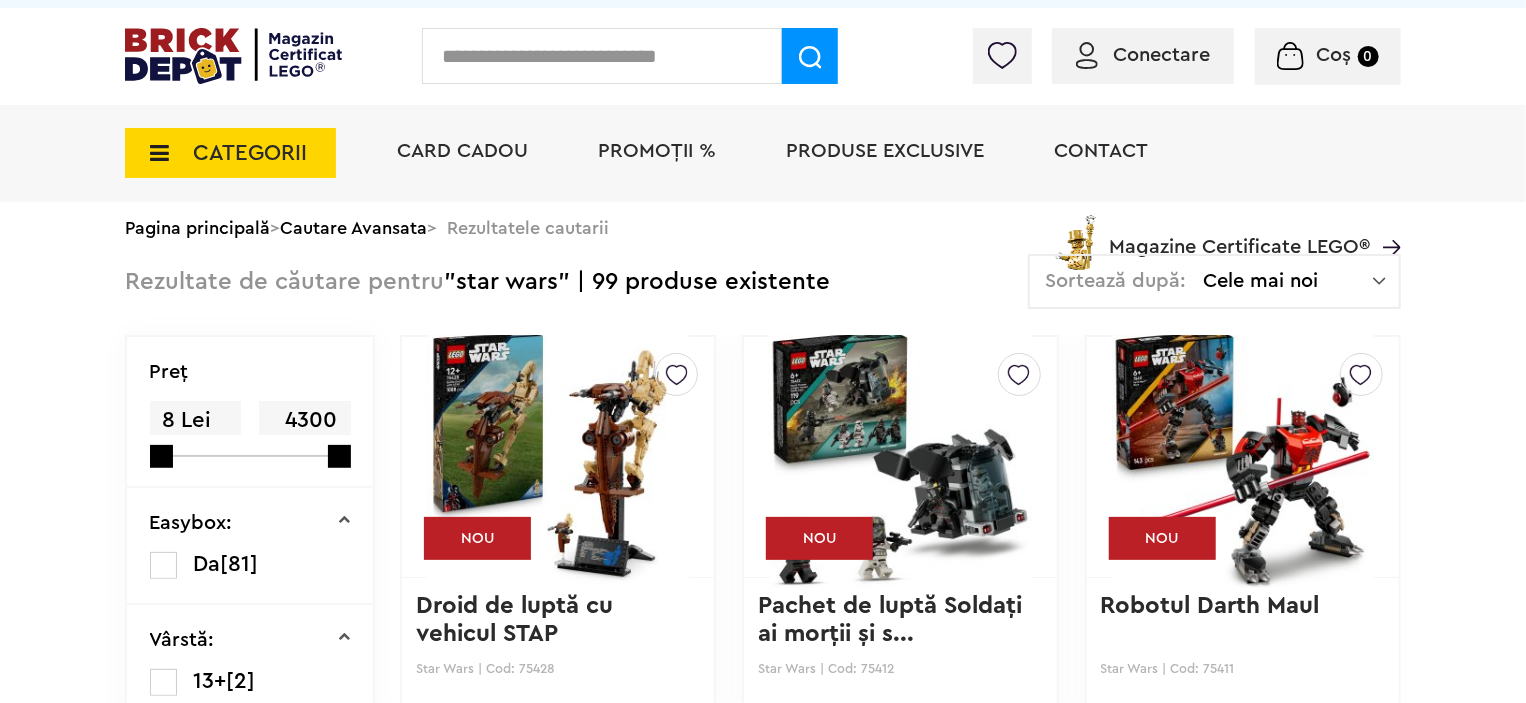 click on "Cele mai noi" at bounding box center (1288, 281) 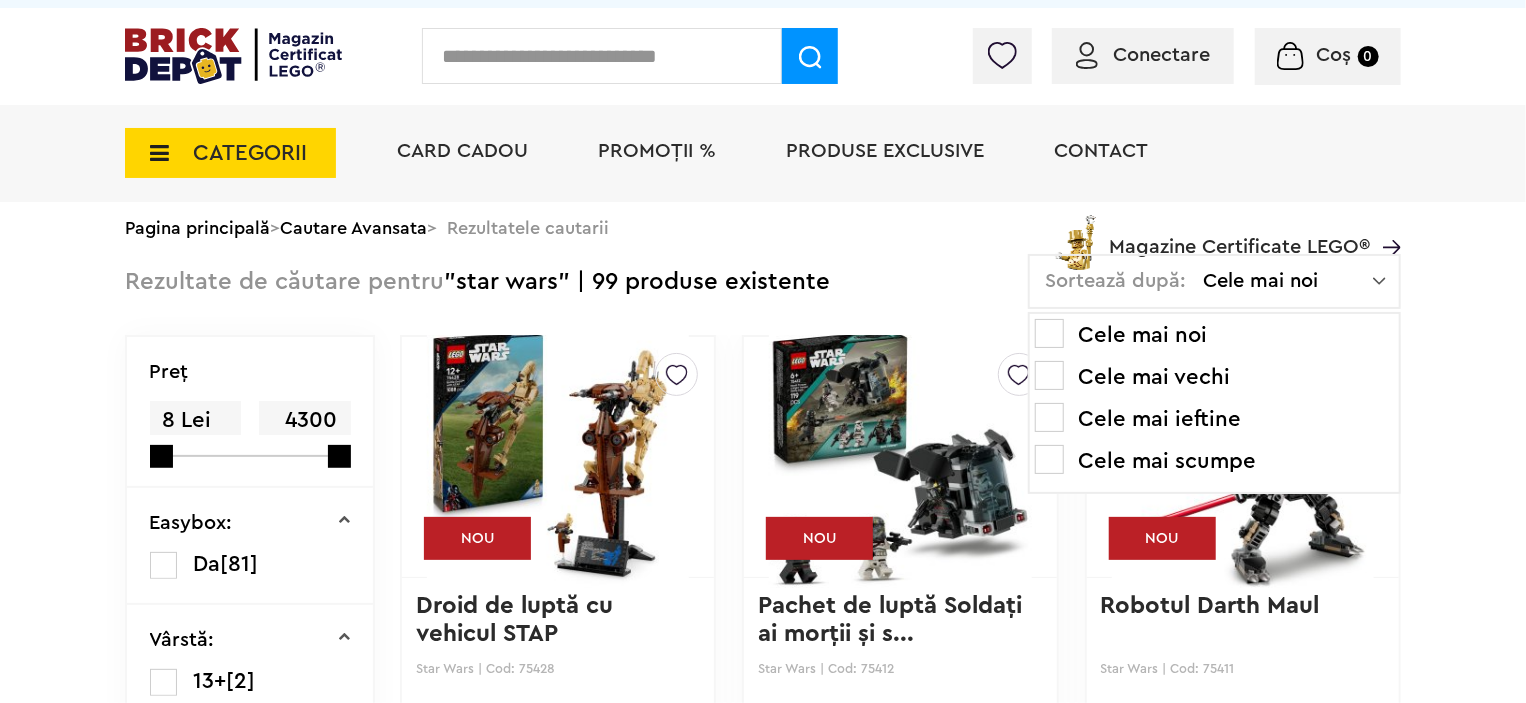 click on "Cele mai scumpe" at bounding box center [1214, 461] 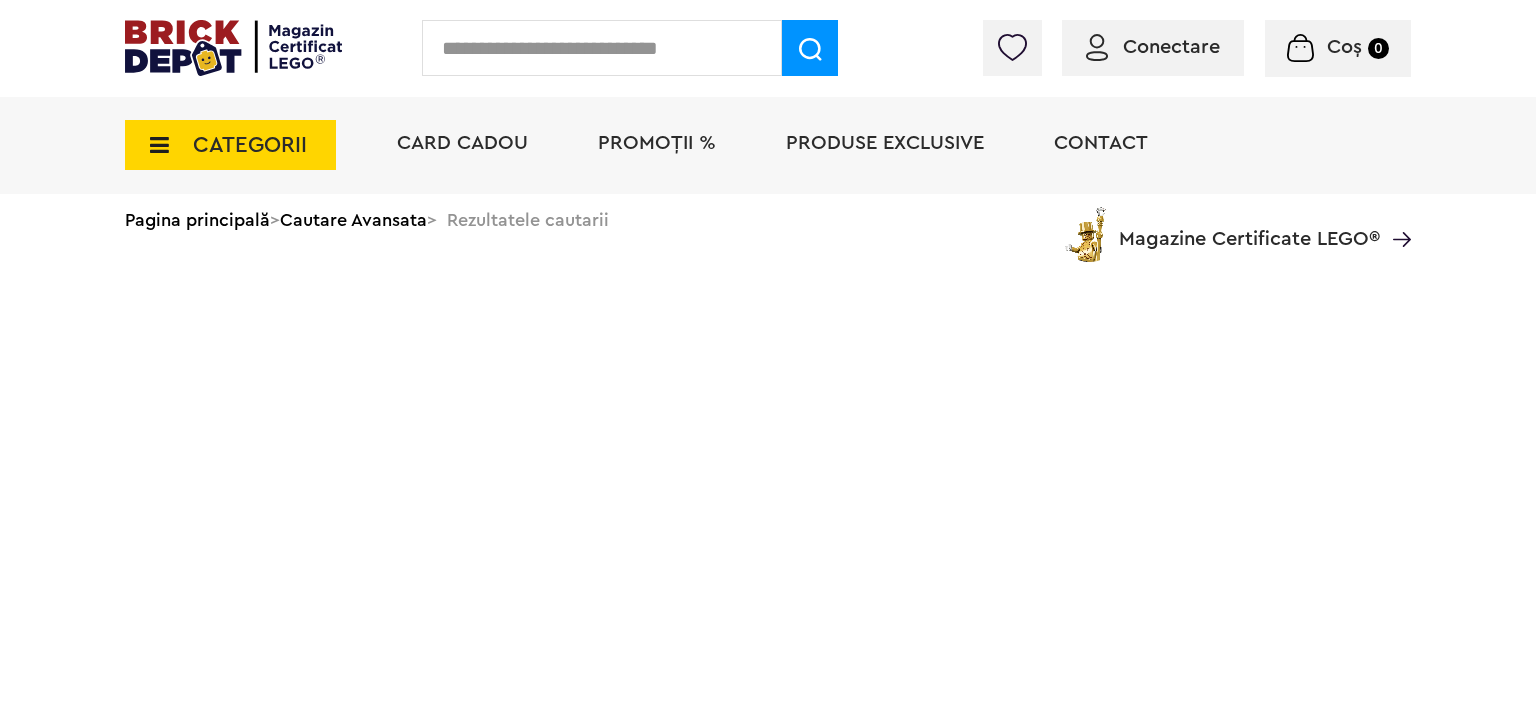 scroll, scrollTop: 0, scrollLeft: 0, axis: both 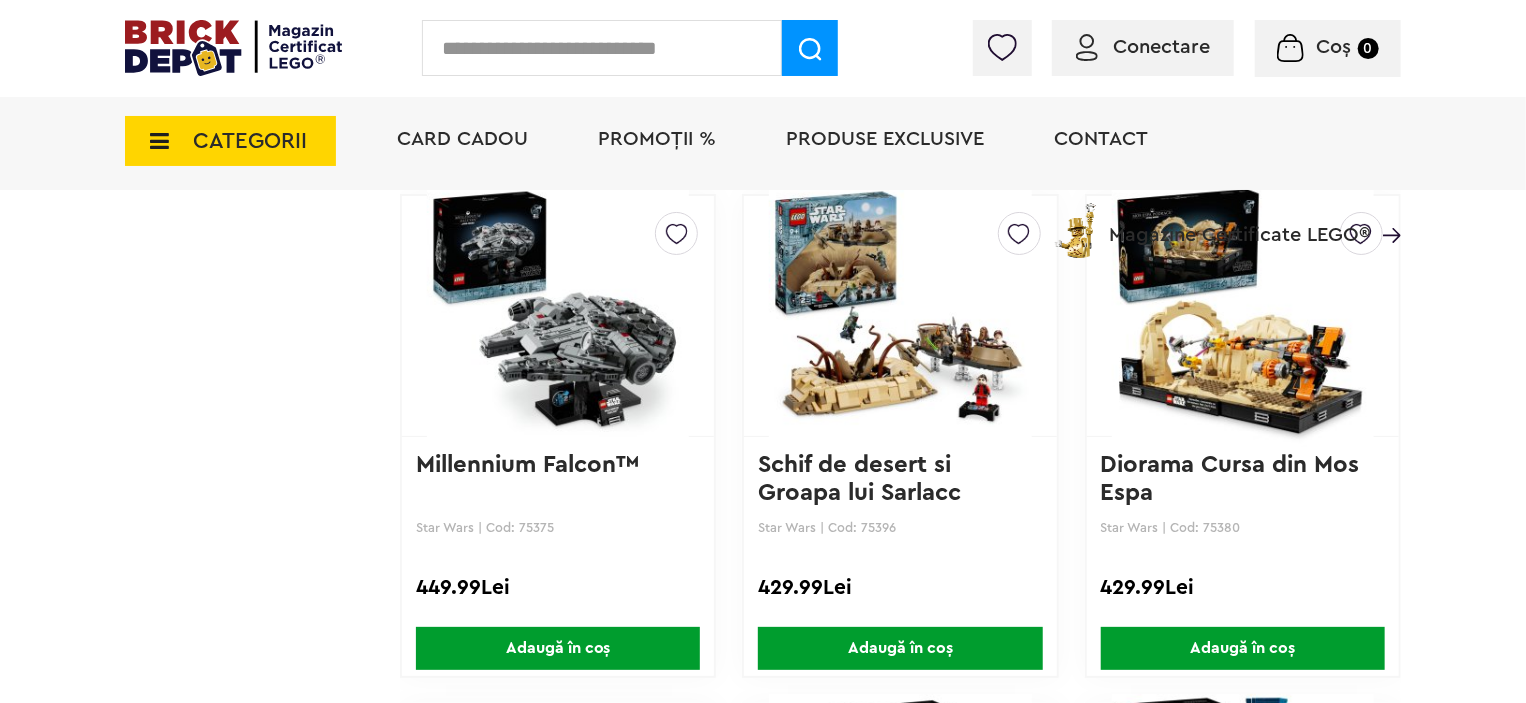 drag, startPoint x: 552, startPoint y: 519, endPoint x: 516, endPoint y: 519, distance: 36 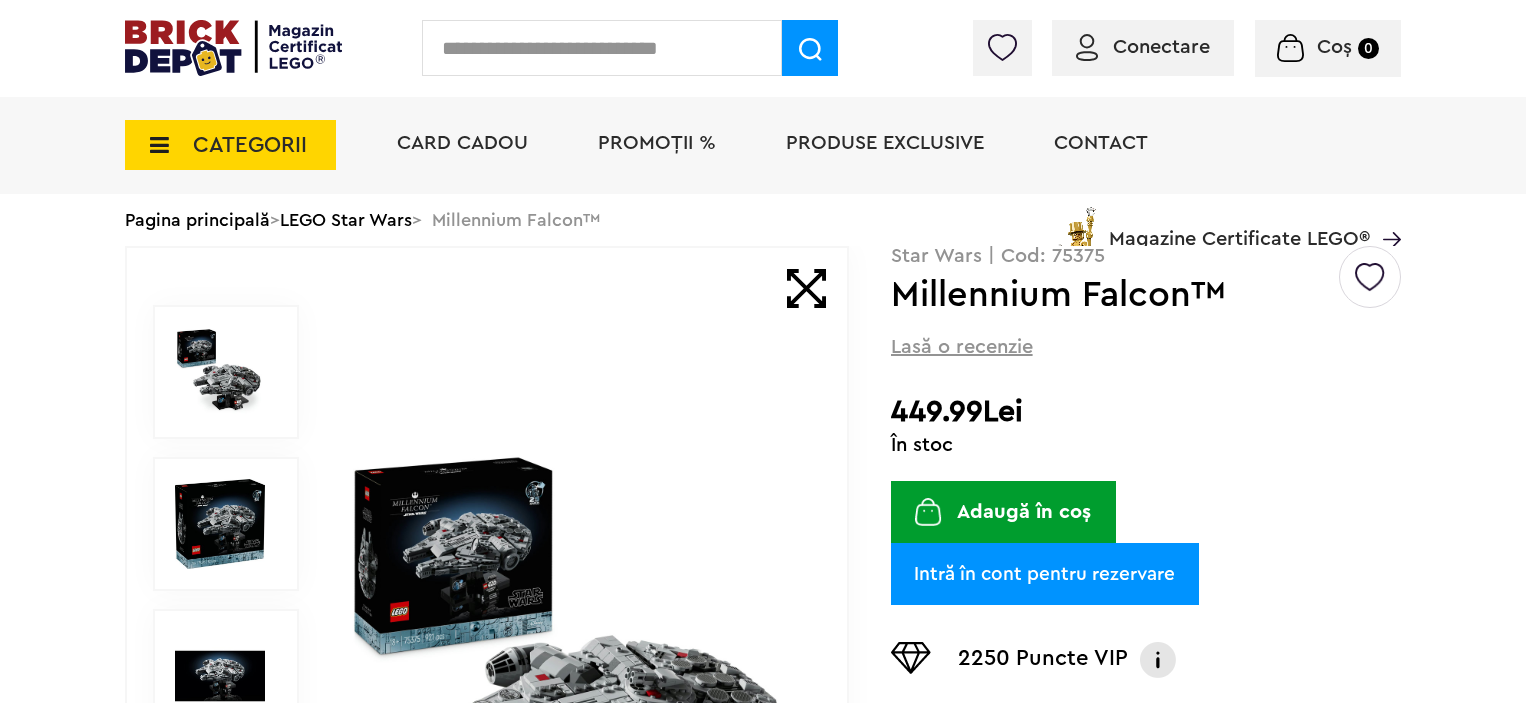 scroll, scrollTop: 0, scrollLeft: 0, axis: both 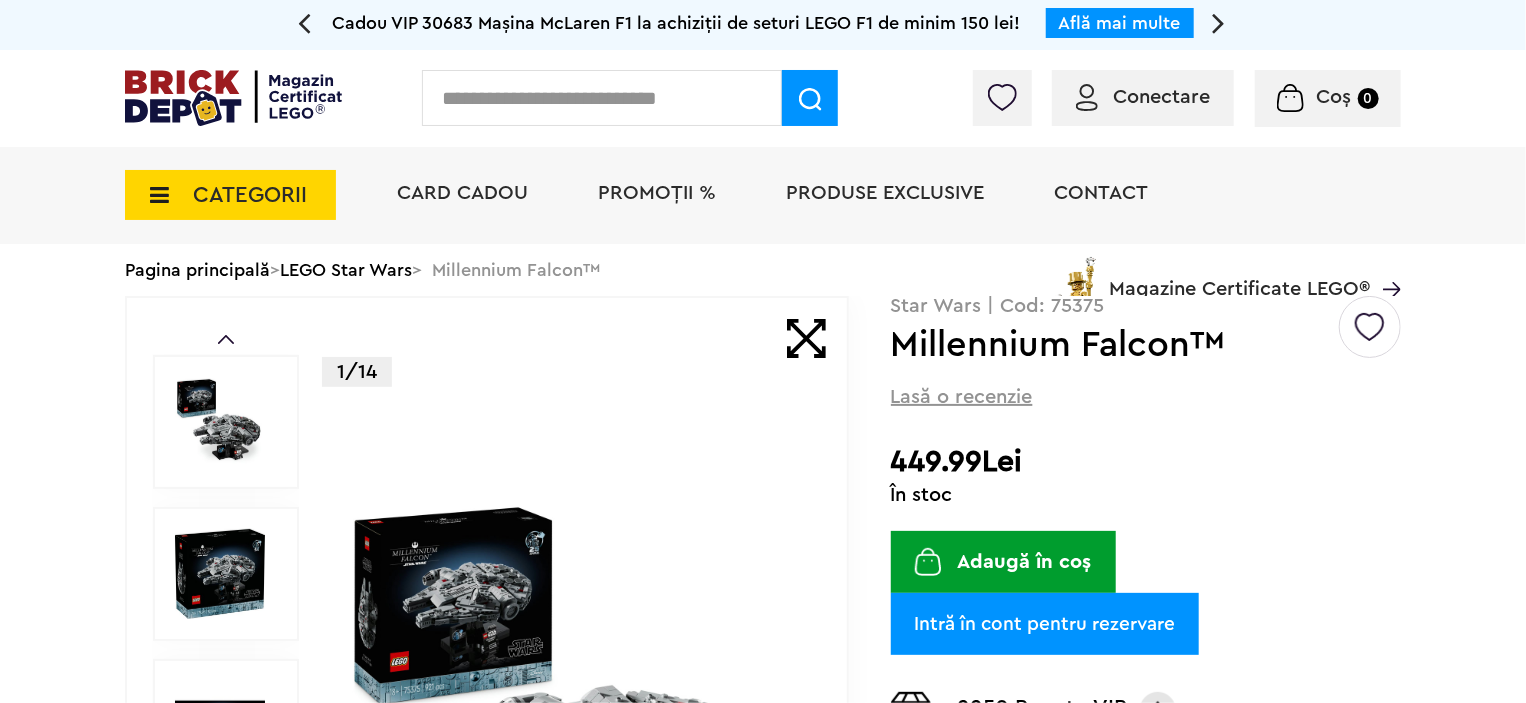 click at bounding box center [602, 98] 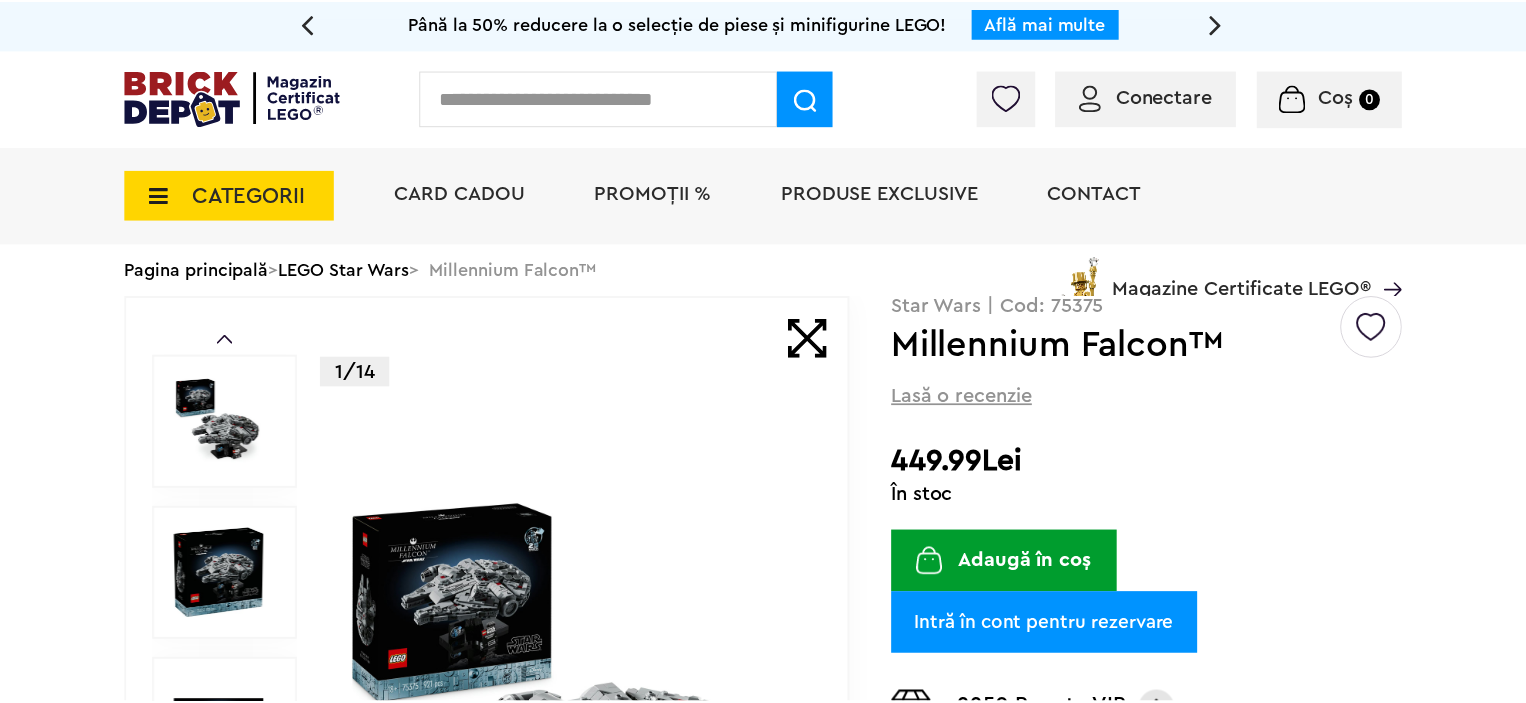 scroll, scrollTop: 0, scrollLeft: 0, axis: both 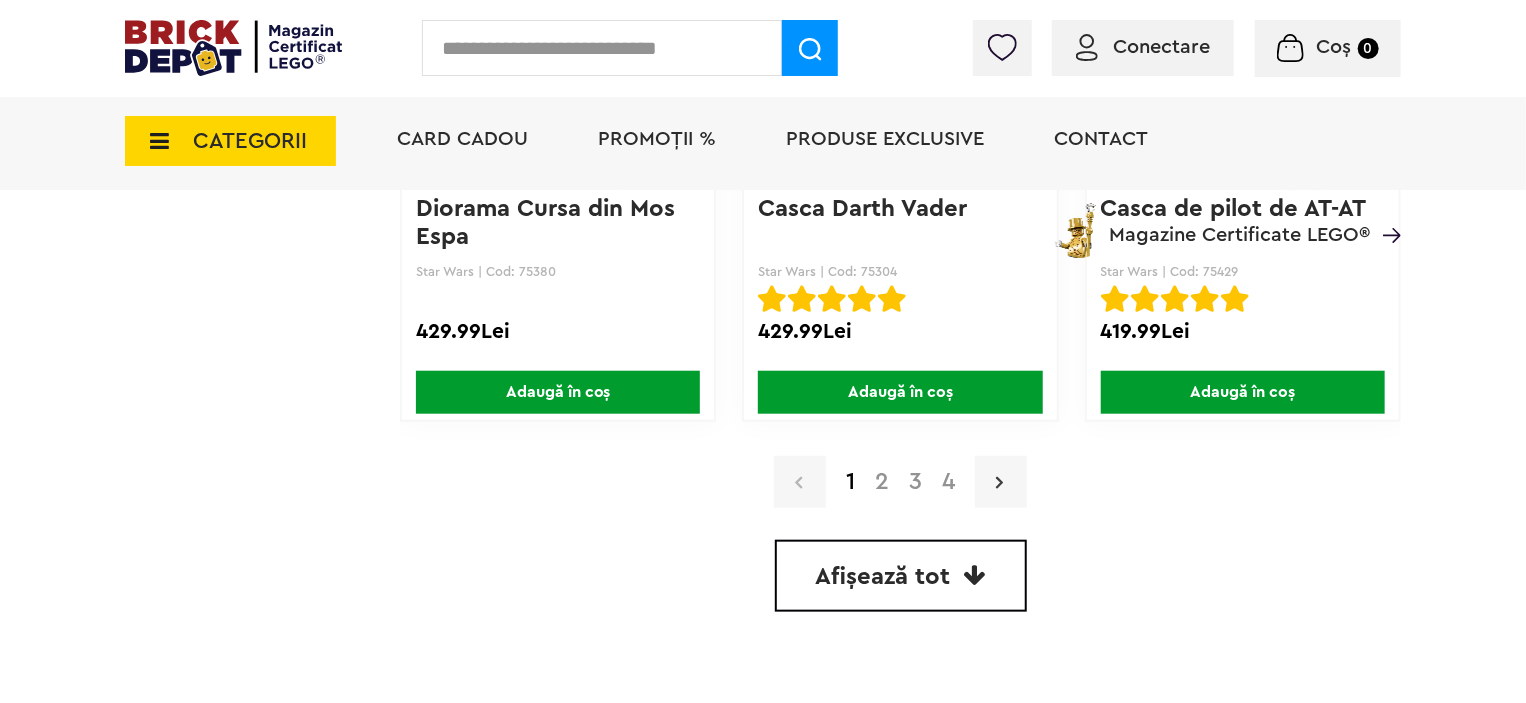 click at bounding box center [999, 482] 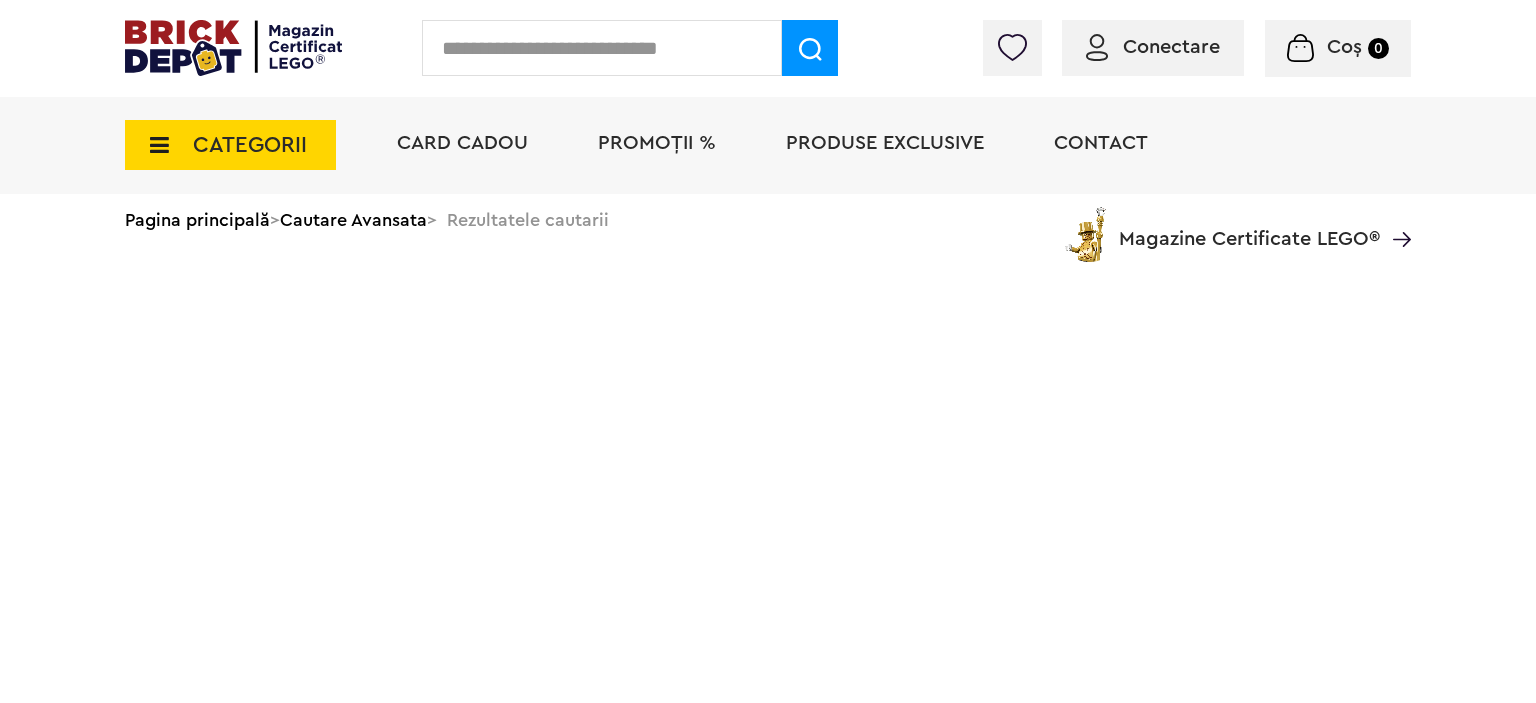 scroll, scrollTop: 0, scrollLeft: 0, axis: both 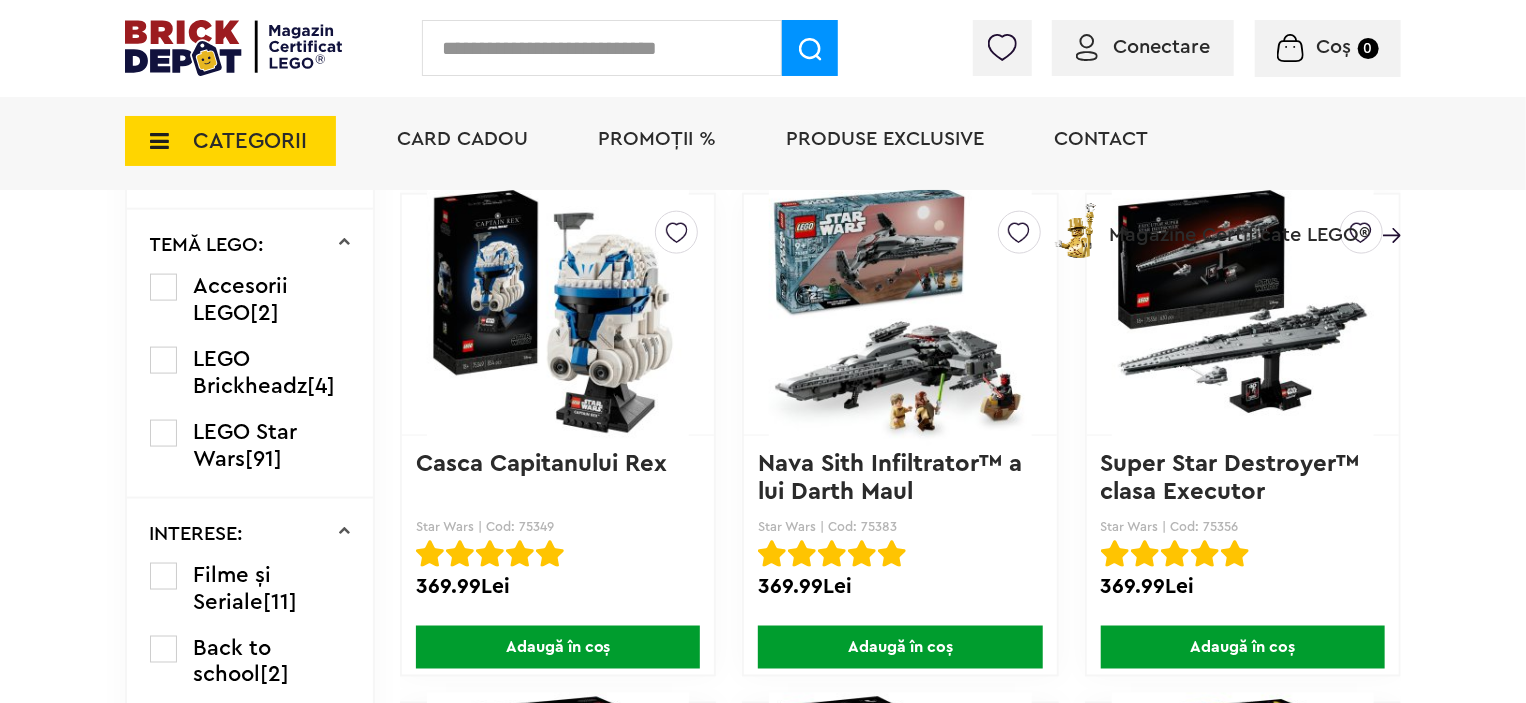 click at bounding box center (1243, 315) 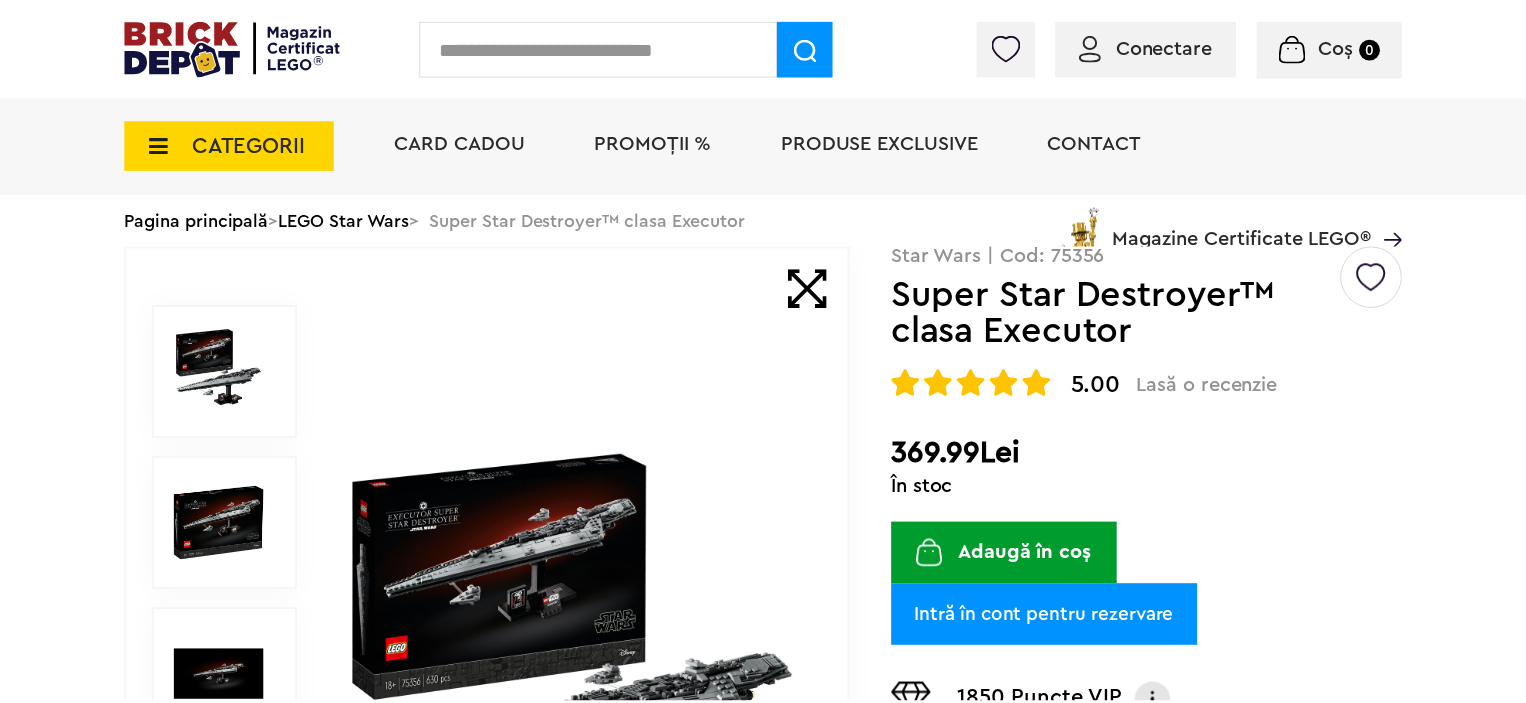 scroll, scrollTop: 0, scrollLeft: 0, axis: both 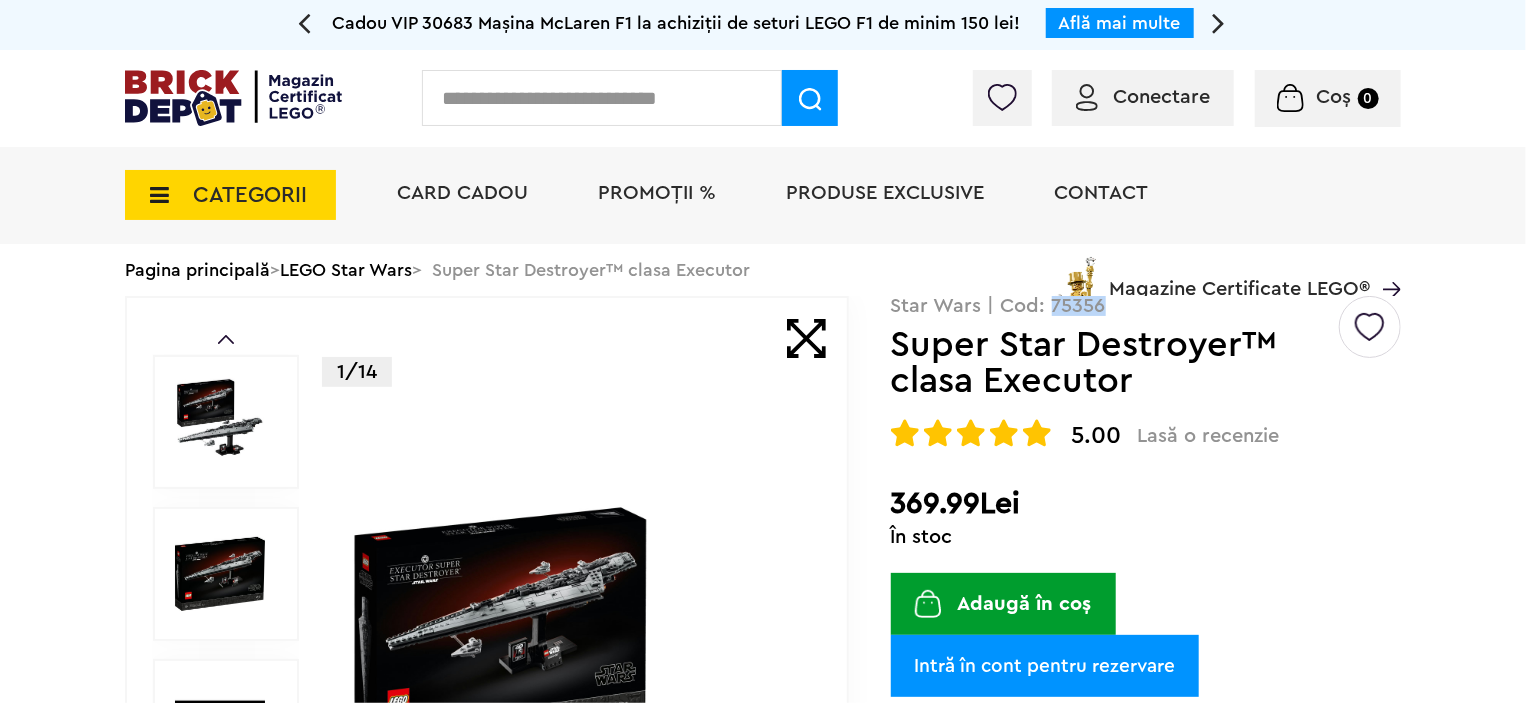 drag, startPoint x: 1116, startPoint y: 315, endPoint x: 1055, endPoint y: 308, distance: 61.400326 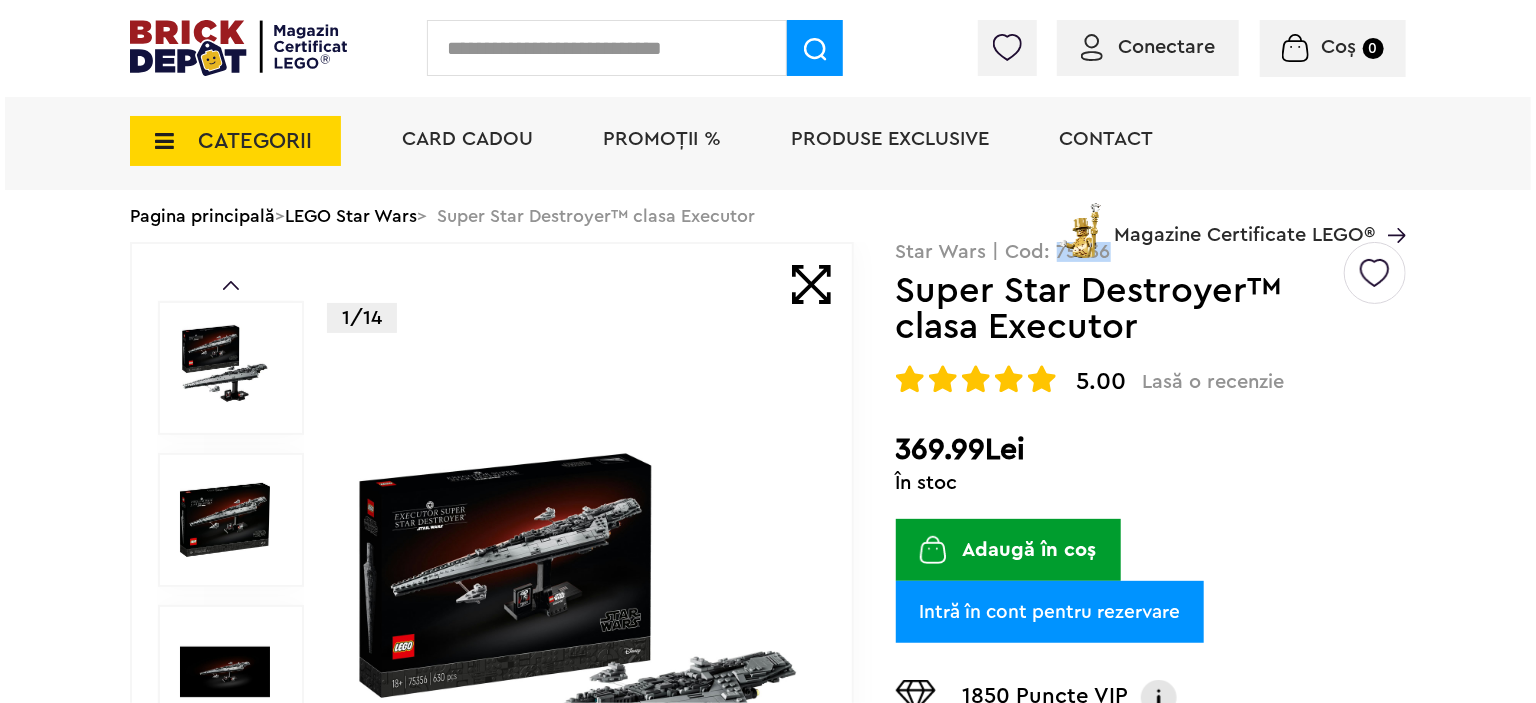 scroll, scrollTop: 0, scrollLeft: 0, axis: both 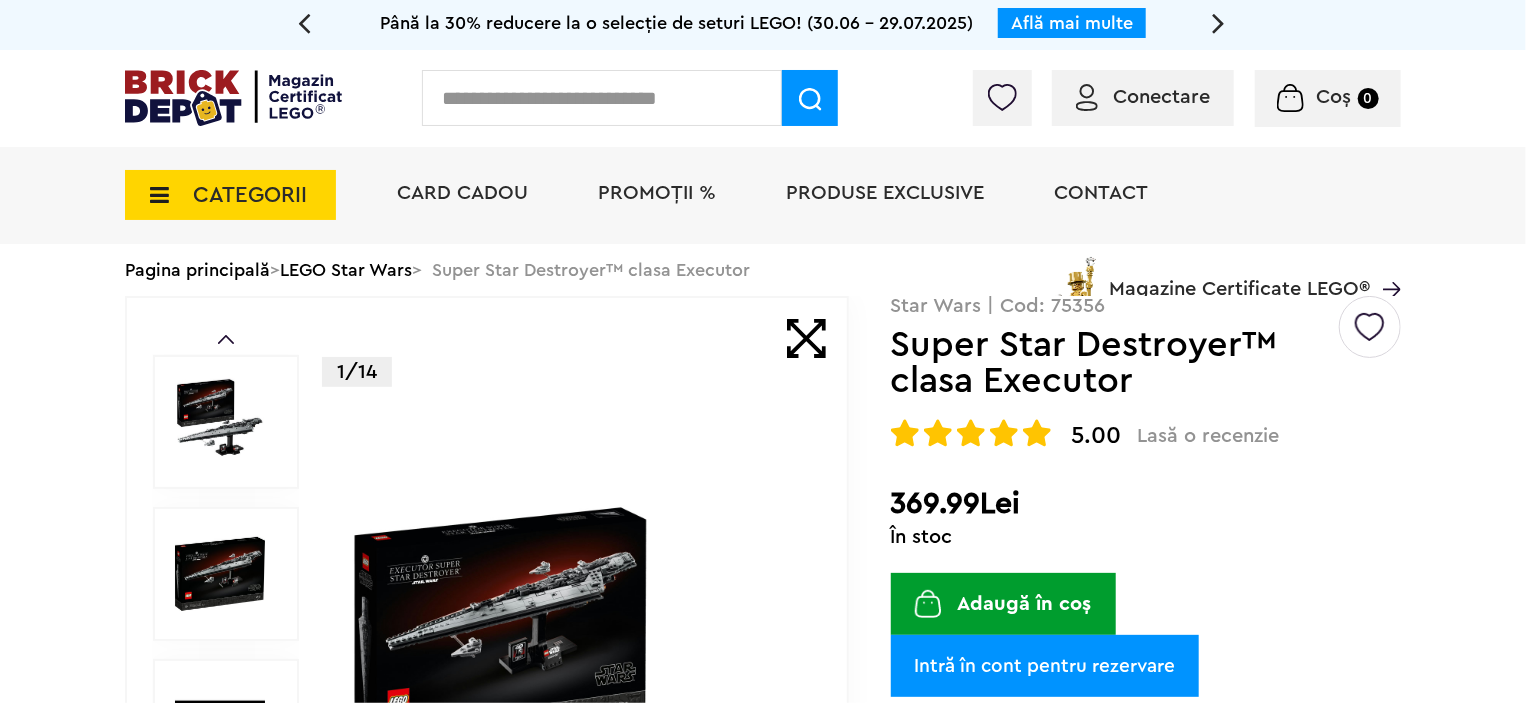 click at bounding box center [602, 98] 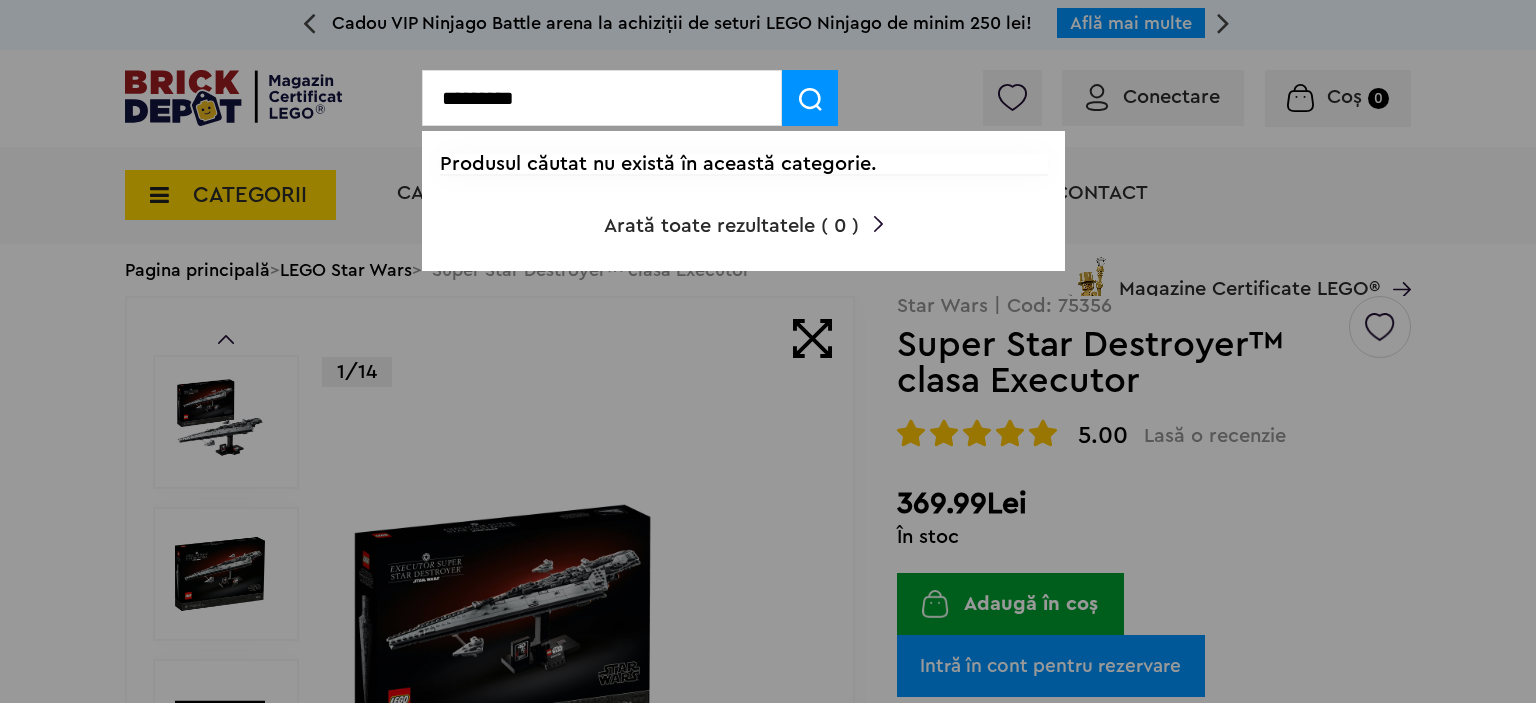 type on "*********" 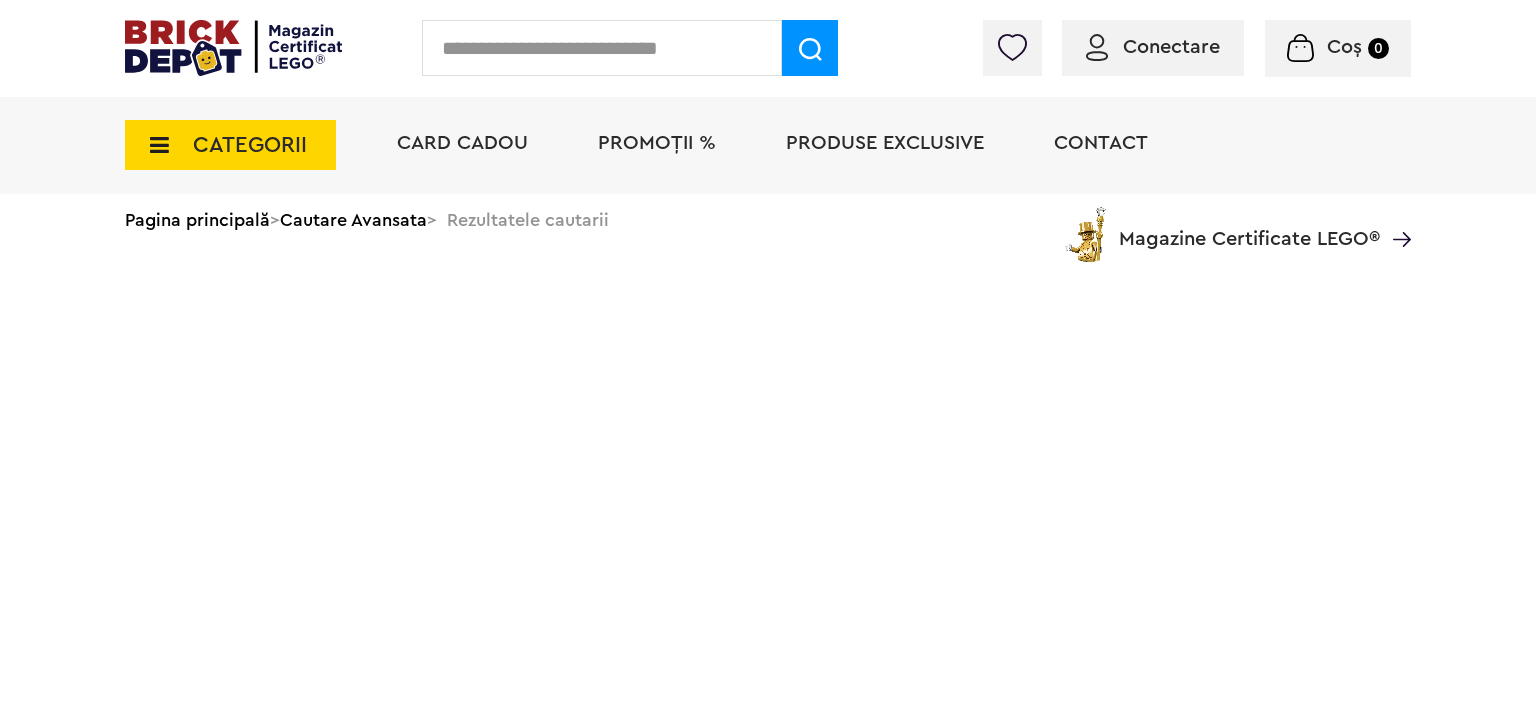 scroll, scrollTop: 0, scrollLeft: 0, axis: both 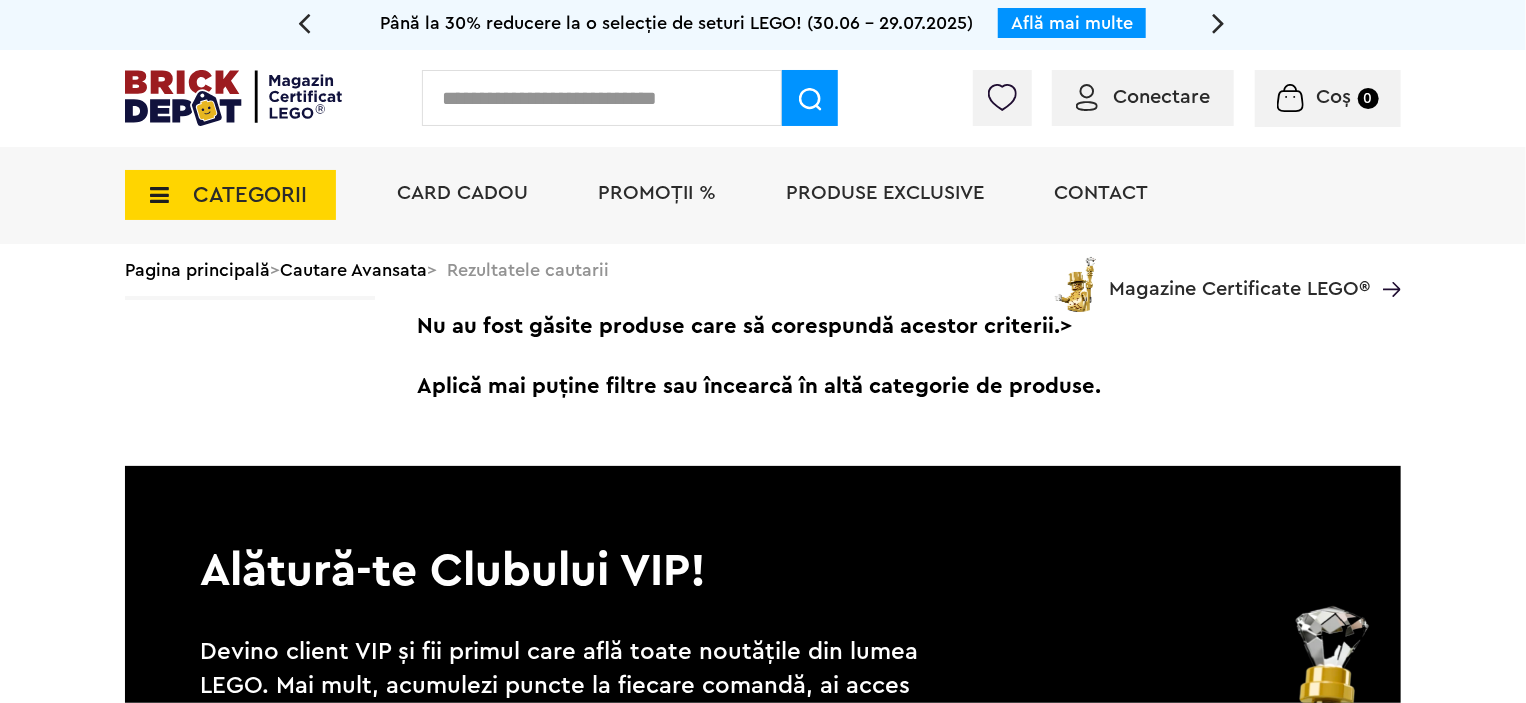click at bounding box center [602, 98] 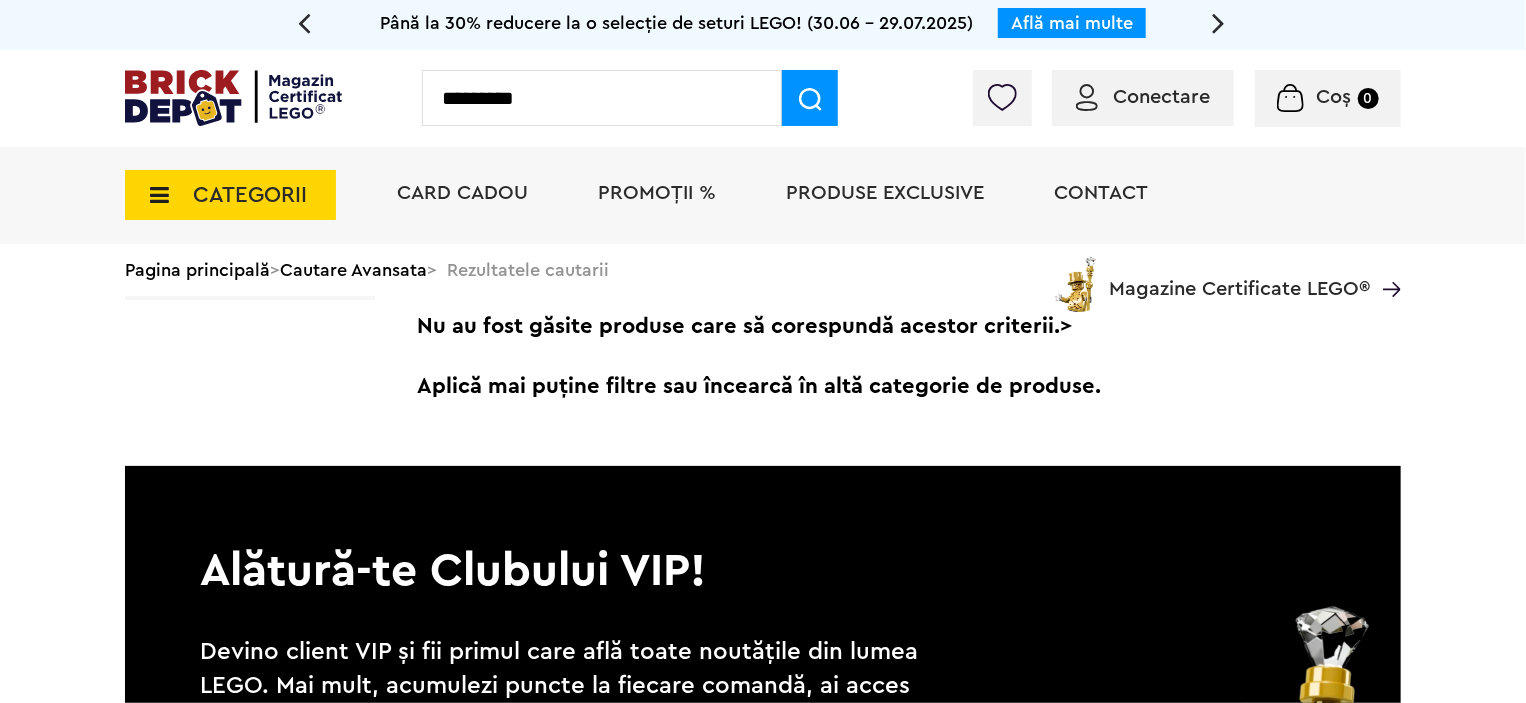 type on "*********" 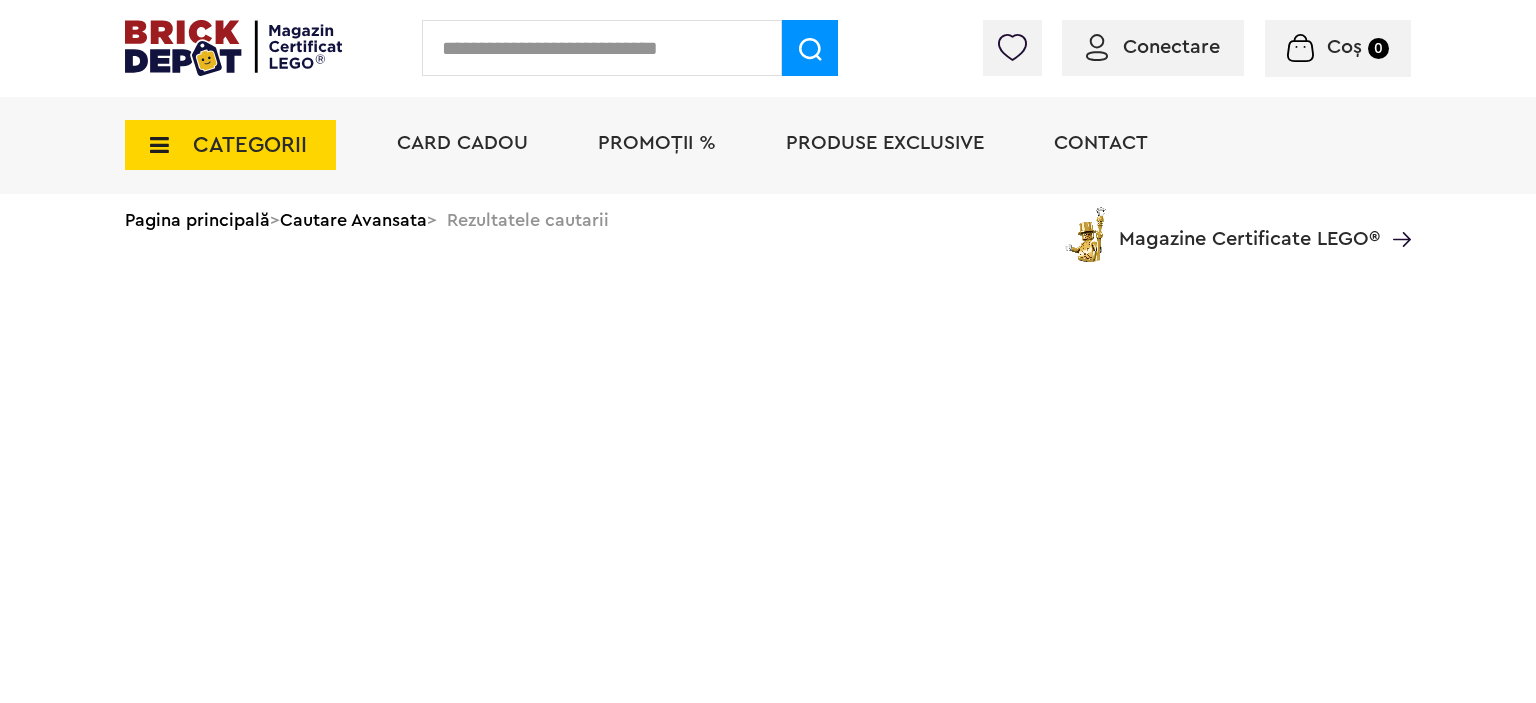 scroll, scrollTop: 0, scrollLeft: 0, axis: both 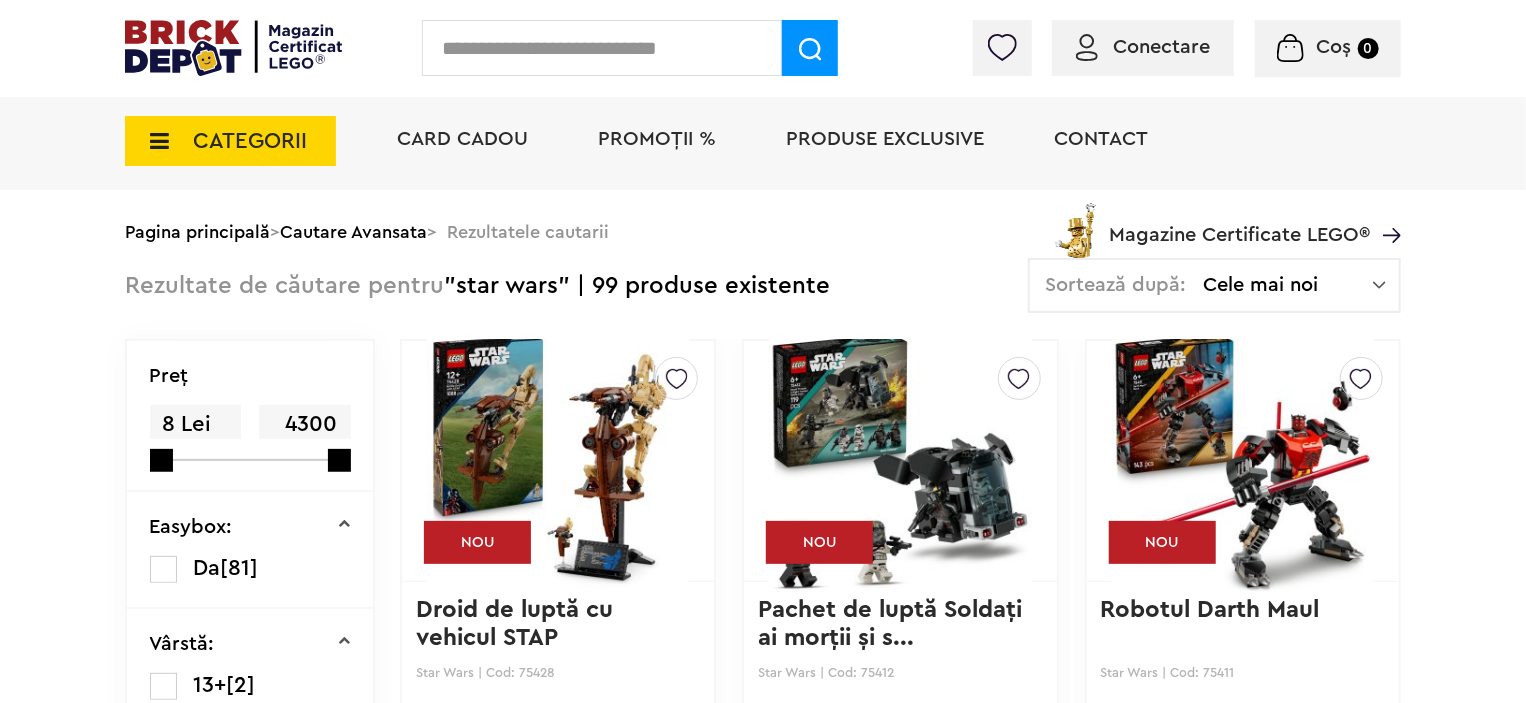 click on "Sortează după:
Cele mai noi
Cele mai noi
Cele mai vechi
Cele mai ieftine
Cele mai scumpe" at bounding box center [1214, 285] 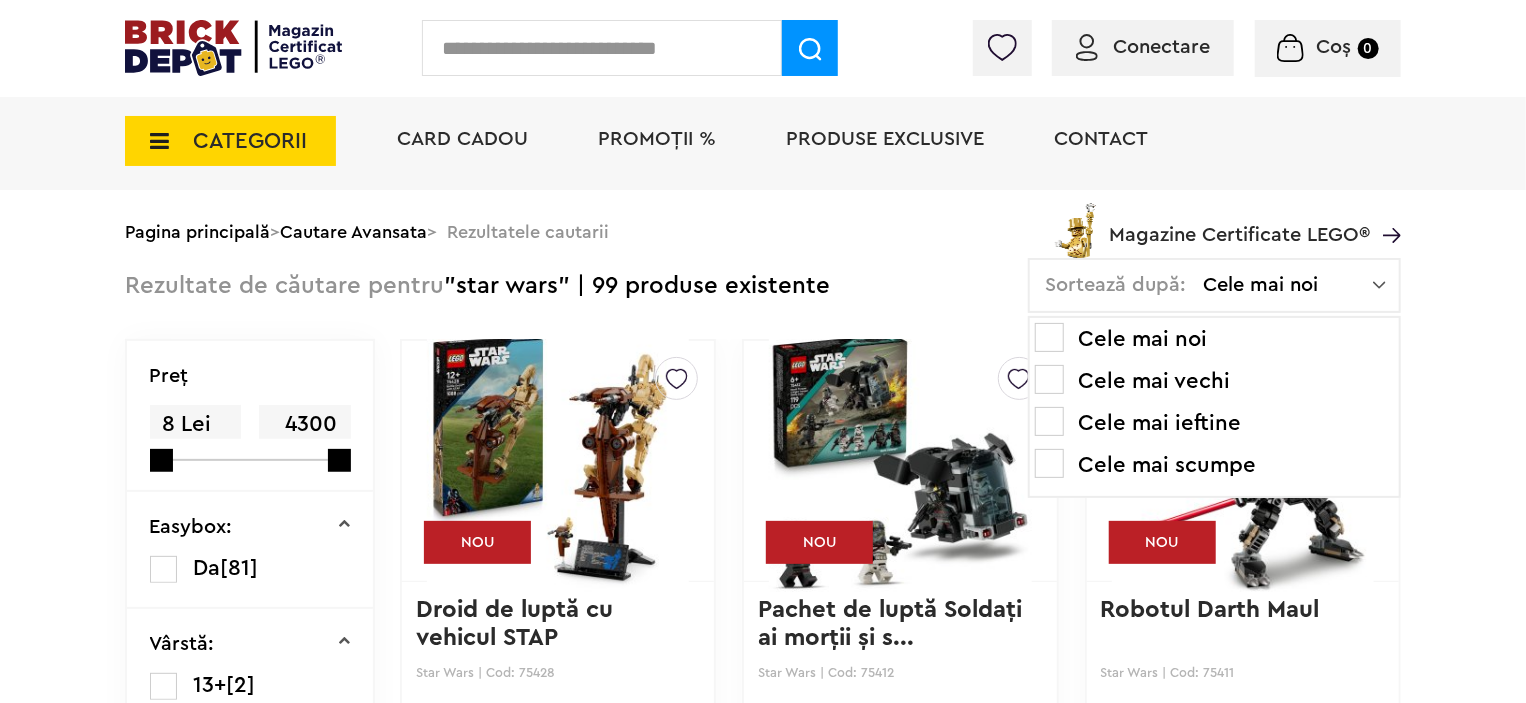 click on "Cele mai scumpe" at bounding box center [1214, 465] 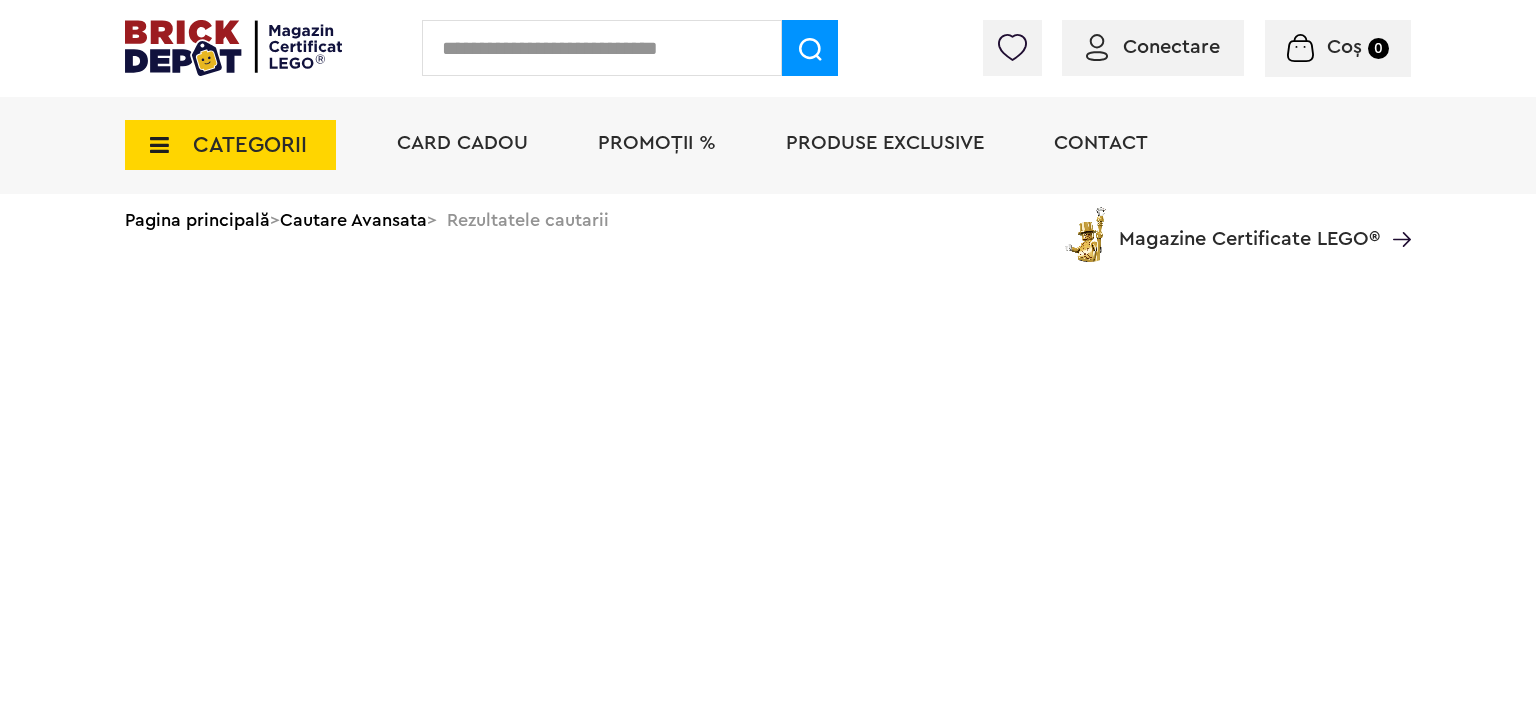 scroll, scrollTop: 0, scrollLeft: 0, axis: both 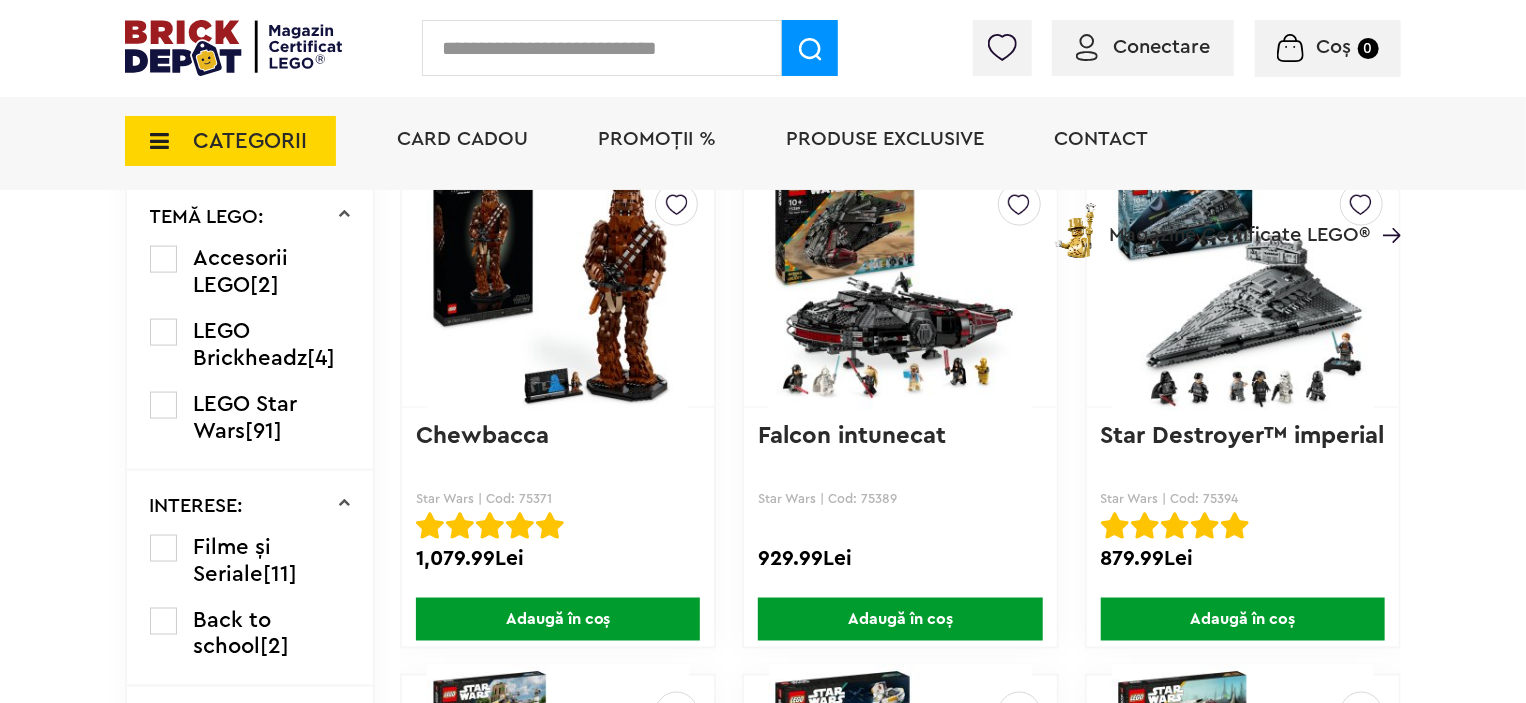 click at bounding box center (558, 287) 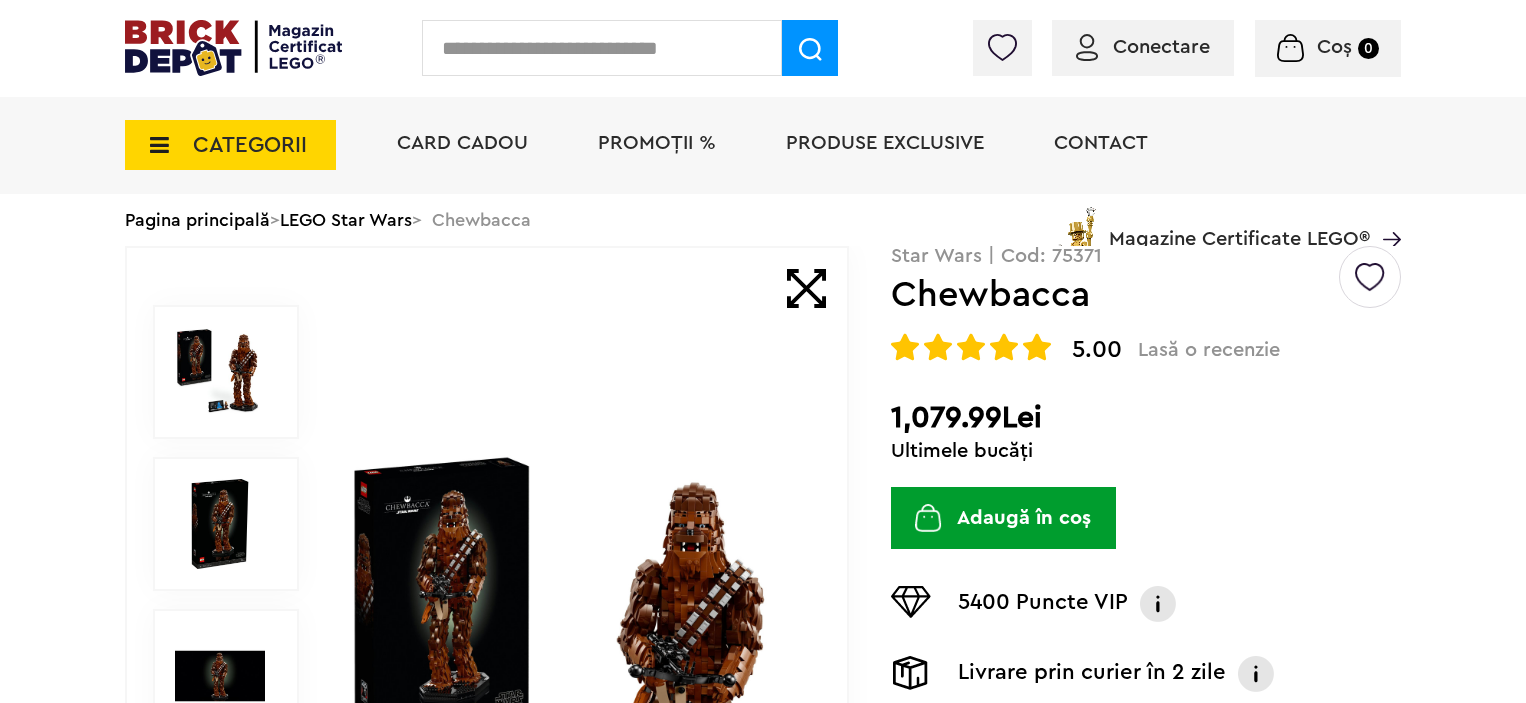 scroll, scrollTop: 0, scrollLeft: 0, axis: both 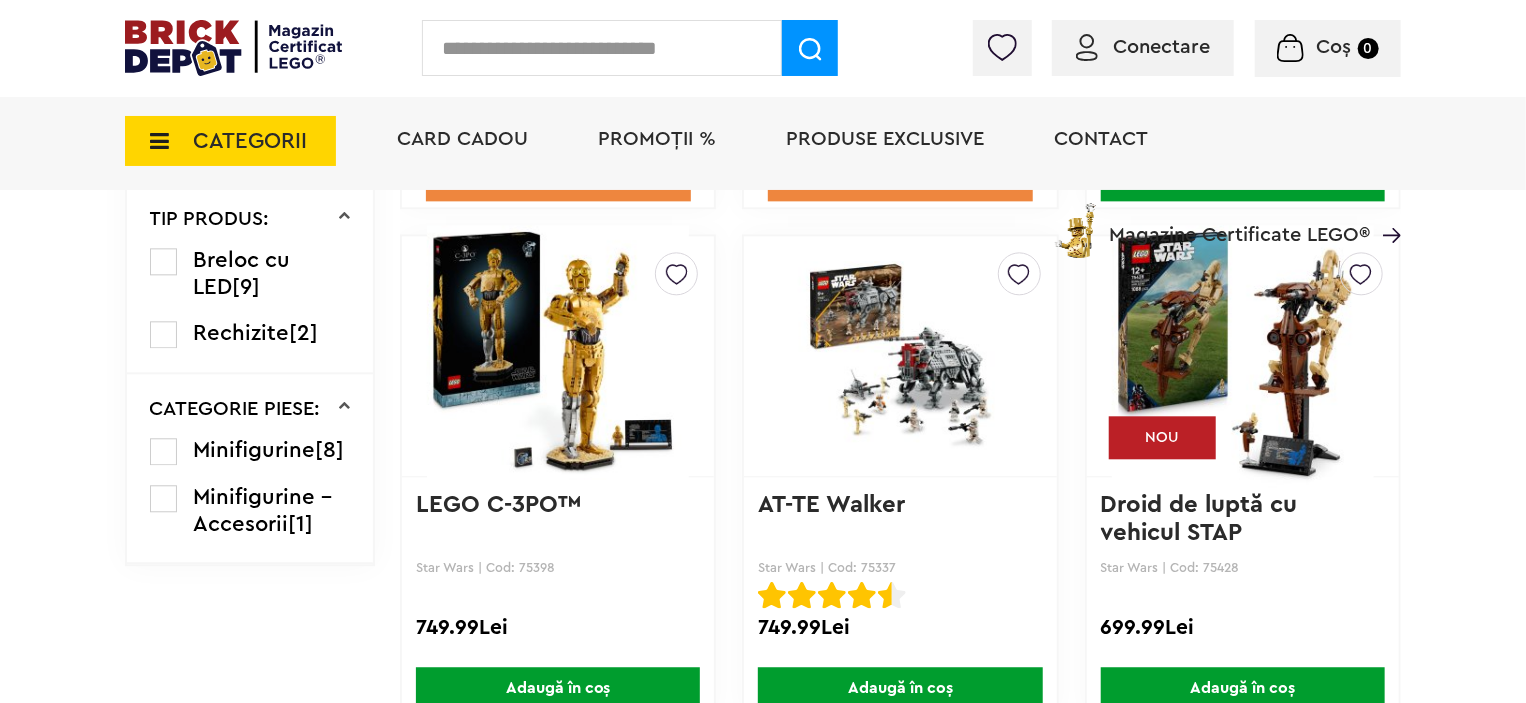 click at bounding box center (558, 356) 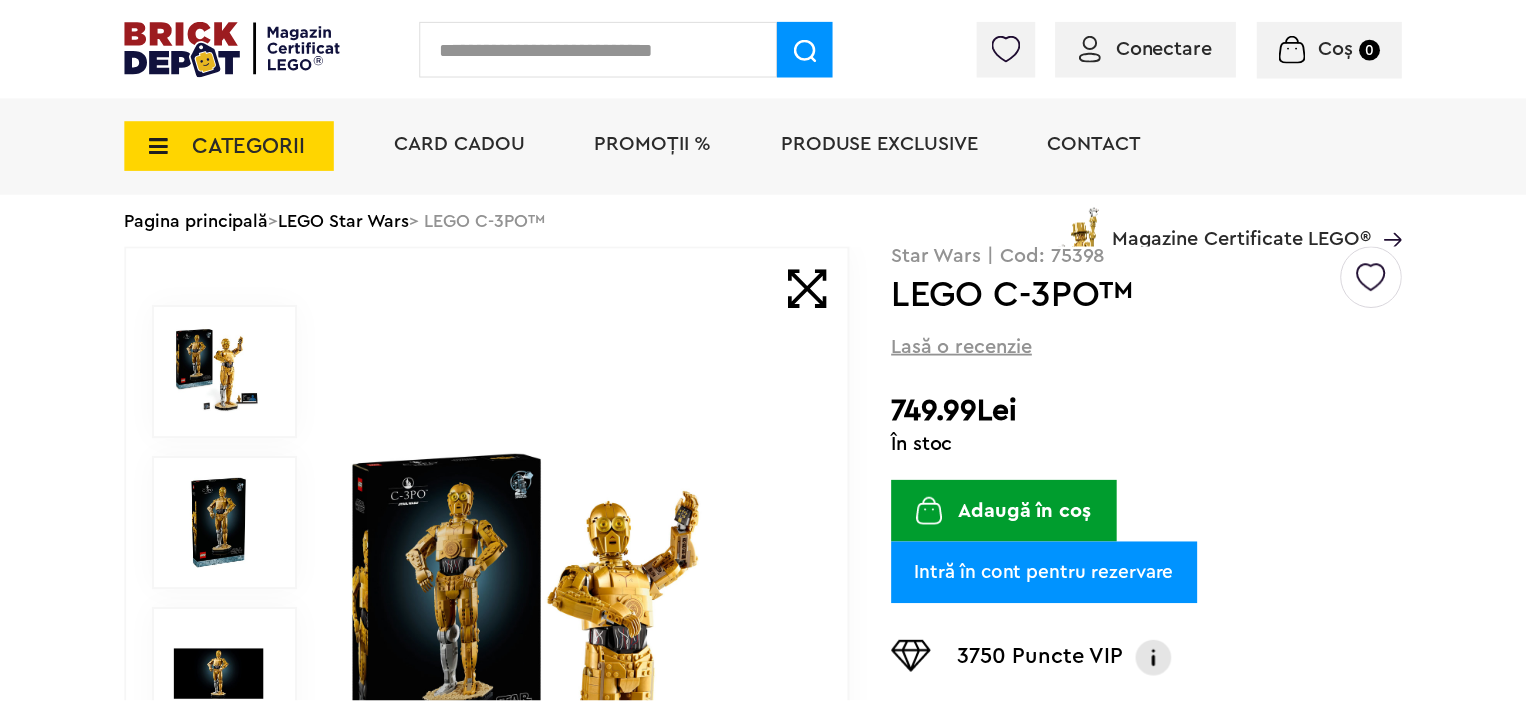 scroll, scrollTop: 0, scrollLeft: 0, axis: both 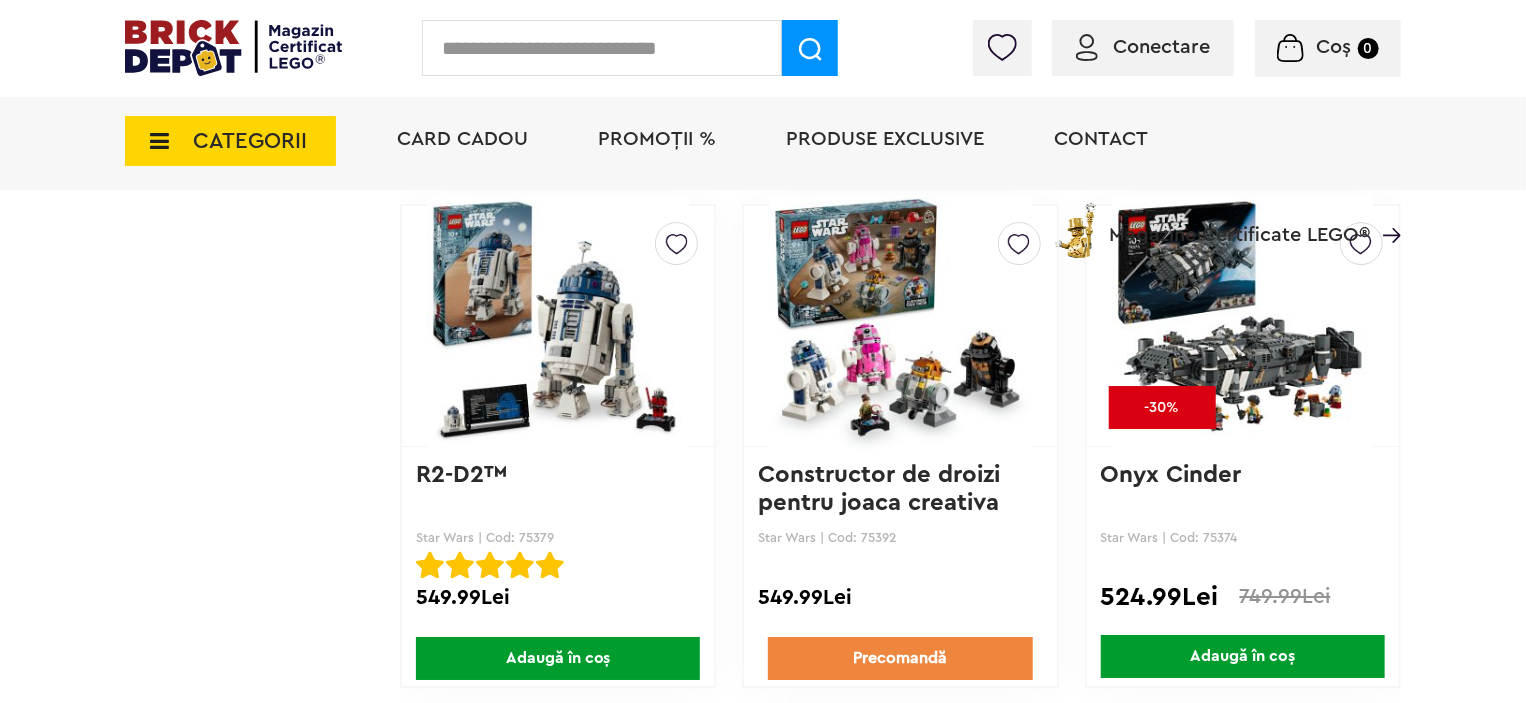 click at bounding box center (558, 326) 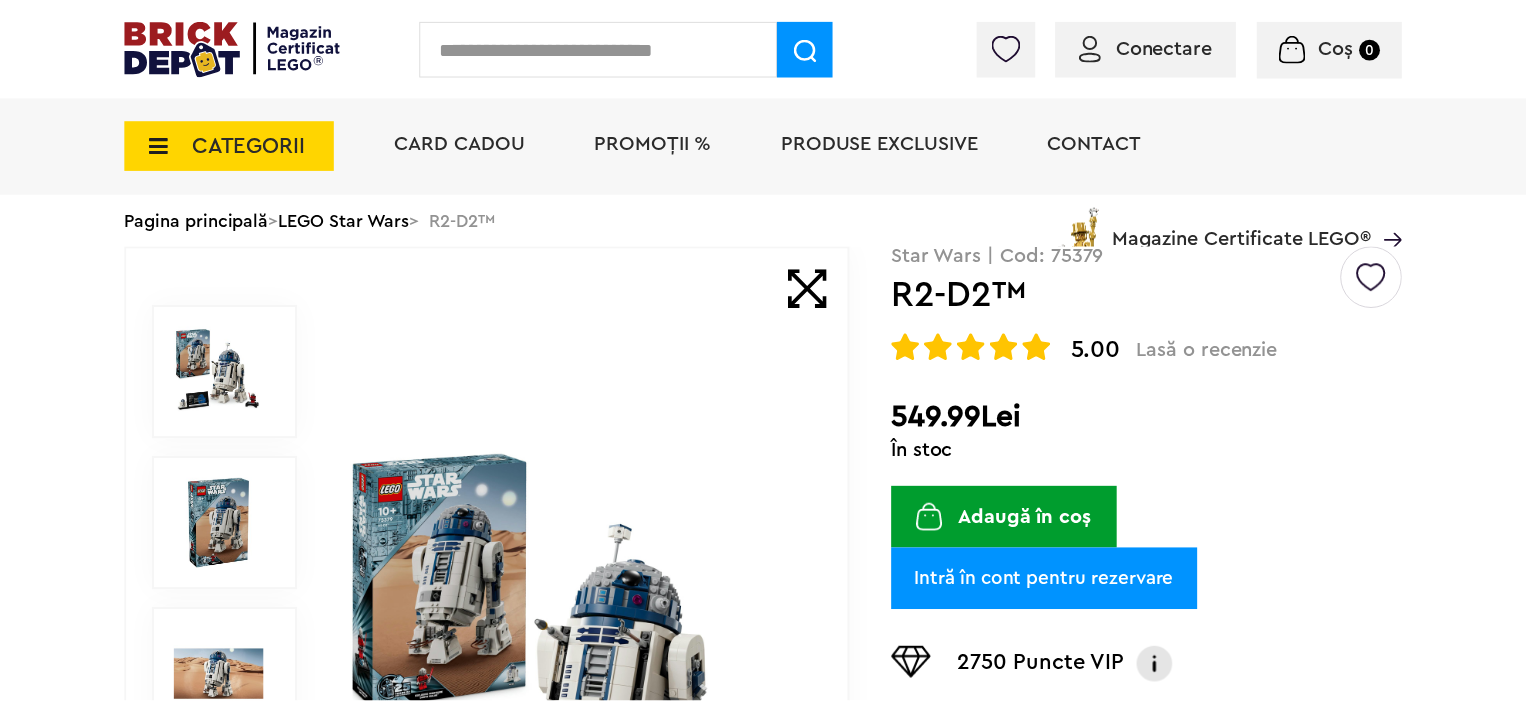 scroll, scrollTop: 0, scrollLeft: 0, axis: both 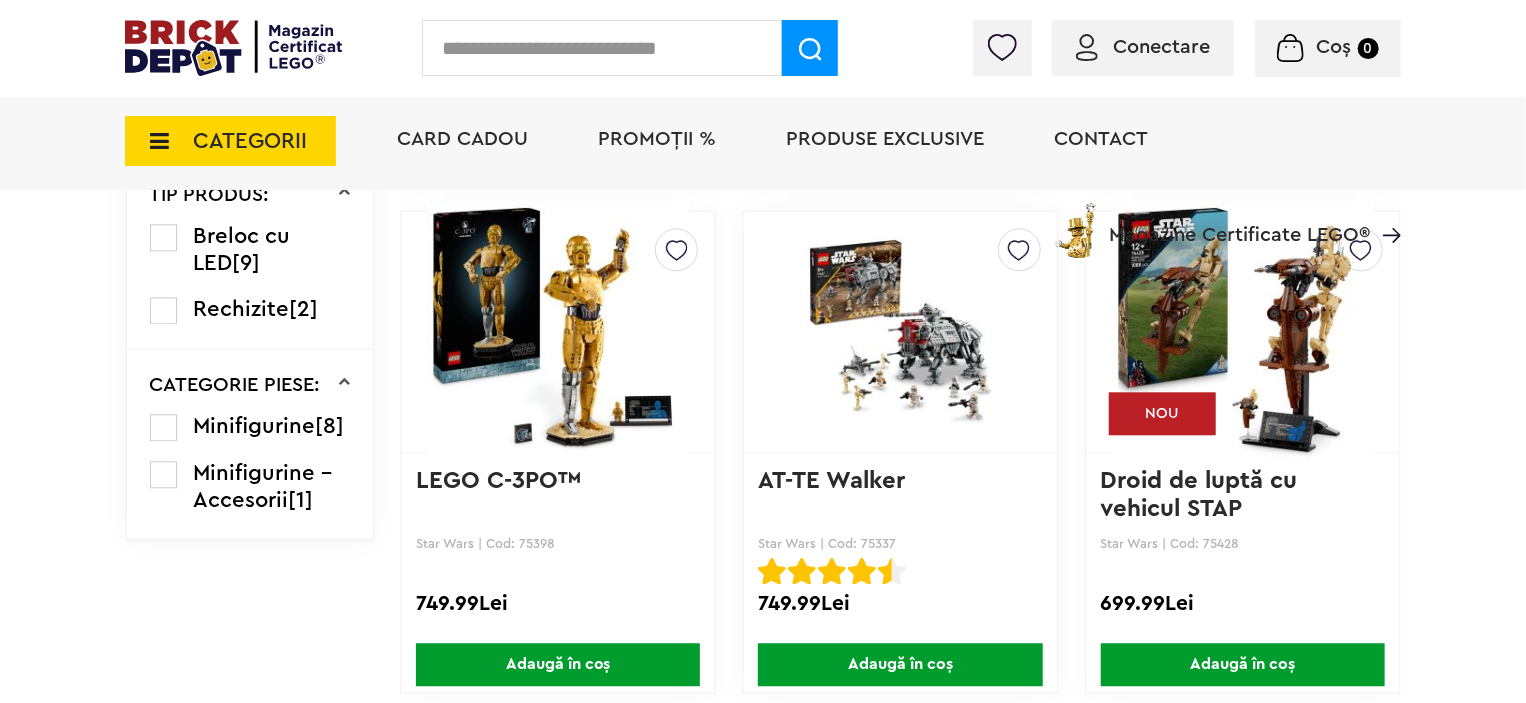 click at bounding box center [558, 332] 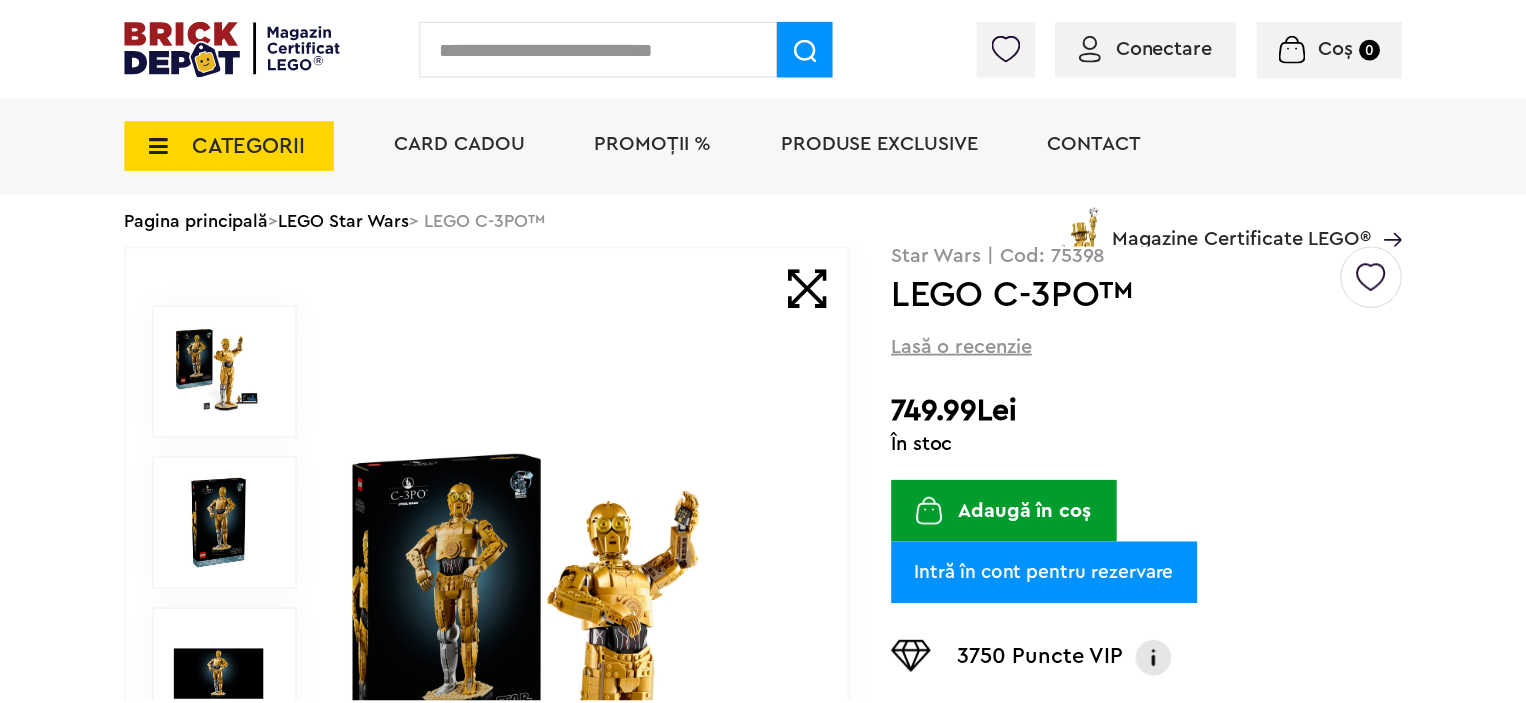 scroll, scrollTop: 0, scrollLeft: 0, axis: both 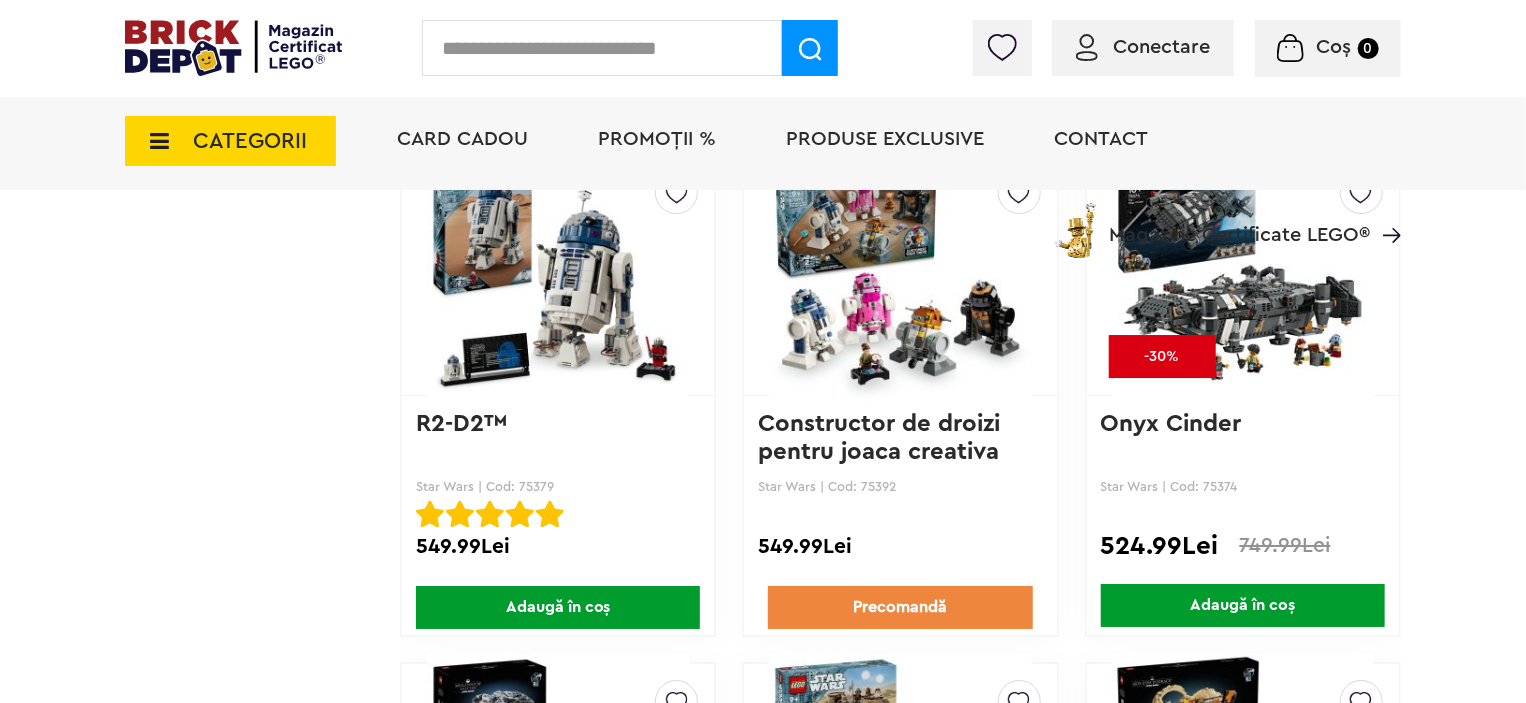 click at bounding box center (558, 275) 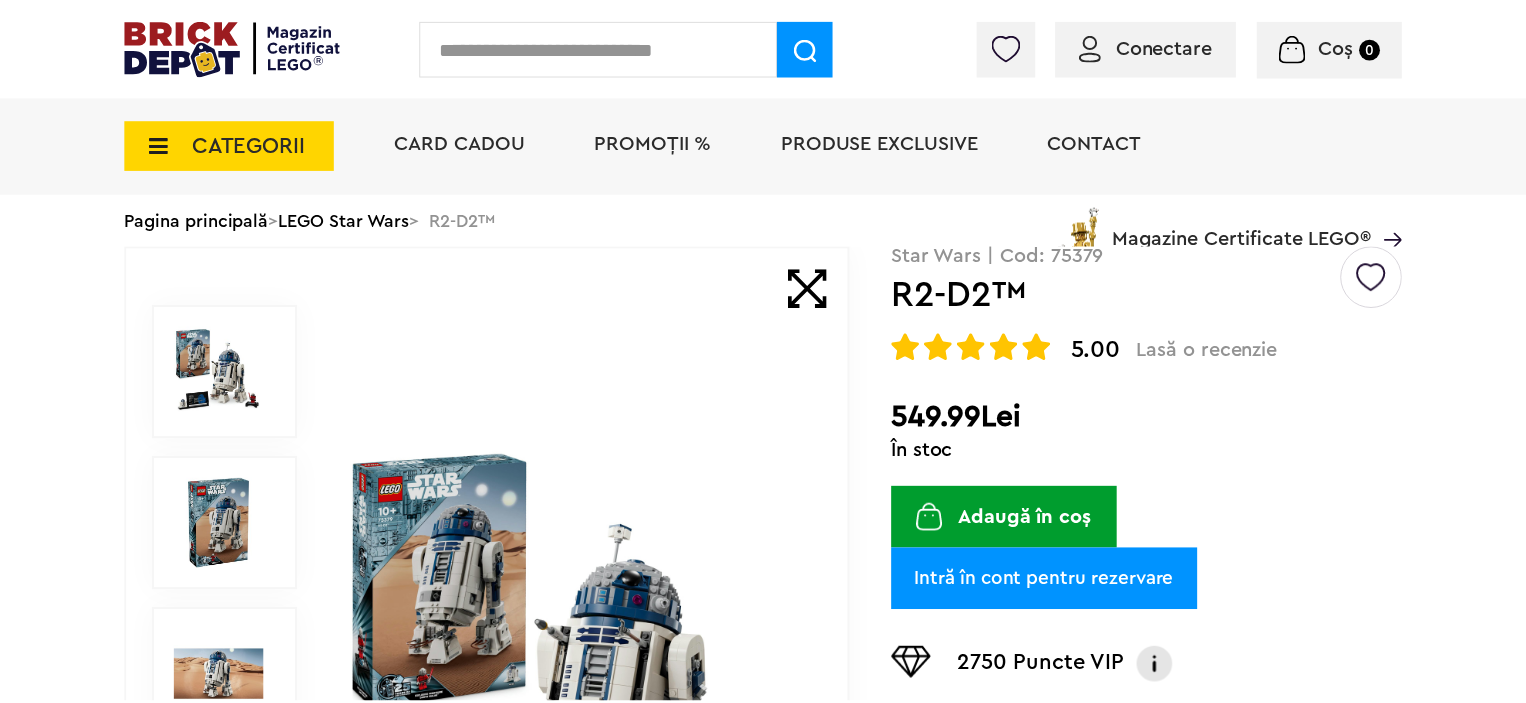 scroll, scrollTop: 0, scrollLeft: 0, axis: both 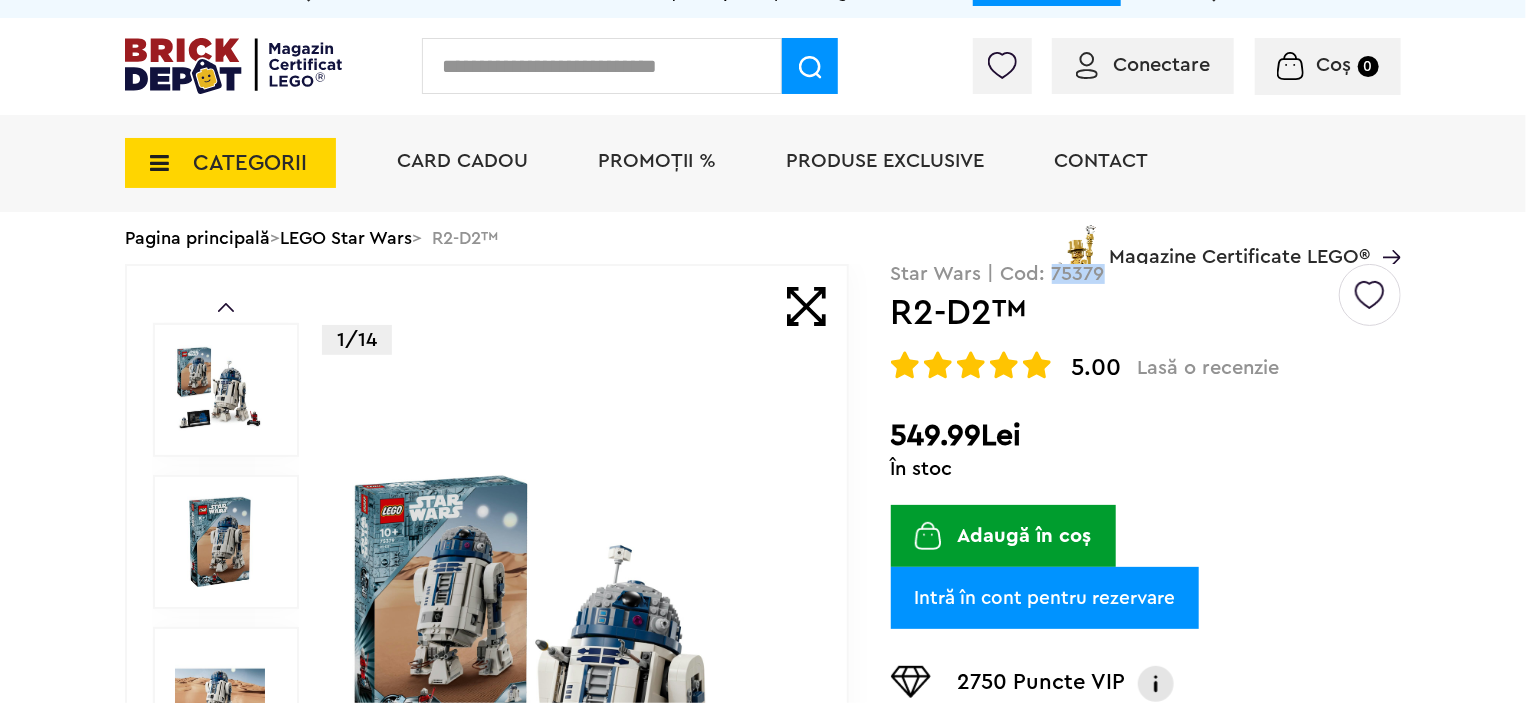 drag, startPoint x: 1113, startPoint y: 279, endPoint x: 1052, endPoint y: 277, distance: 61.03278 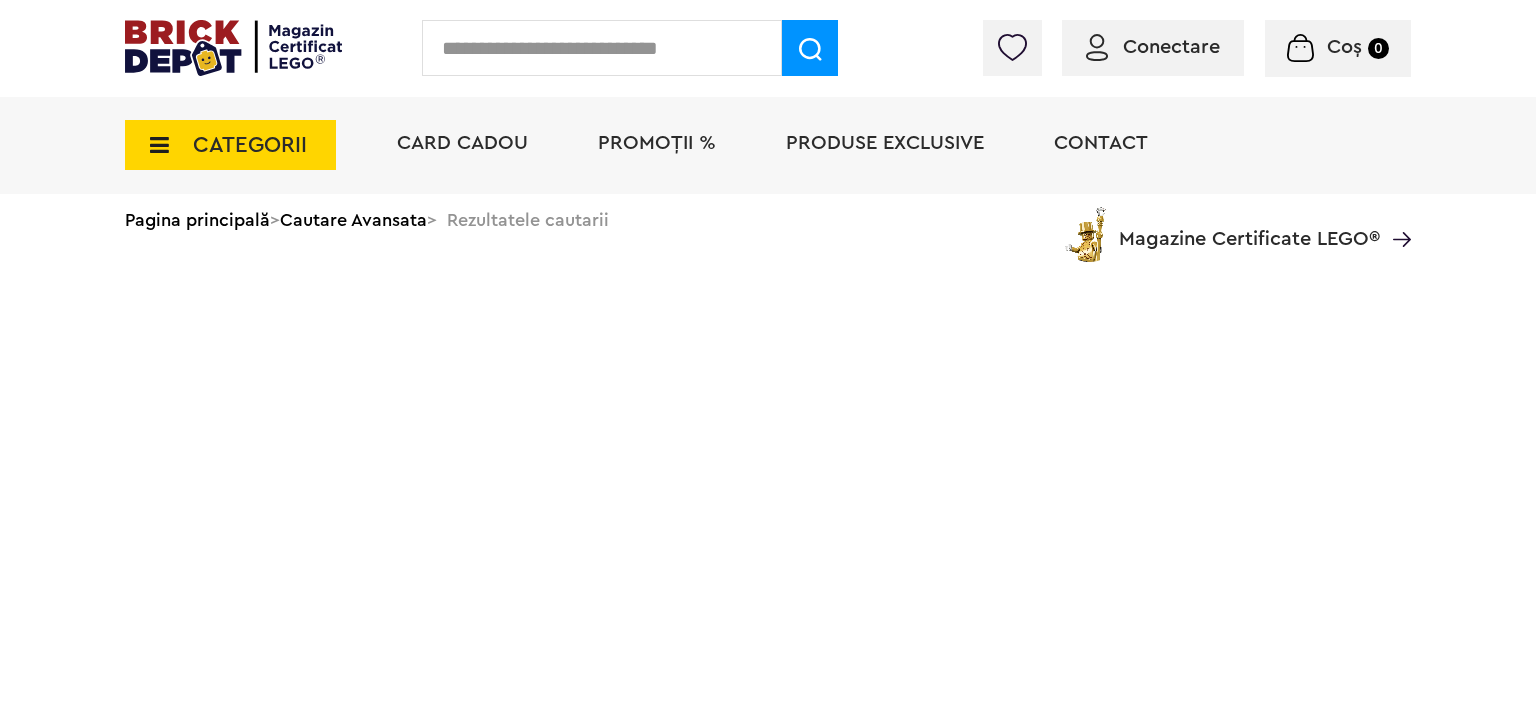 scroll, scrollTop: 0, scrollLeft: 0, axis: both 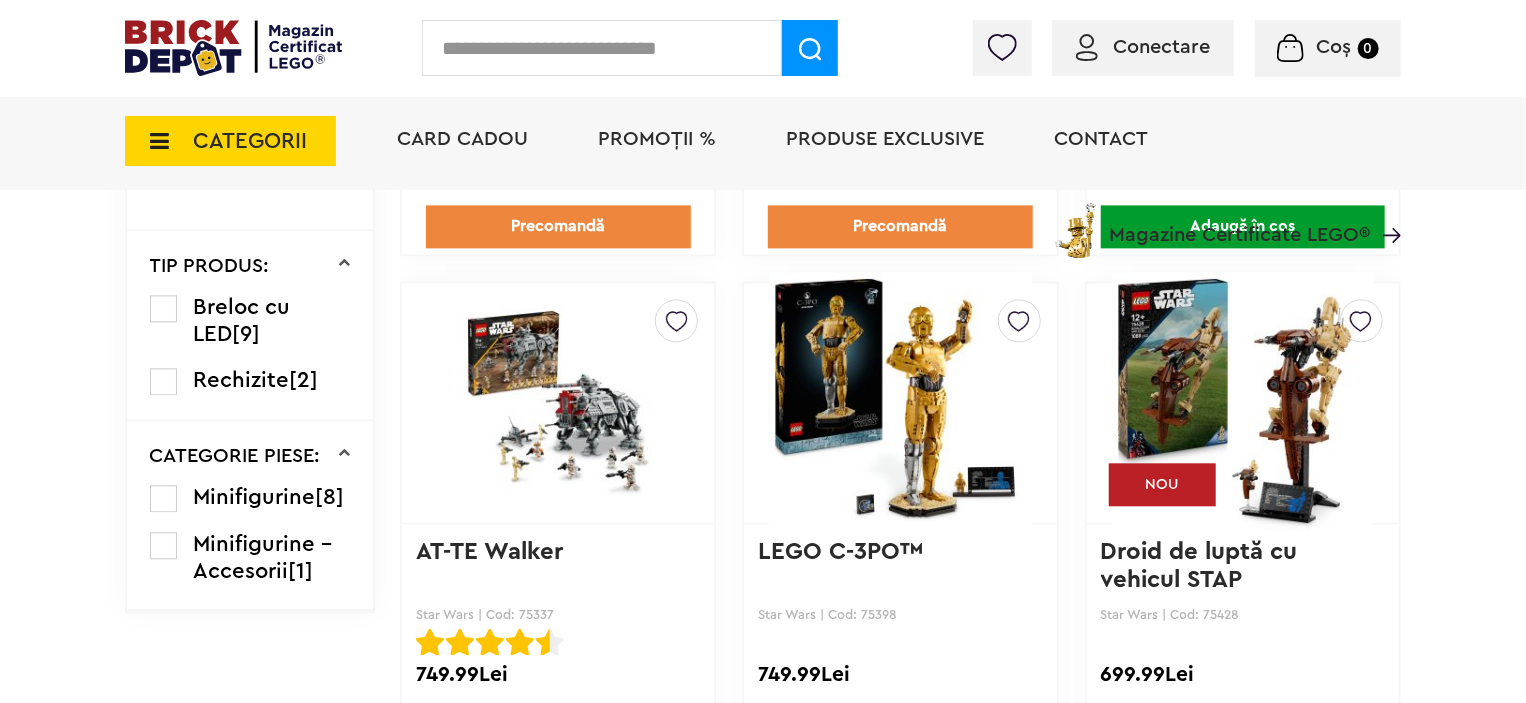drag, startPoint x: 911, startPoint y: 603, endPoint x: 880, endPoint y: 611, distance: 32.01562 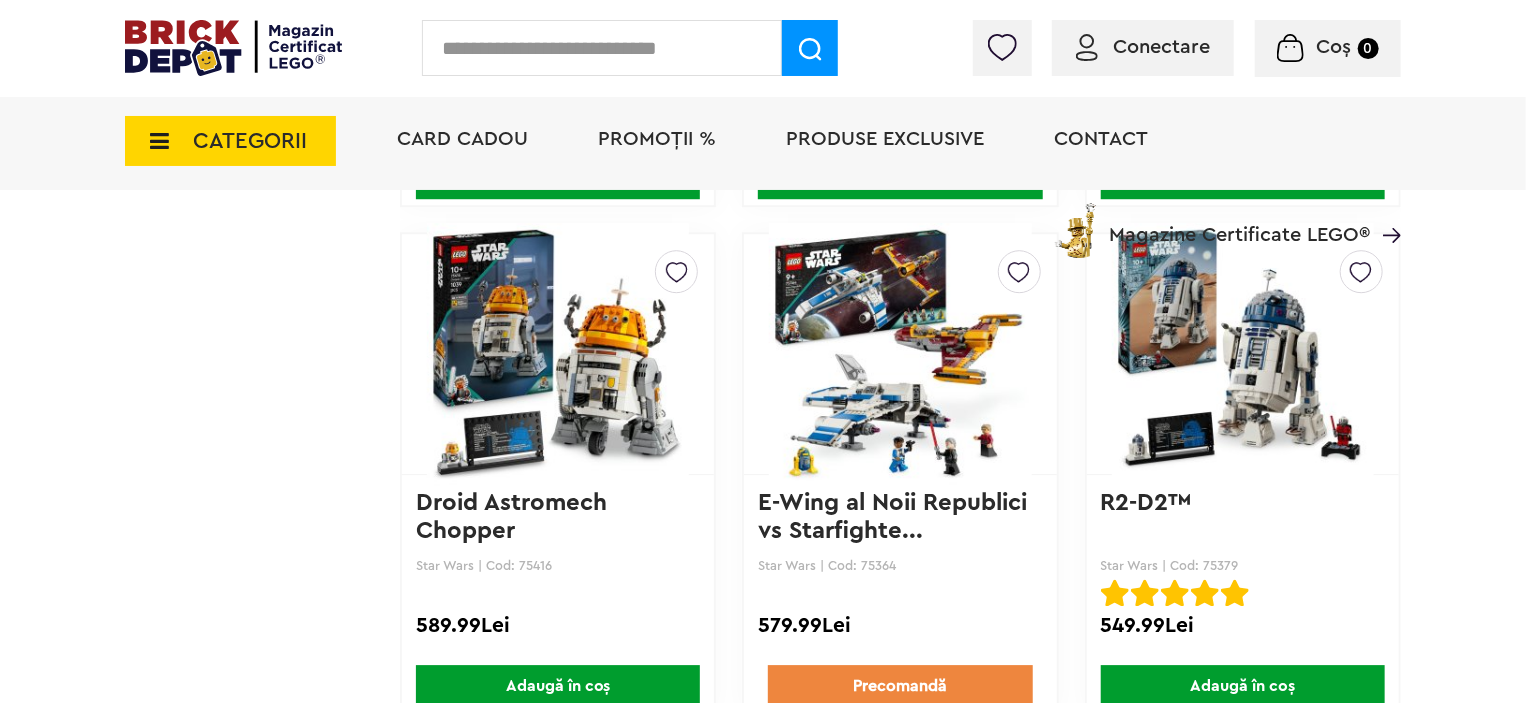 scroll, scrollTop: 2738, scrollLeft: 0, axis: vertical 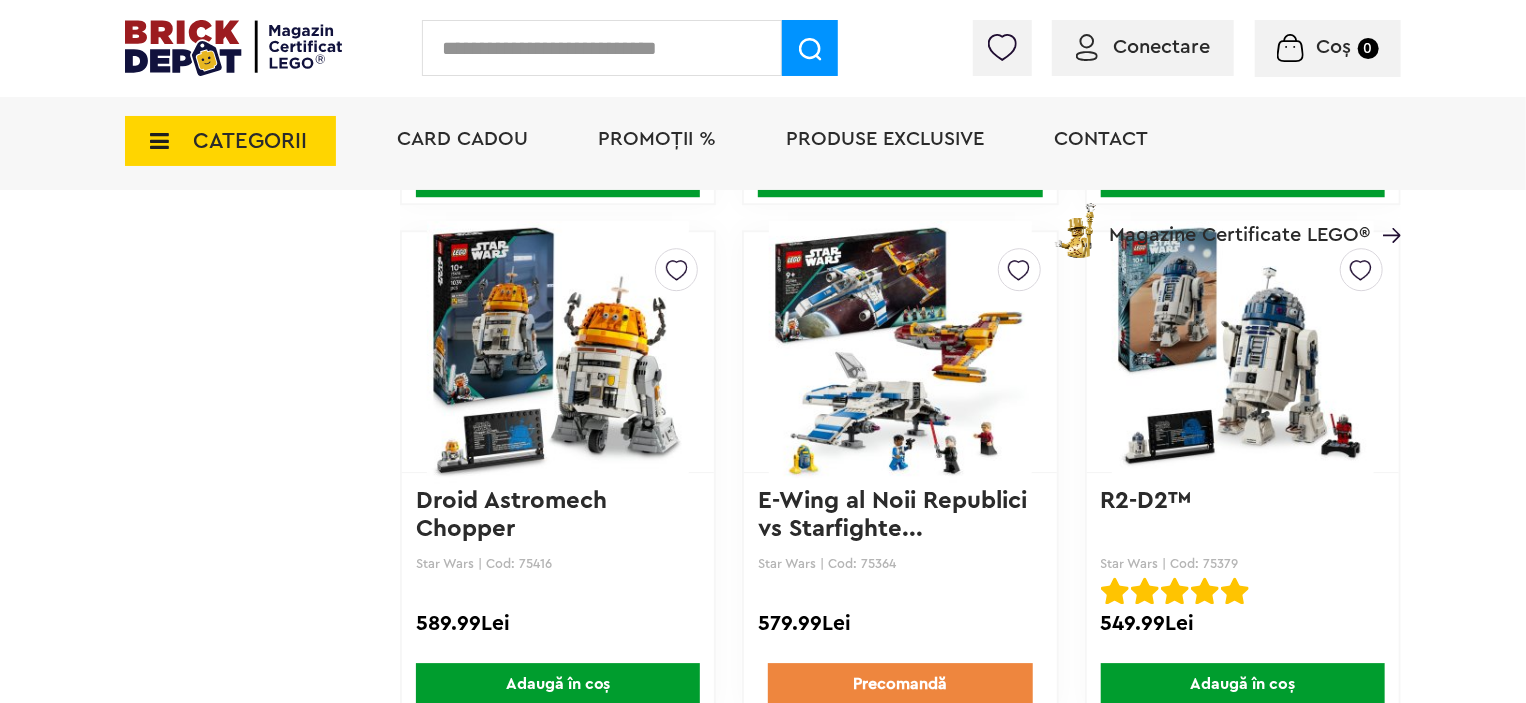 drag, startPoint x: 1241, startPoint y: 559, endPoint x: 1201, endPoint y: 563, distance: 40.1995 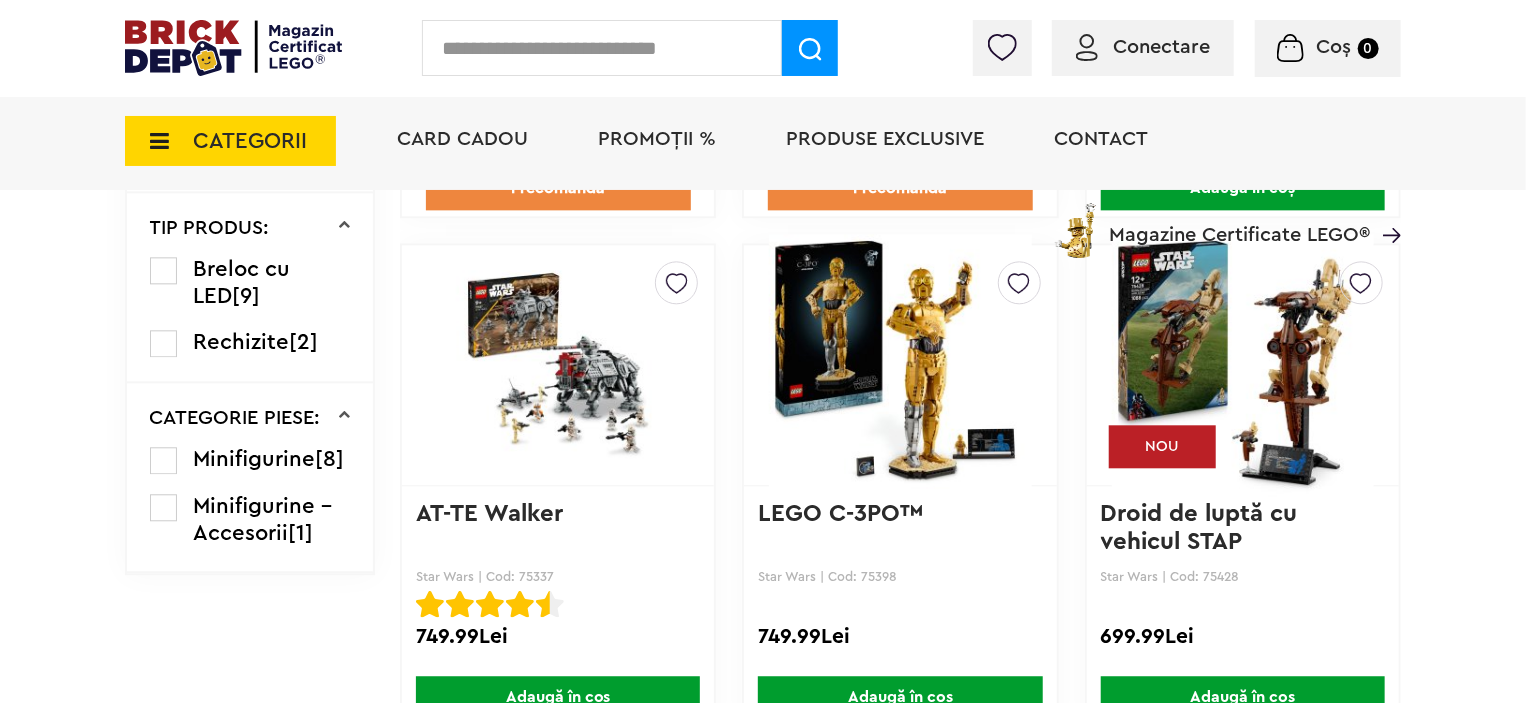 scroll, scrollTop: 2218, scrollLeft: 0, axis: vertical 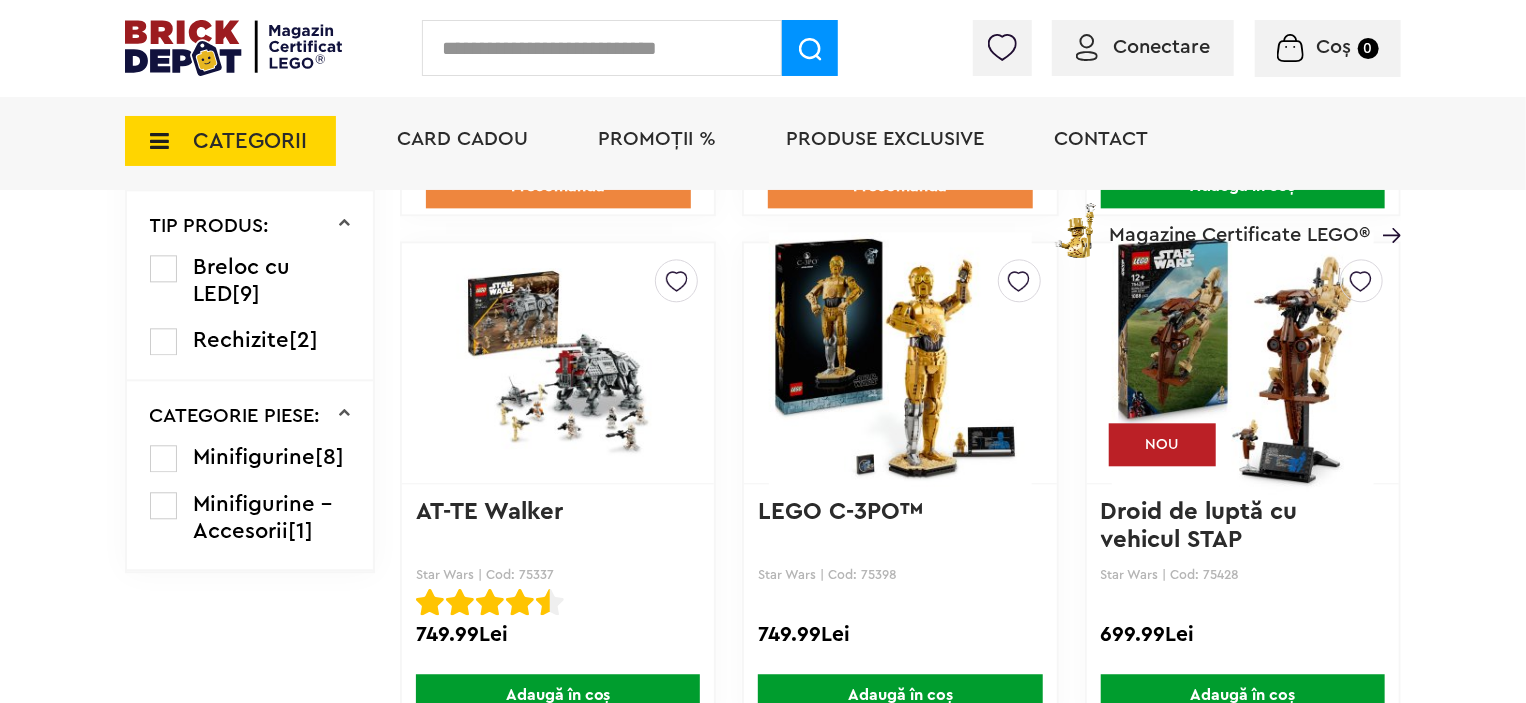 click at bounding box center [900, 363] 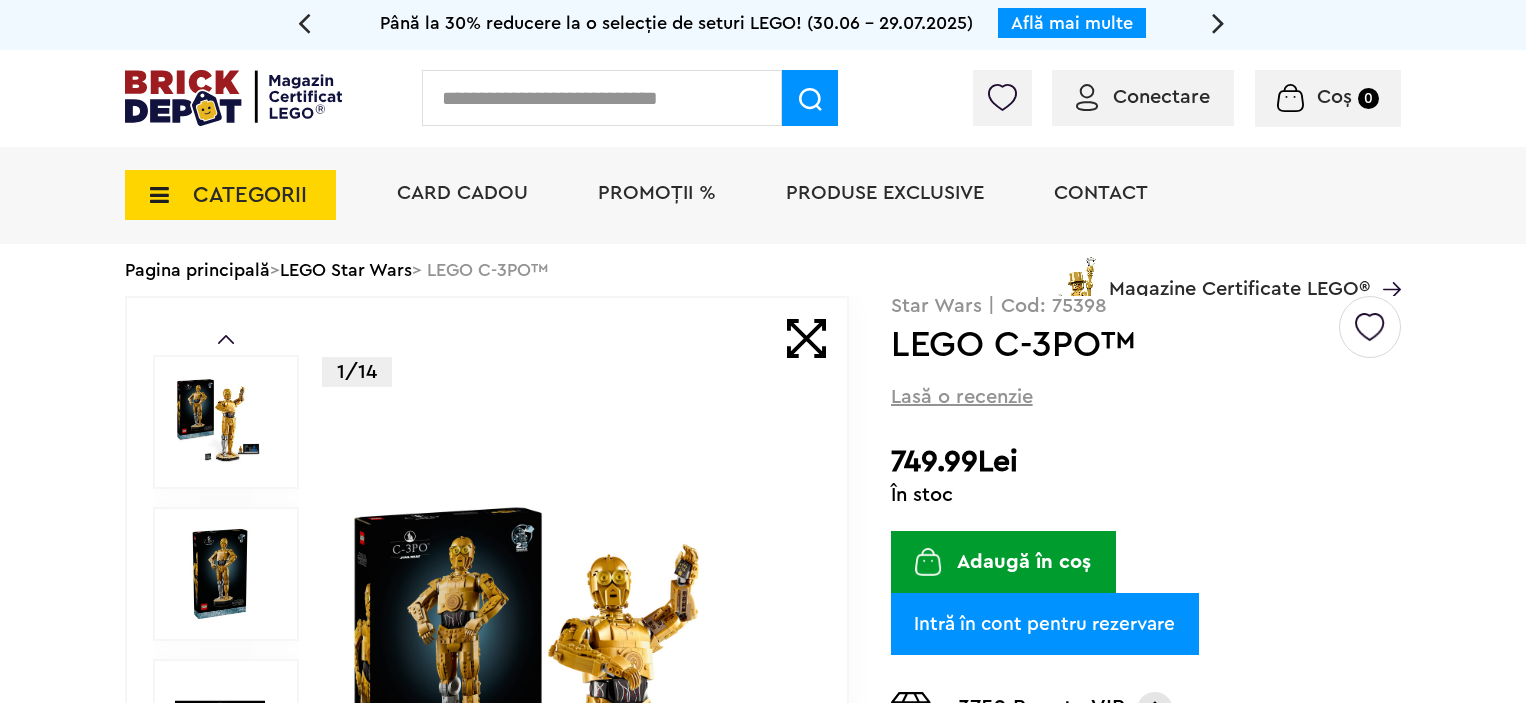 scroll, scrollTop: 0, scrollLeft: 0, axis: both 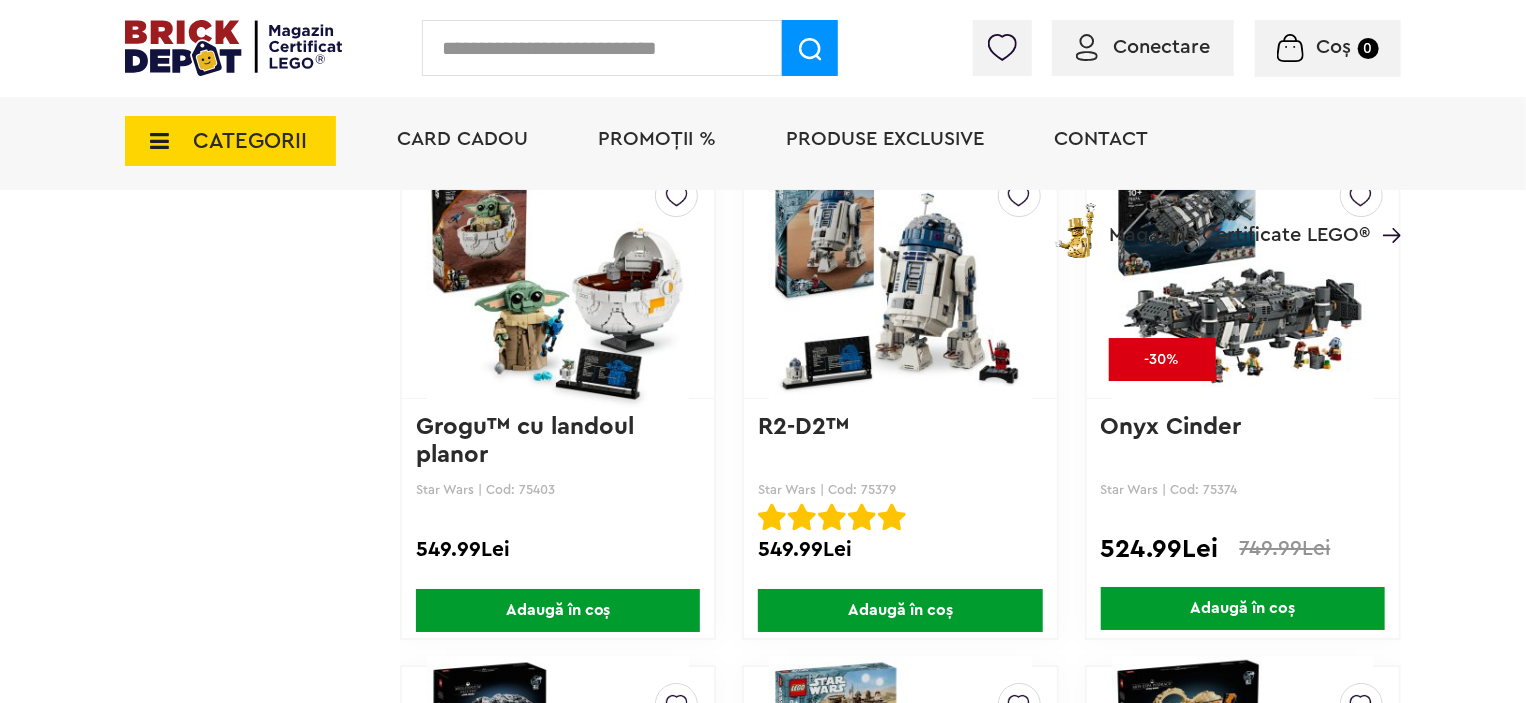click at bounding box center [900, 278] 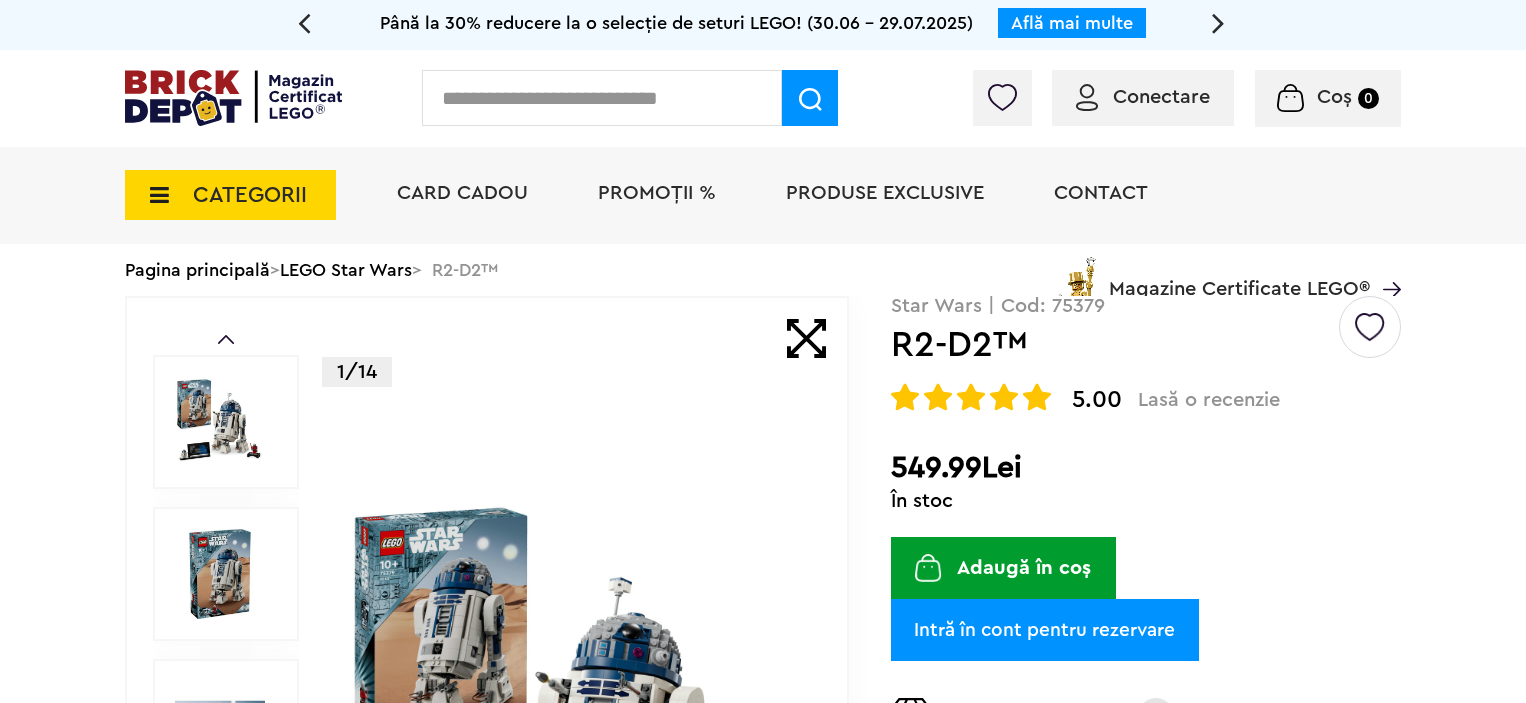 scroll, scrollTop: 0, scrollLeft: 0, axis: both 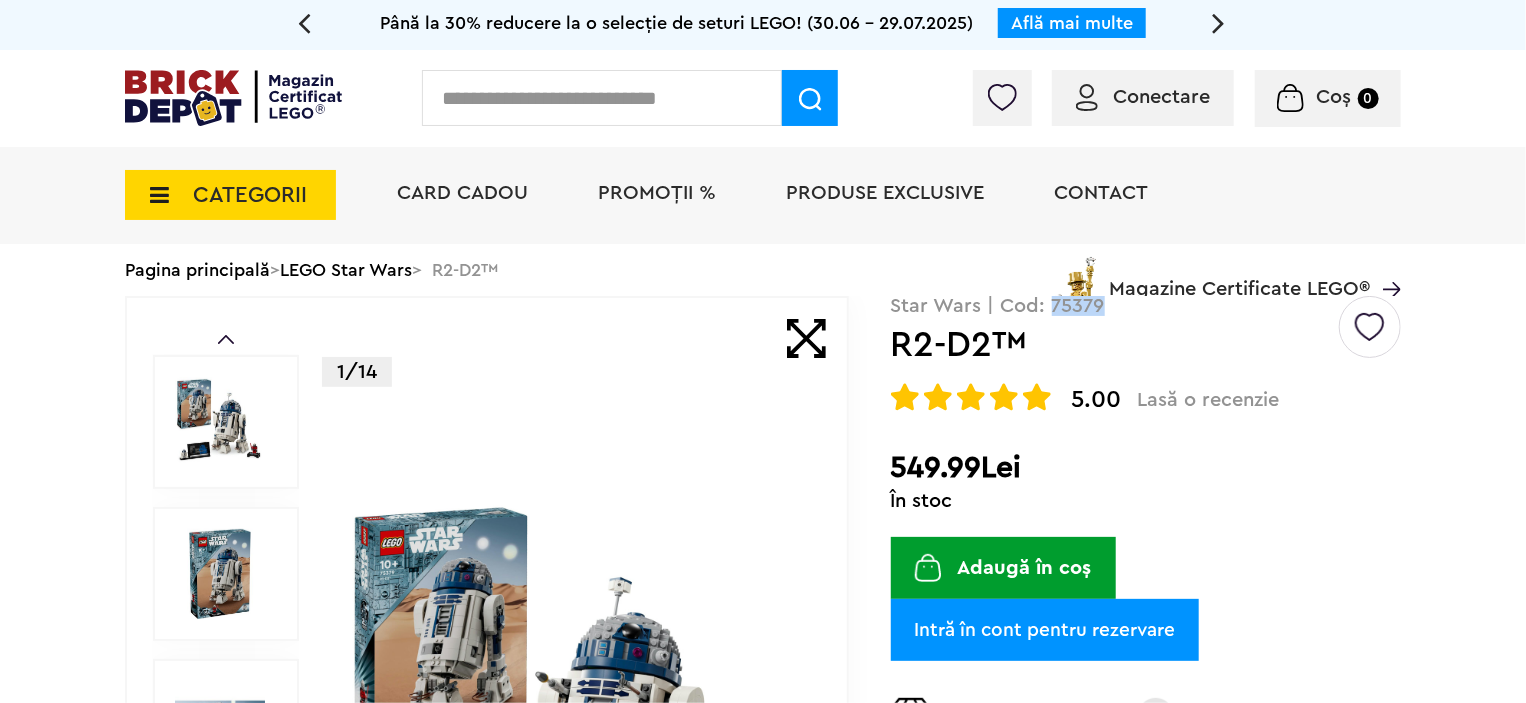 drag, startPoint x: 1108, startPoint y: 314, endPoint x: 1054, endPoint y: 308, distance: 54.33231 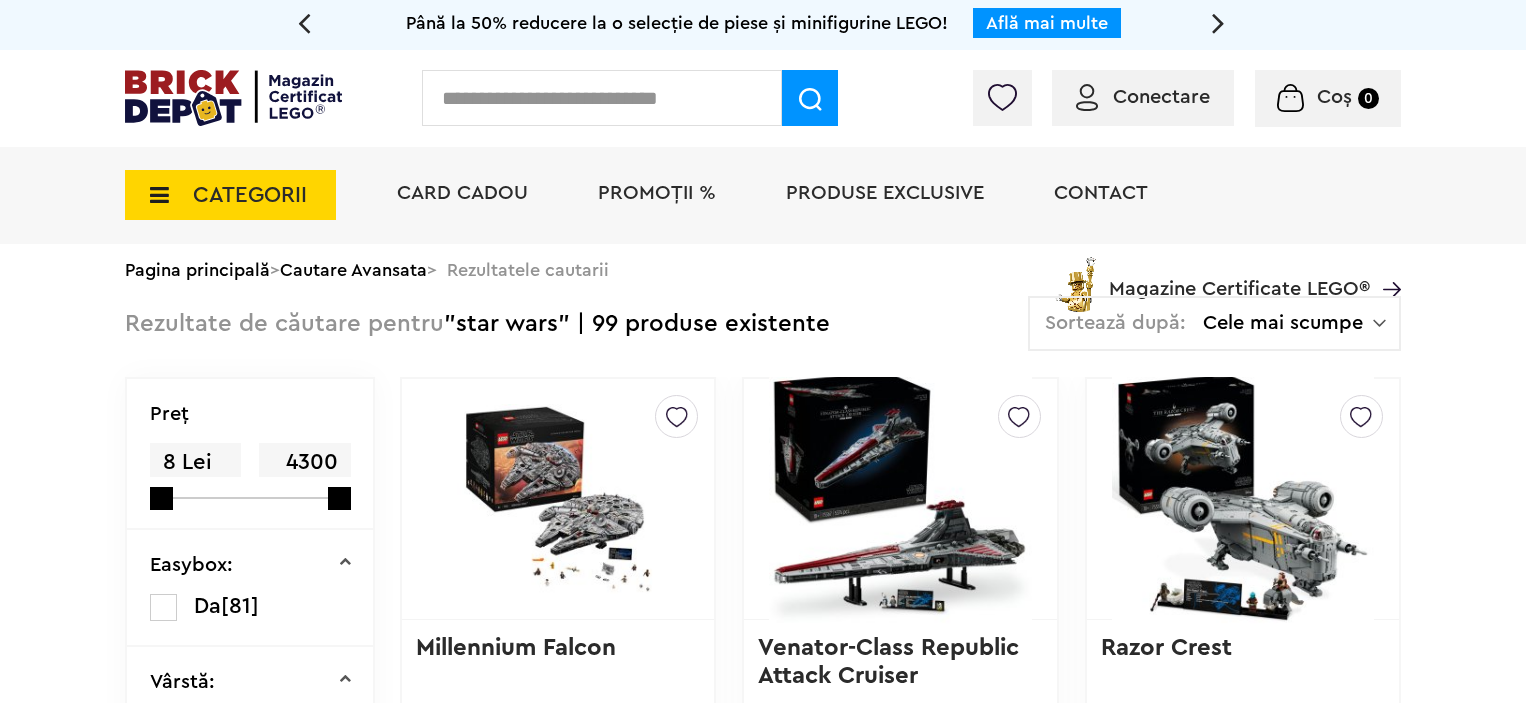 scroll, scrollTop: 3276, scrollLeft: 0, axis: vertical 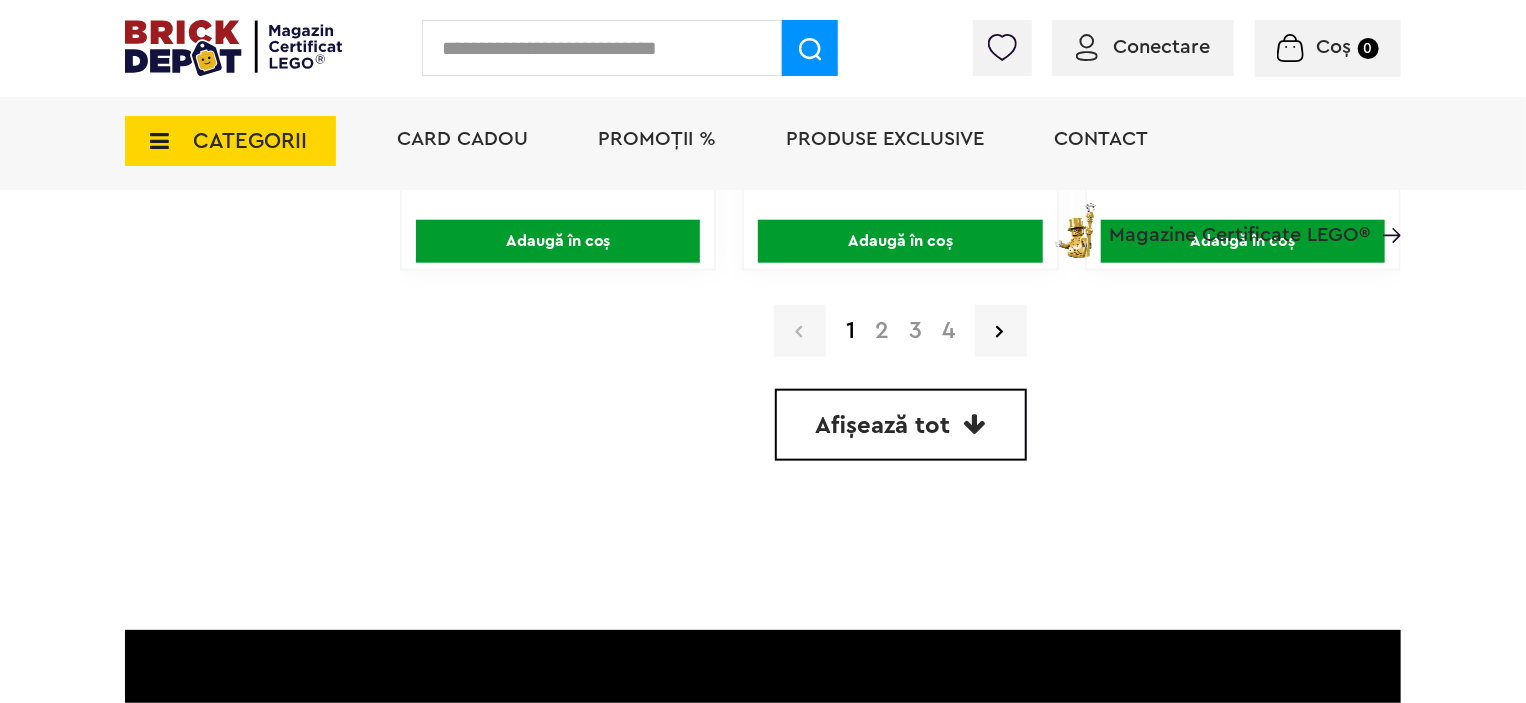 click on "Afișează tot" at bounding box center [901, 425] 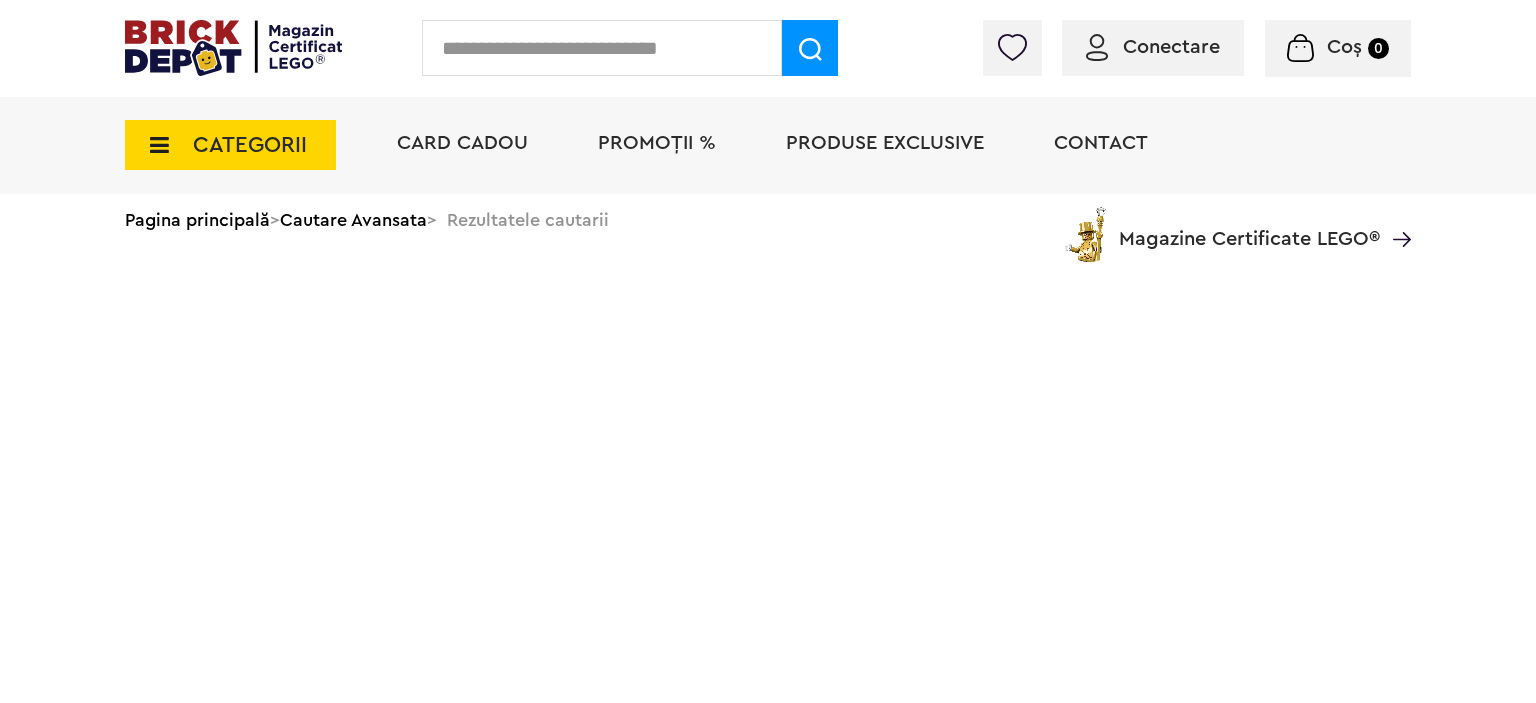 scroll, scrollTop: 0, scrollLeft: 0, axis: both 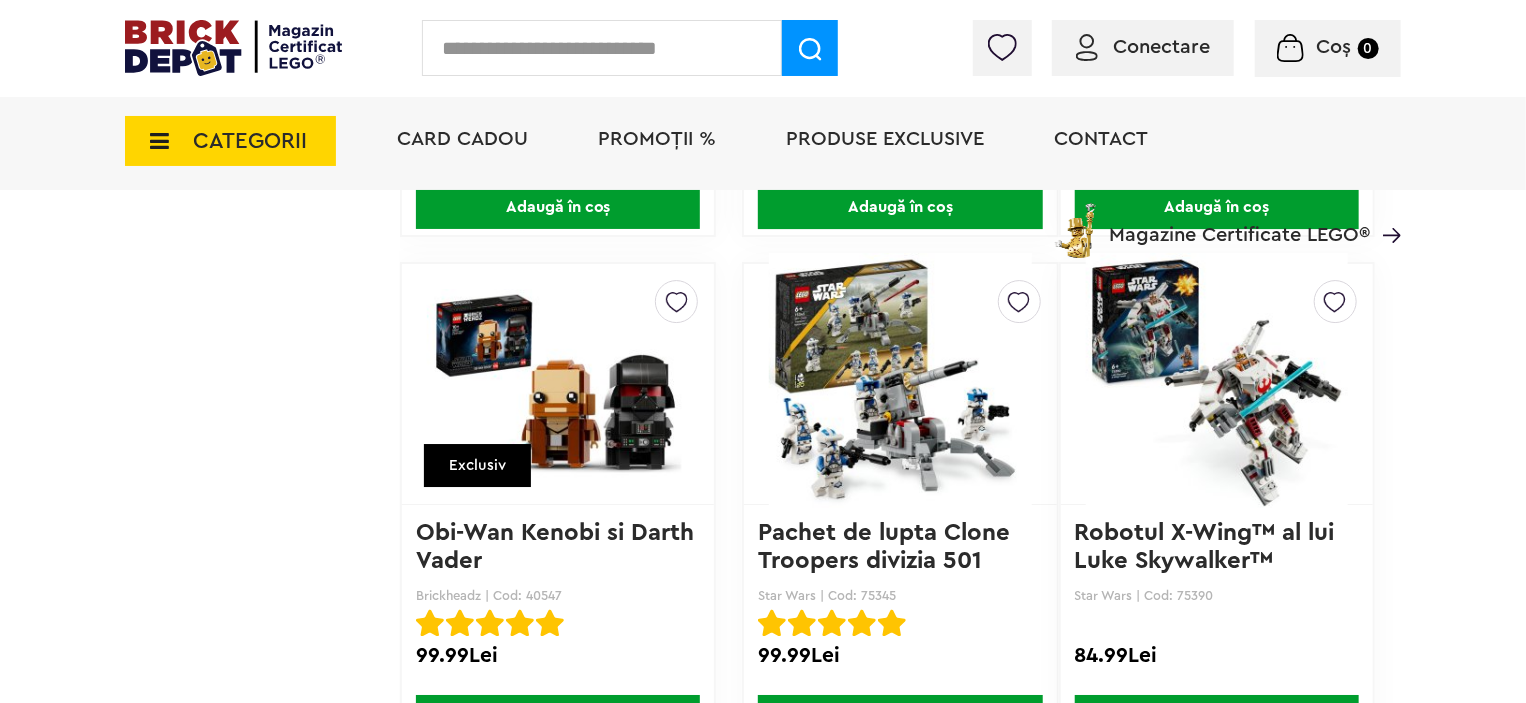 drag, startPoint x: 576, startPoint y: 570, endPoint x: 527, endPoint y: 573, distance: 49.09175 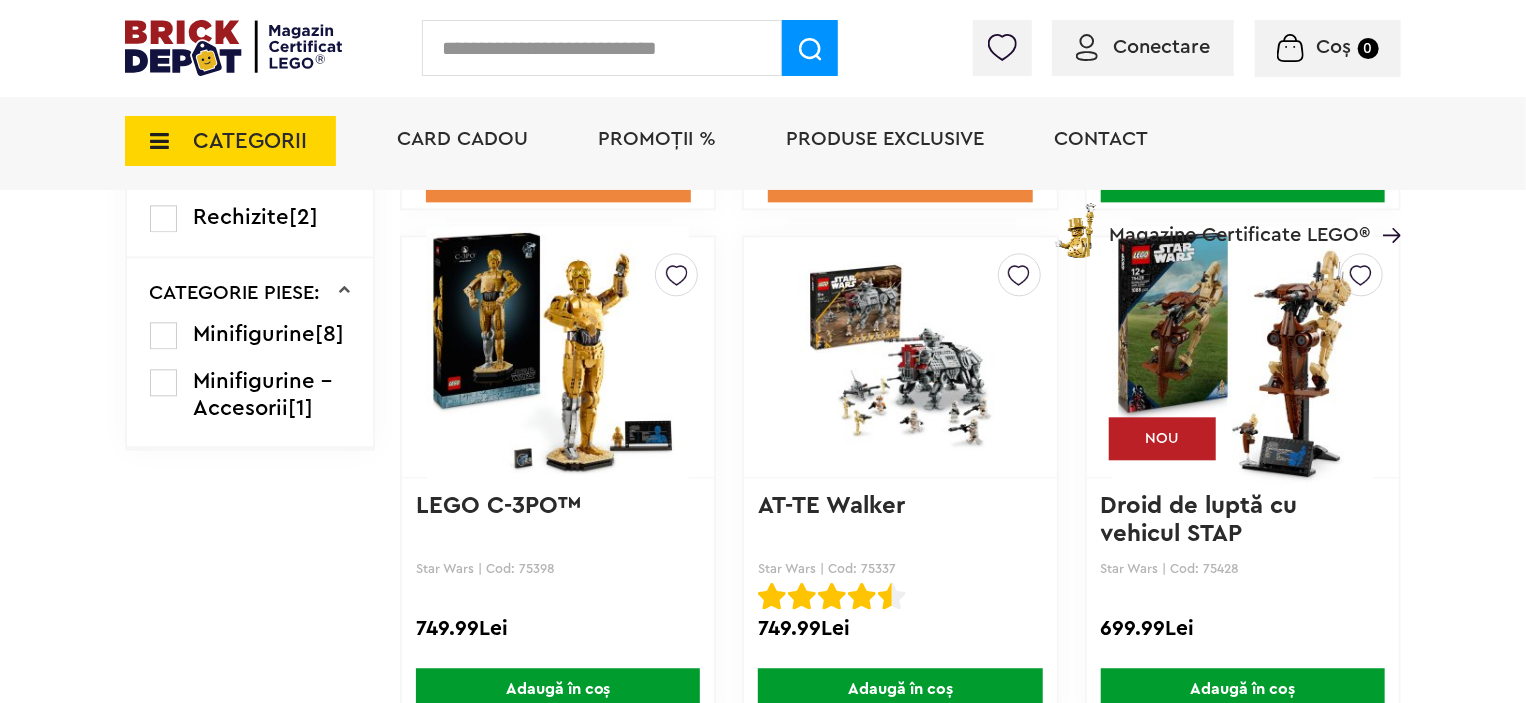 scroll, scrollTop: 2226, scrollLeft: 0, axis: vertical 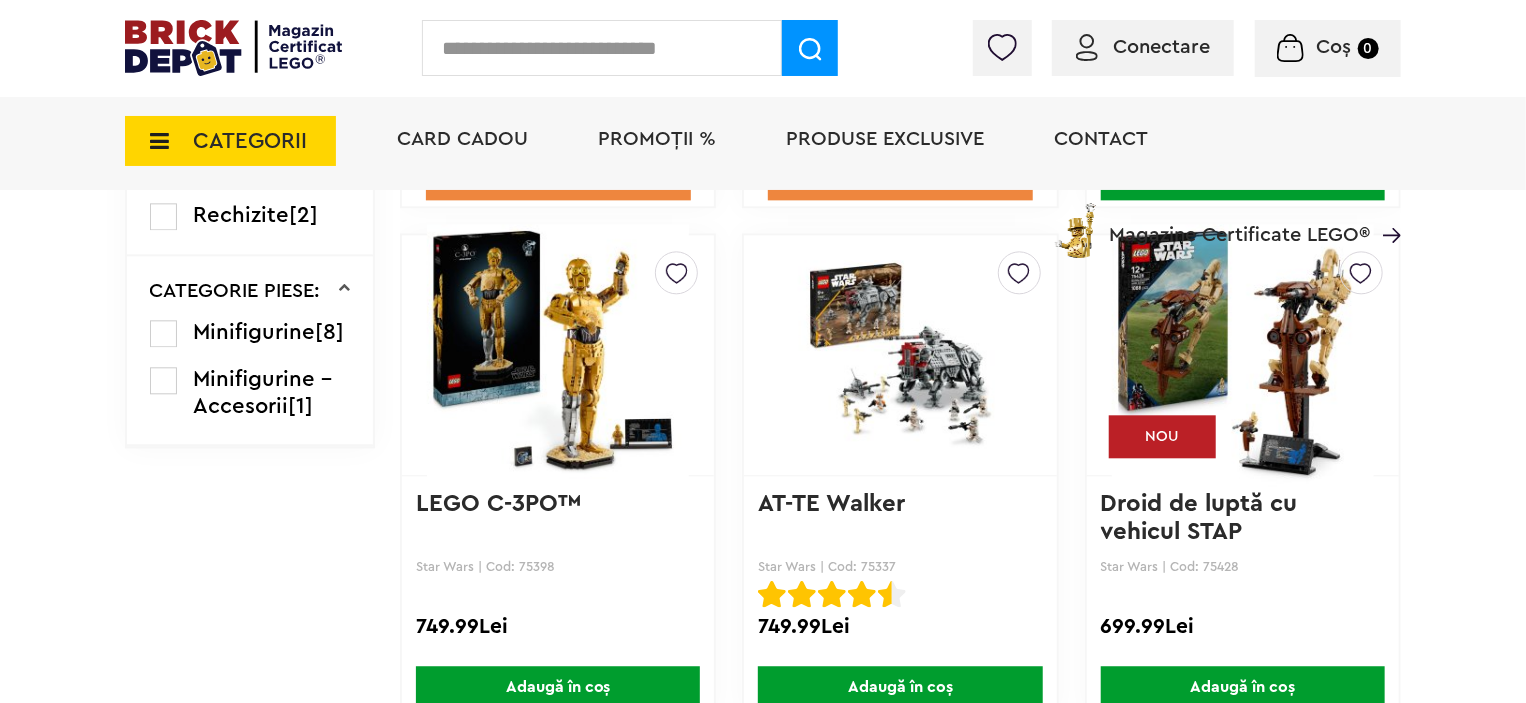 click at bounding box center (558, 355) 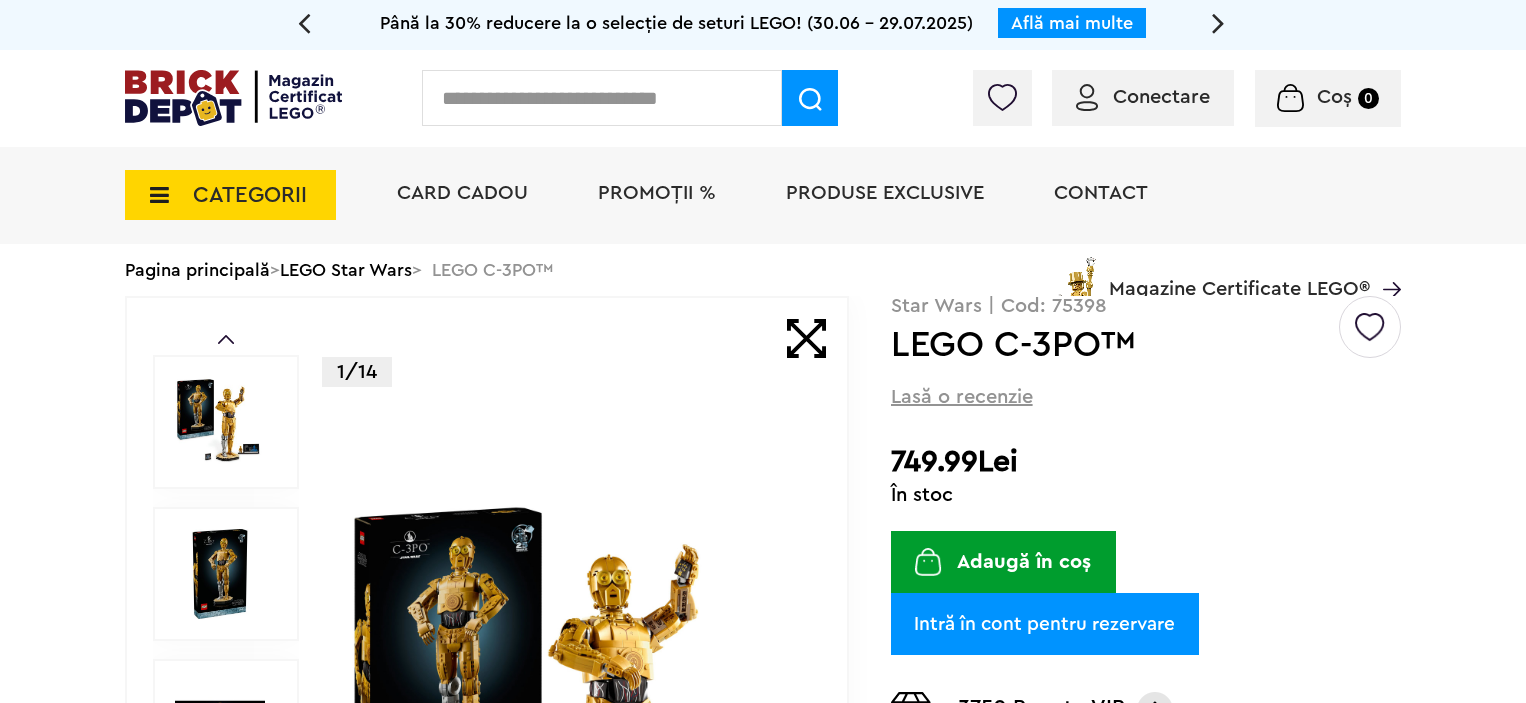 scroll, scrollTop: 0, scrollLeft: 0, axis: both 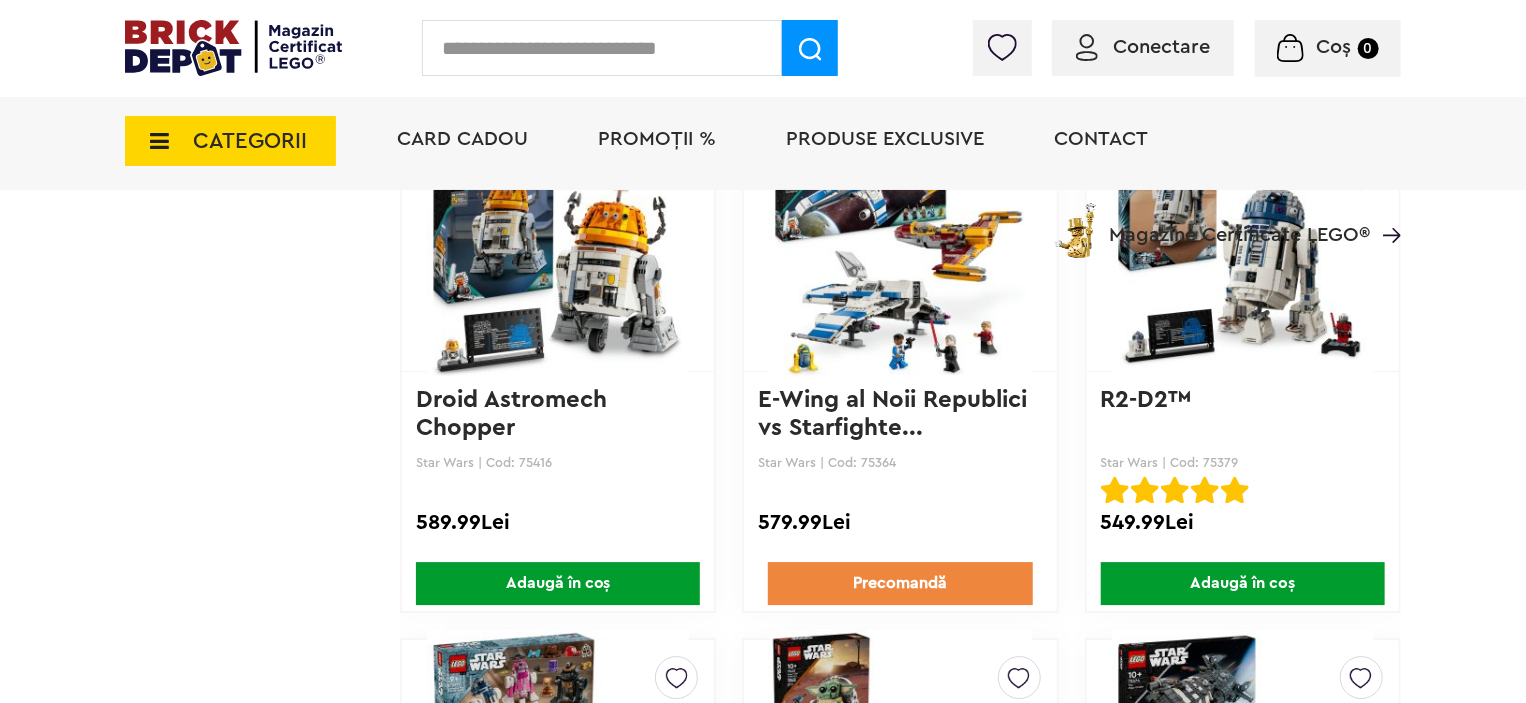 click at bounding box center [1243, 251] 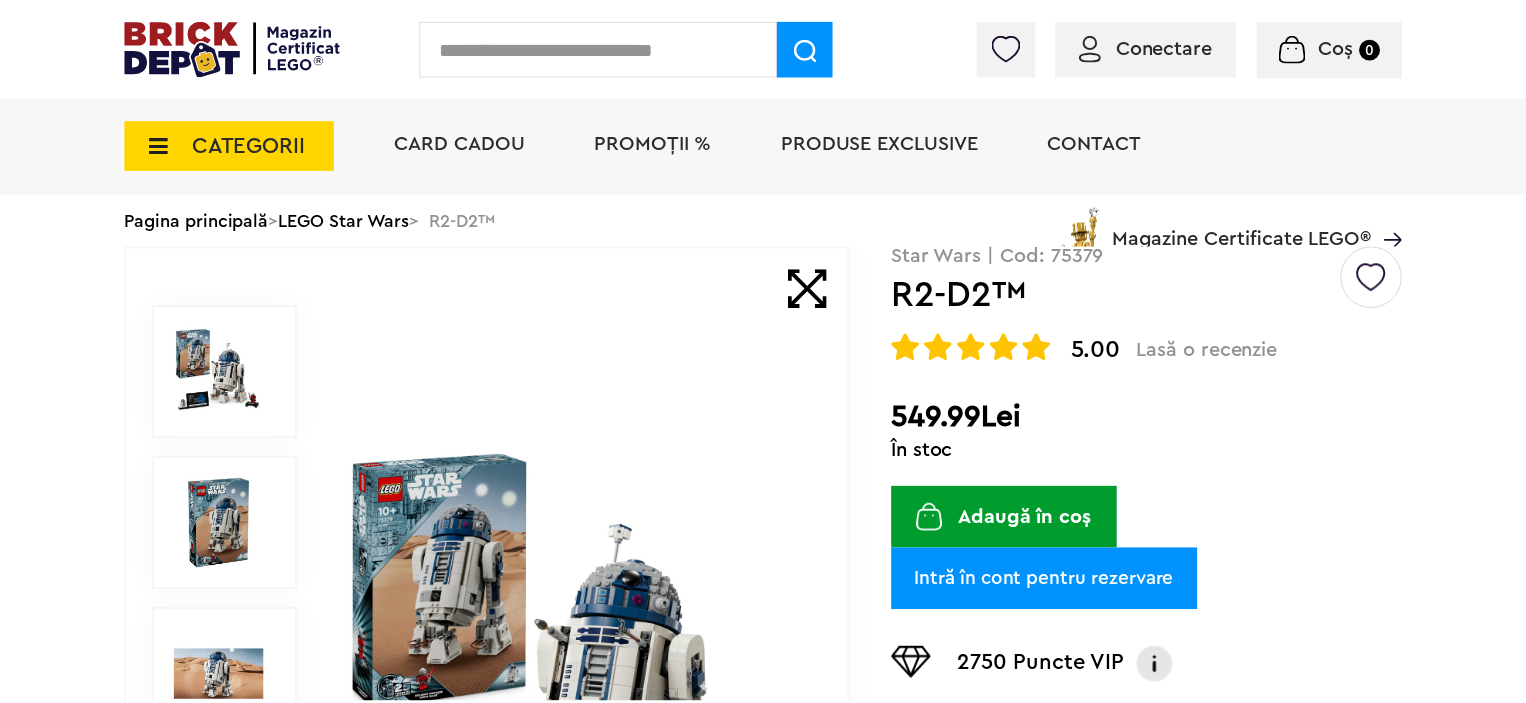 scroll, scrollTop: 0, scrollLeft: 0, axis: both 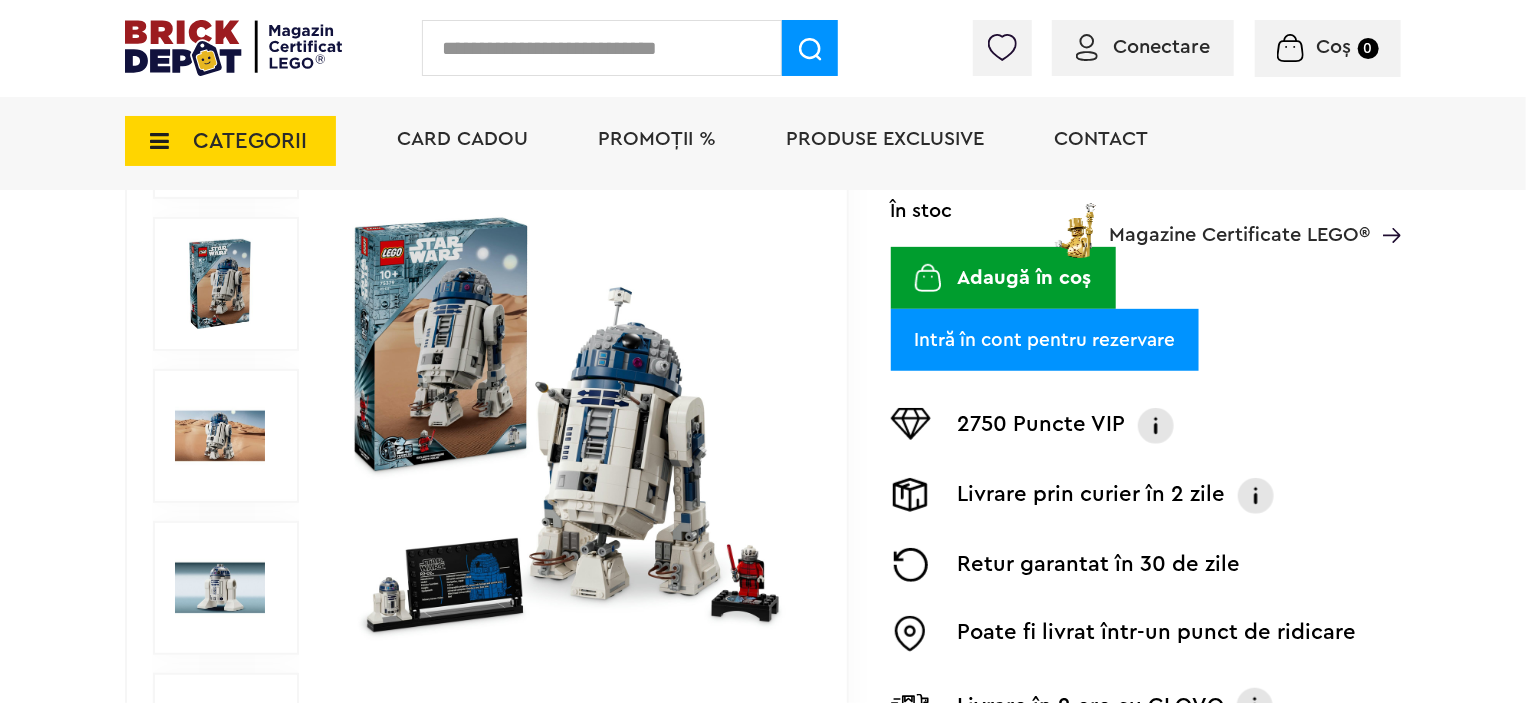 click on "CATEGORII" at bounding box center (250, 141) 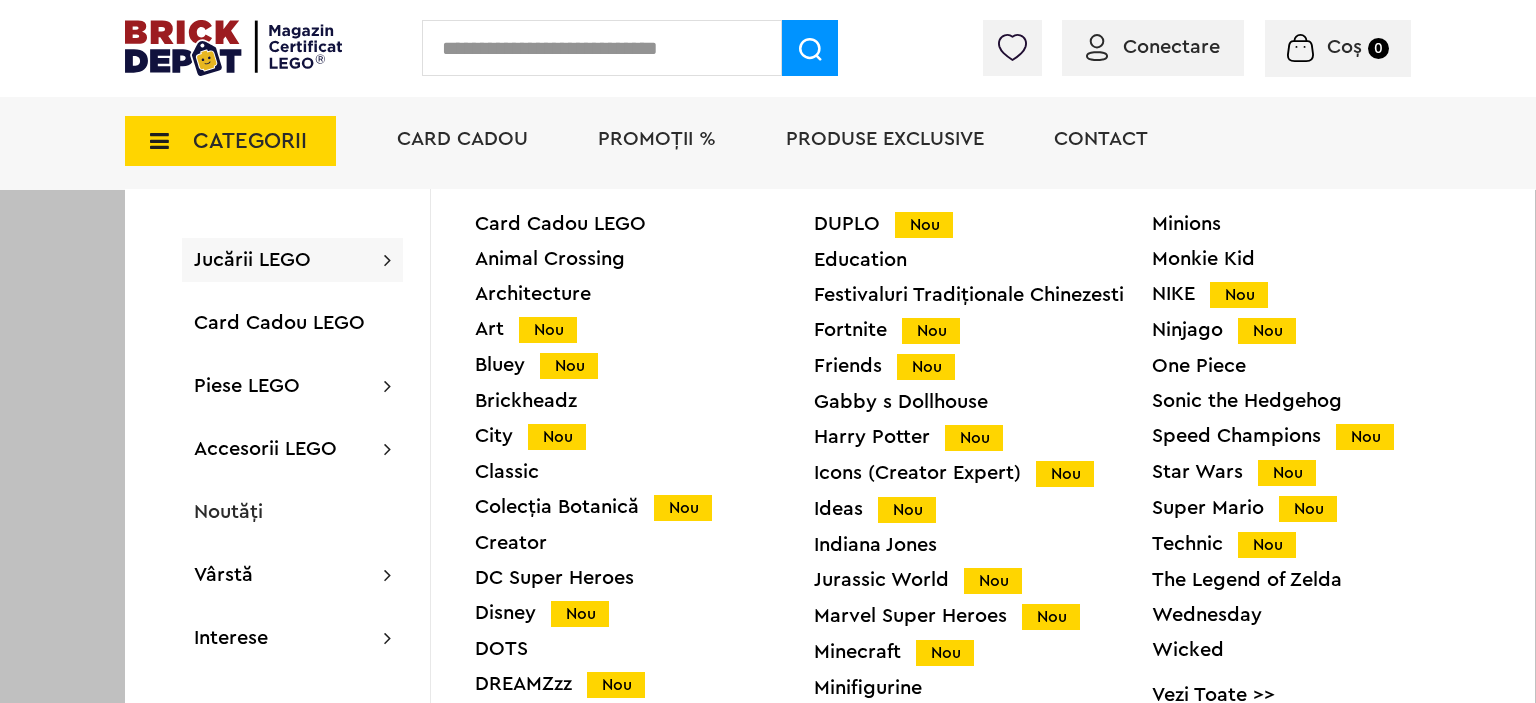 click on "Minions Monkie Kid NIKE Nou Ninjago Nou One Piece Sonic the Hedgehog Speed Champions Nou Star Wars Nou Super Mario Nou Technic Nou The Legend of Zelda Wednesday Wicked Vezi Toate >>" at bounding box center (1321, 467) 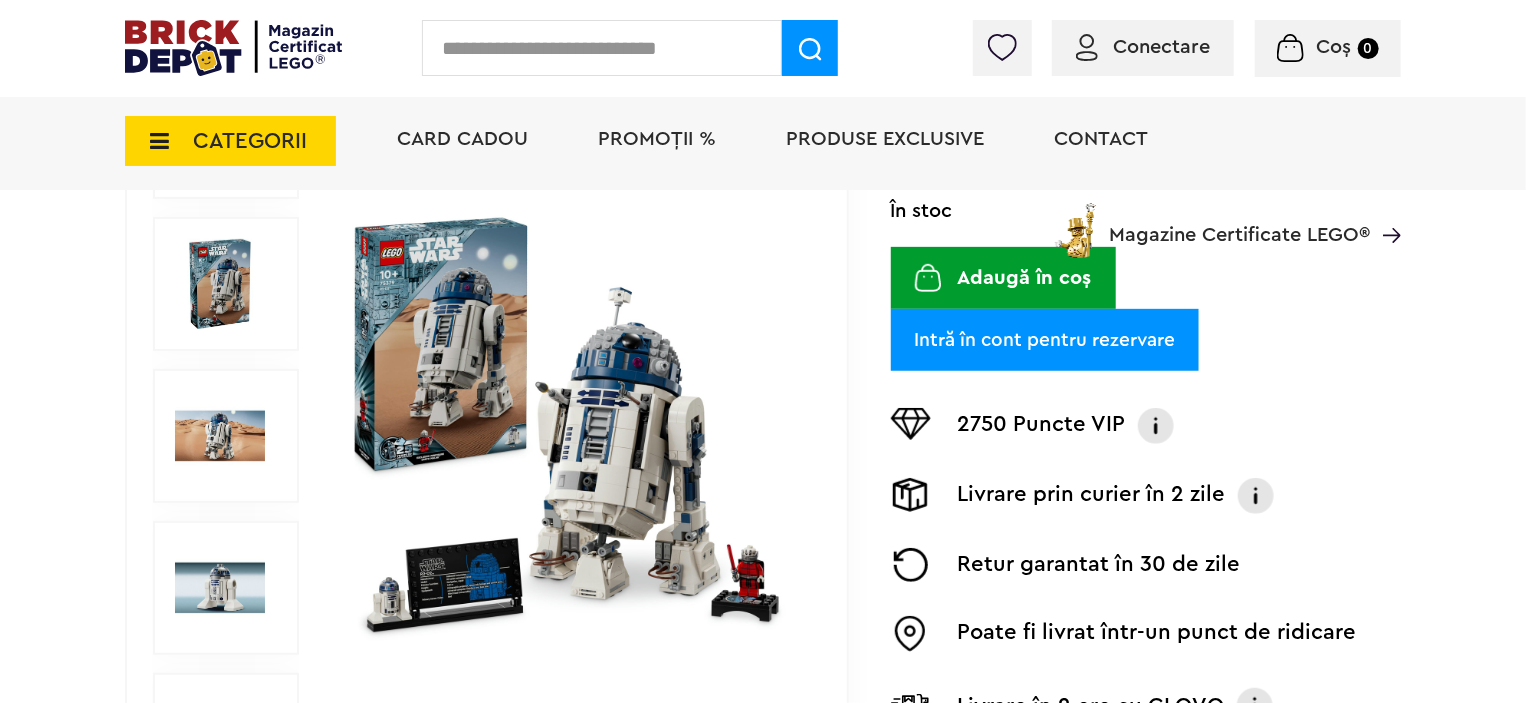 click on "CATEGORII" at bounding box center [250, 141] 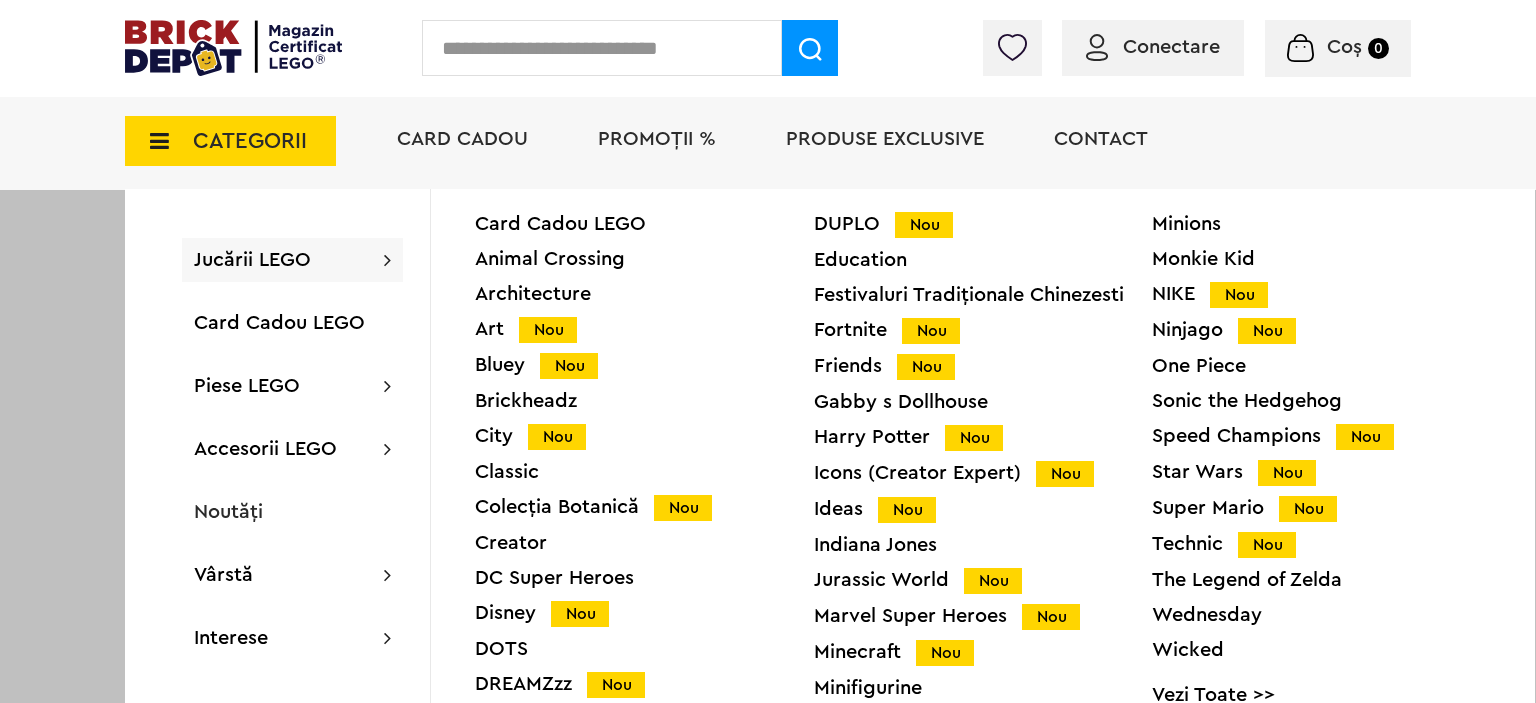 click on "Speed Champions Nou" at bounding box center [1321, 436] 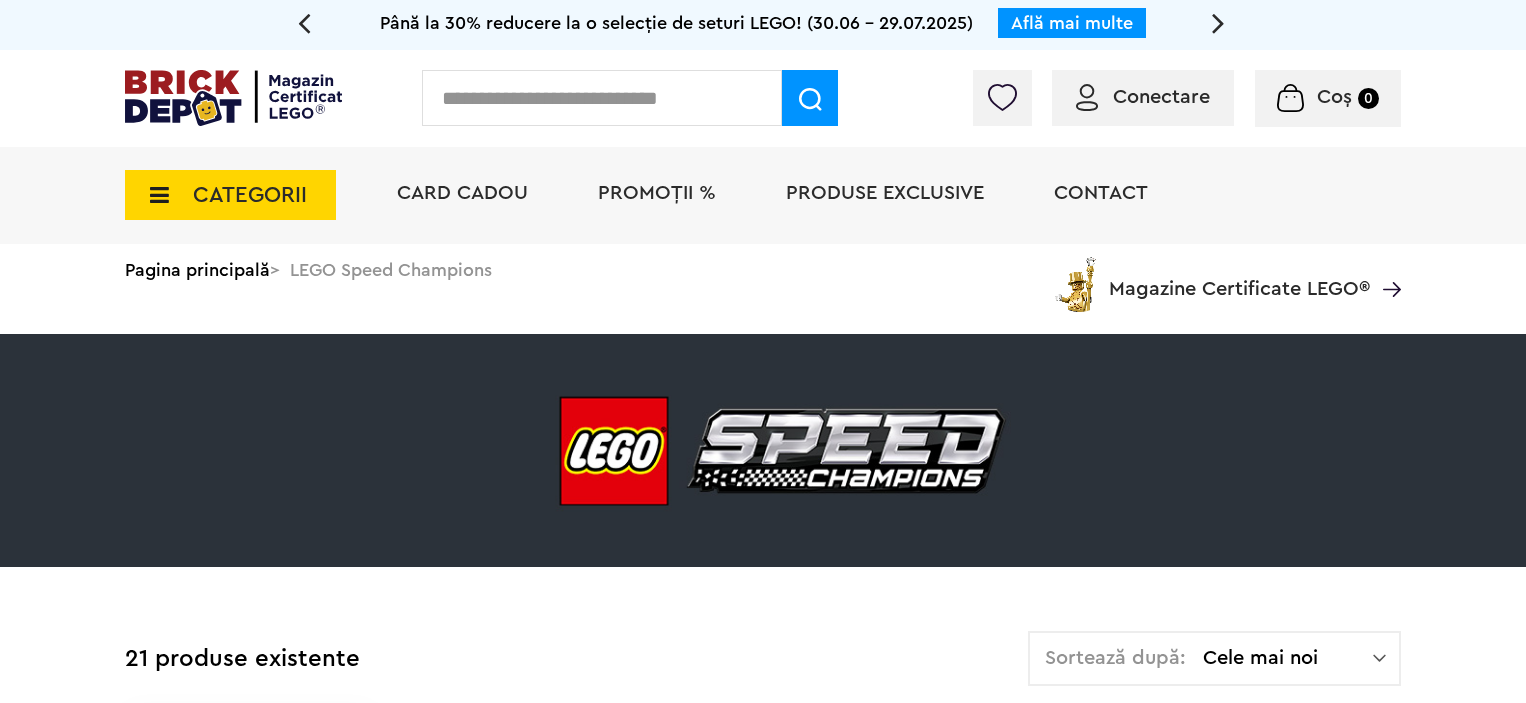 scroll, scrollTop: 0, scrollLeft: 0, axis: both 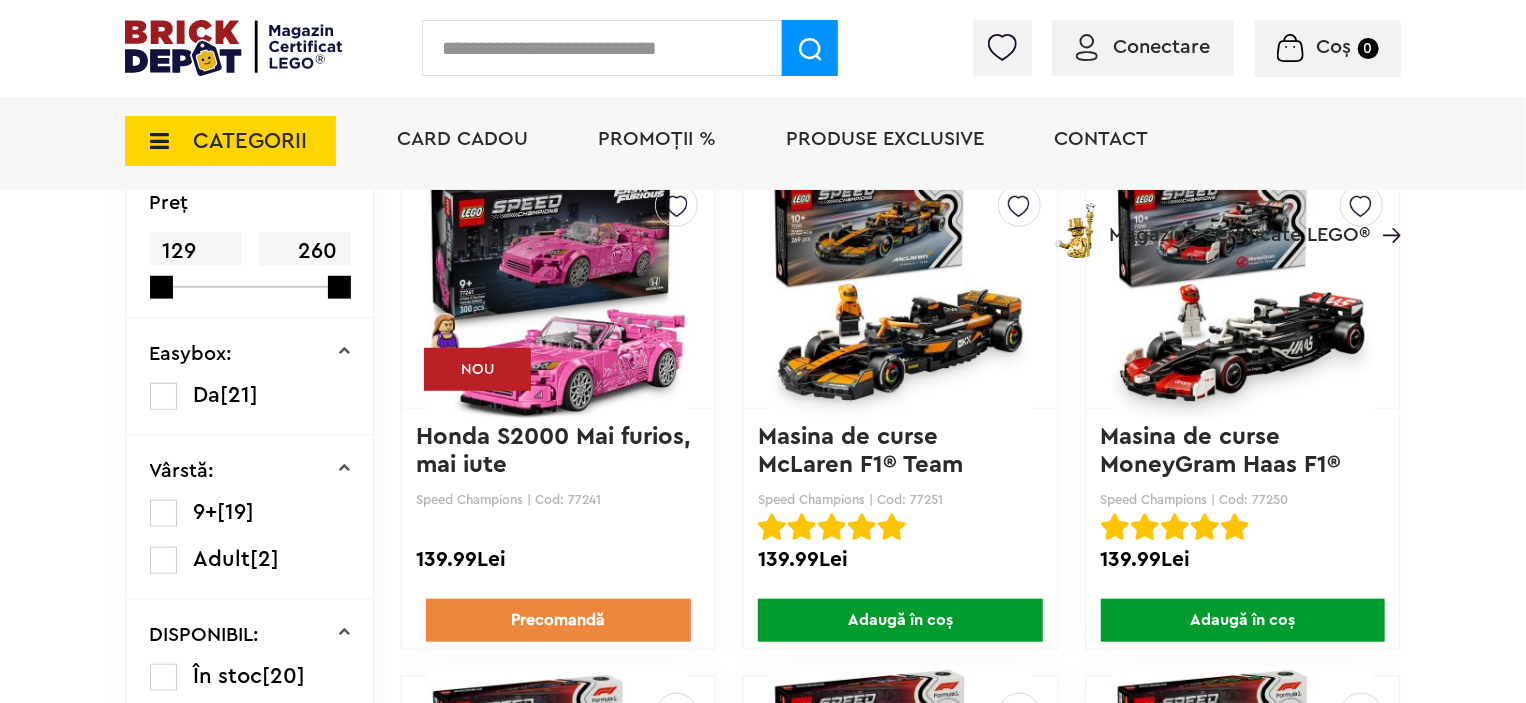 click at bounding box center [558, 288] 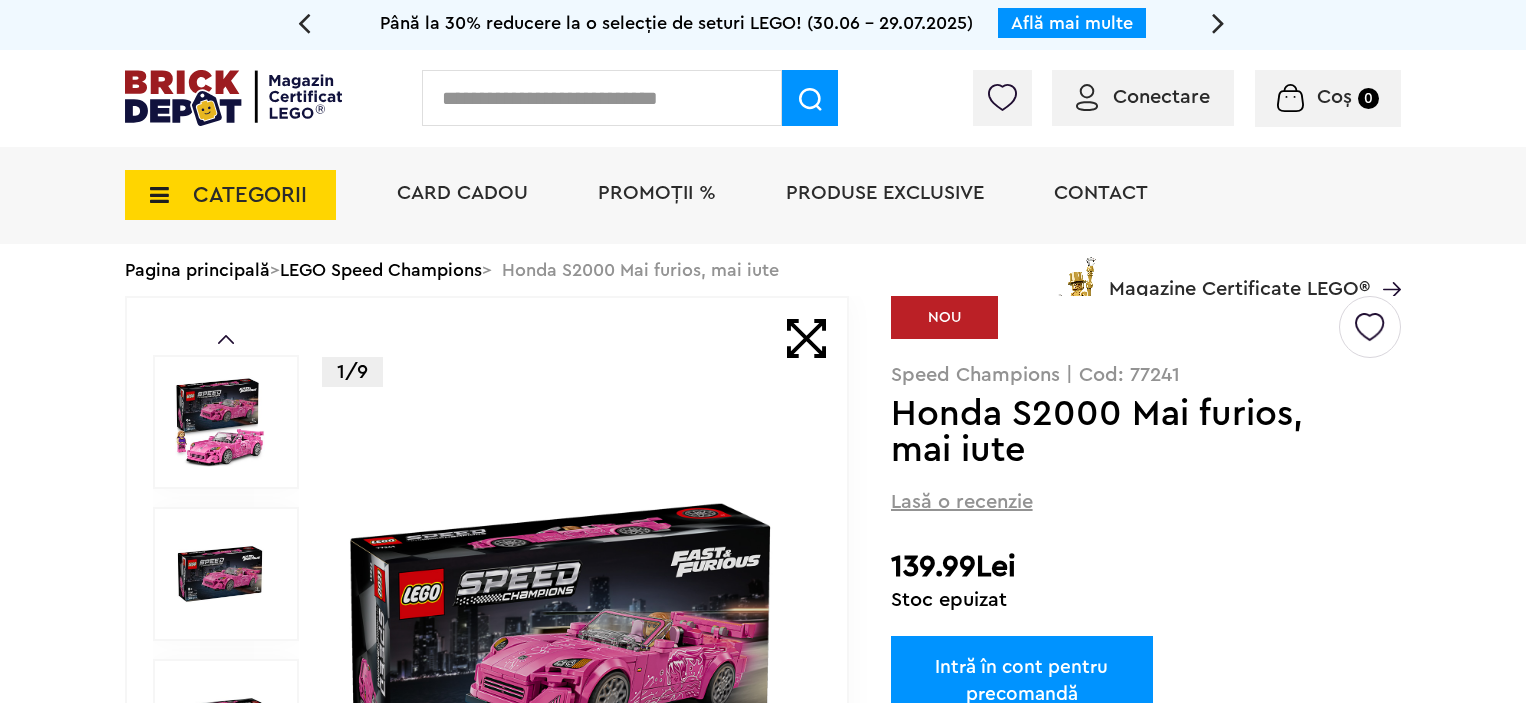 scroll, scrollTop: 0, scrollLeft: 0, axis: both 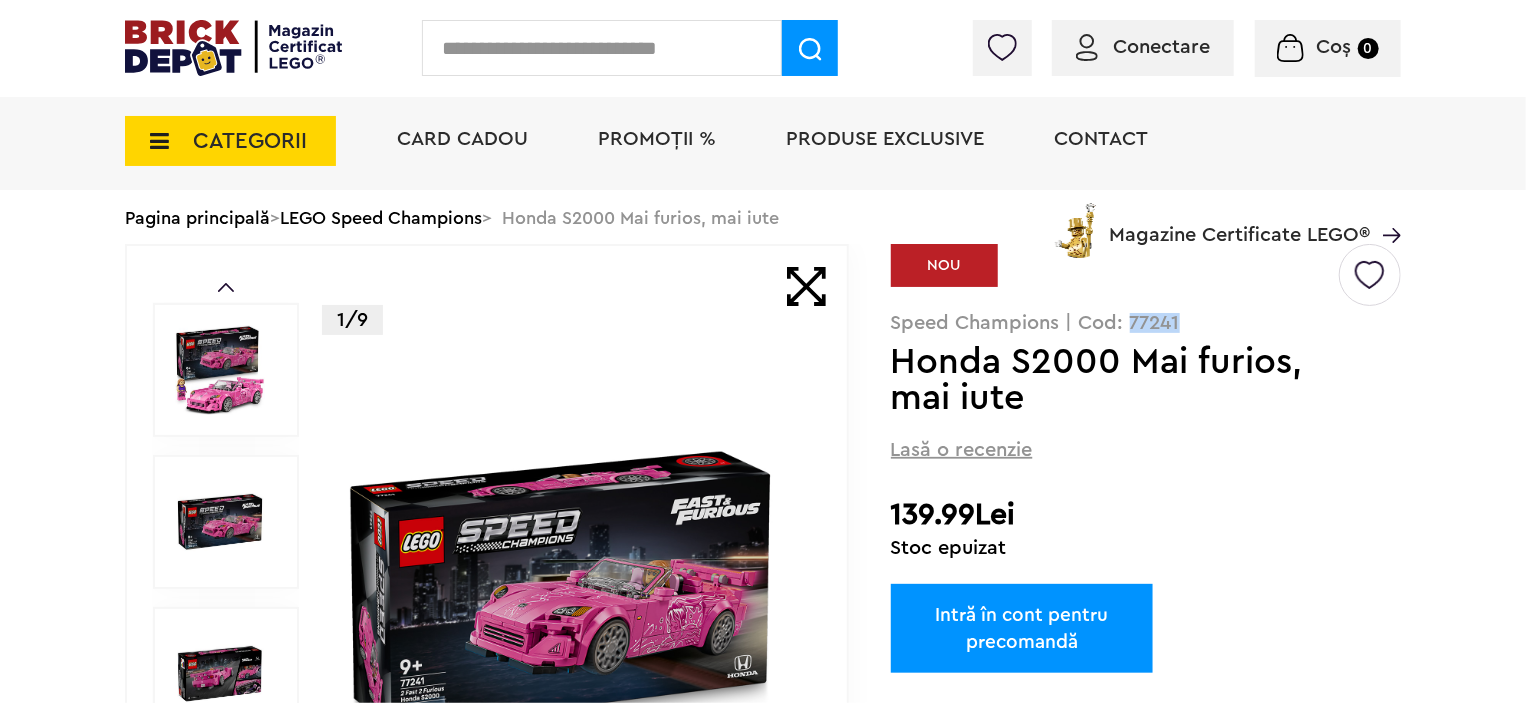 drag, startPoint x: 1196, startPoint y: 323, endPoint x: 1135, endPoint y: 333, distance: 61.81424 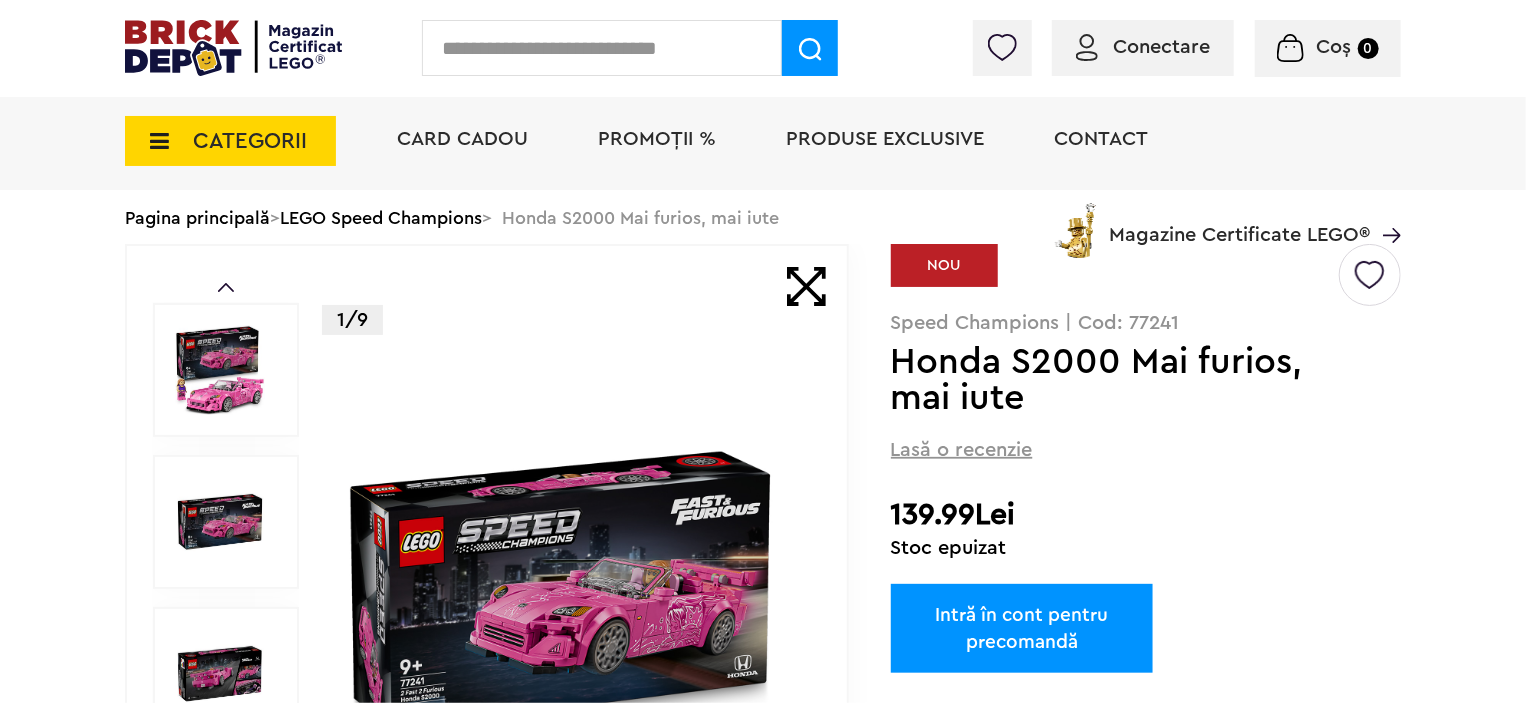 click at bounding box center (602, 48) 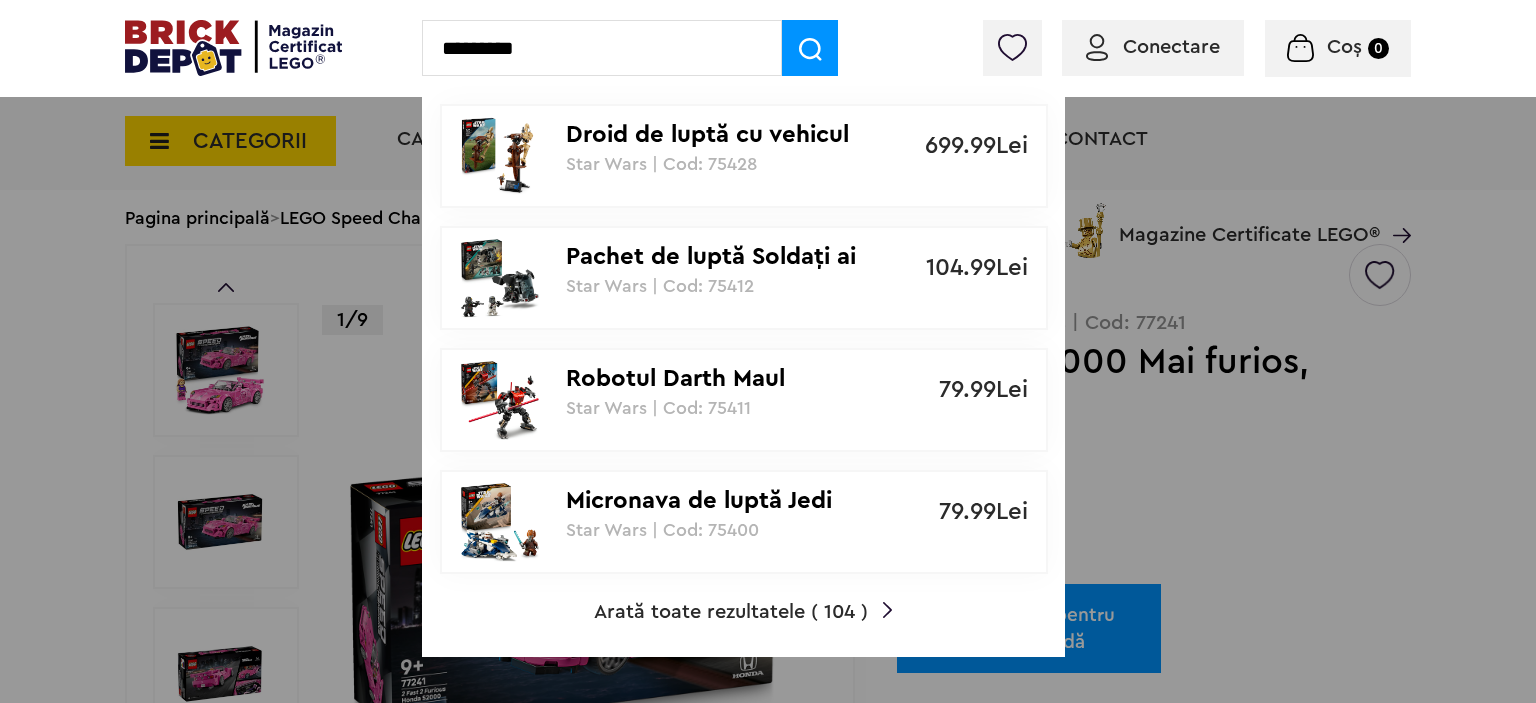 type on "*********" 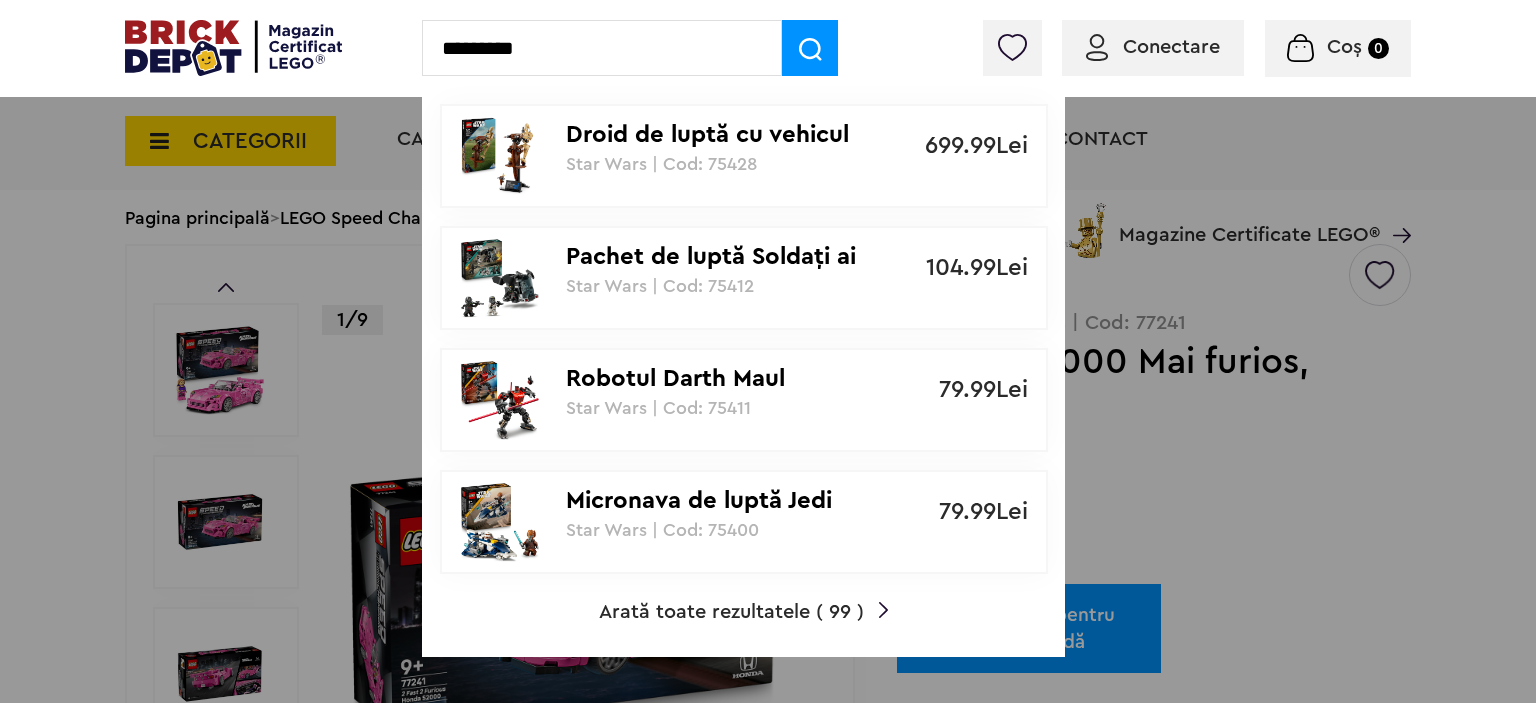 click at bounding box center (768, 351) 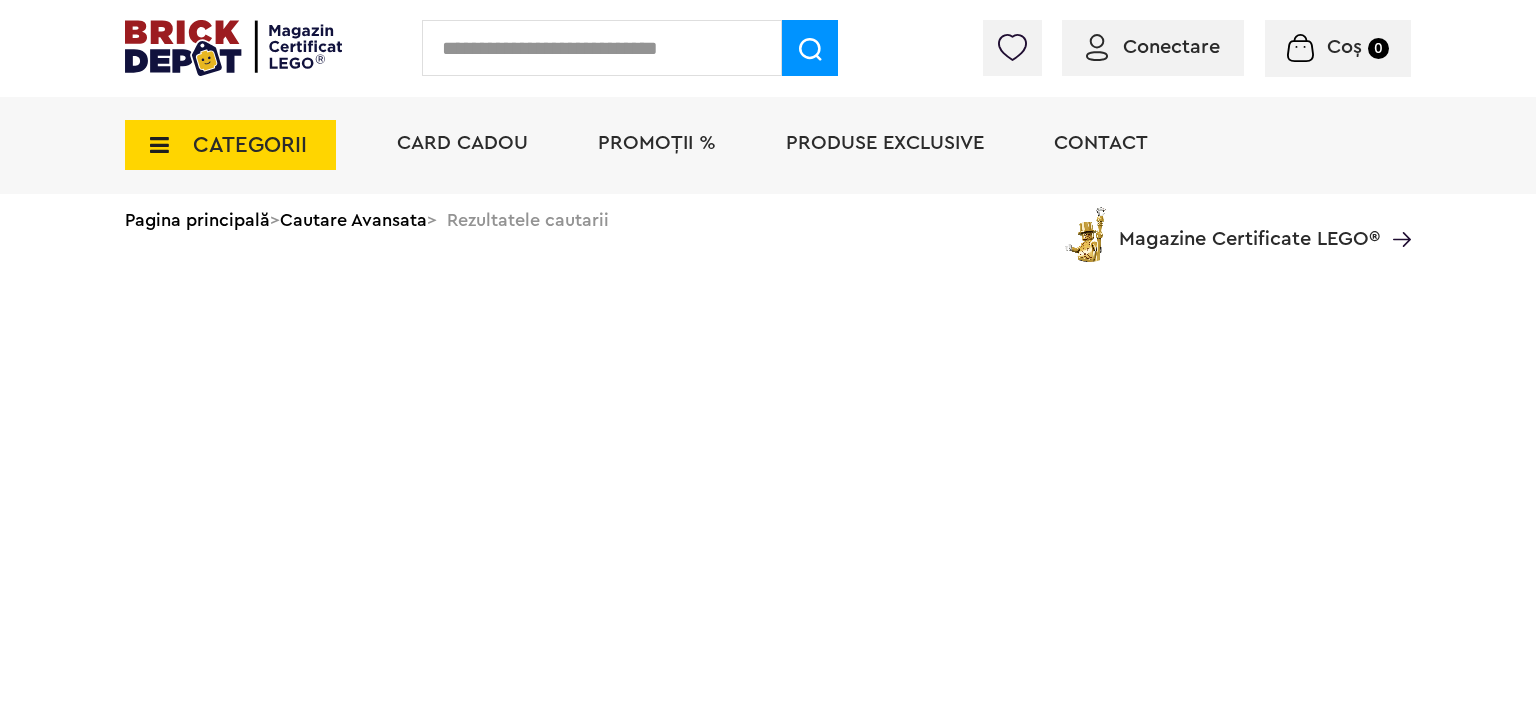 scroll, scrollTop: 0, scrollLeft: 0, axis: both 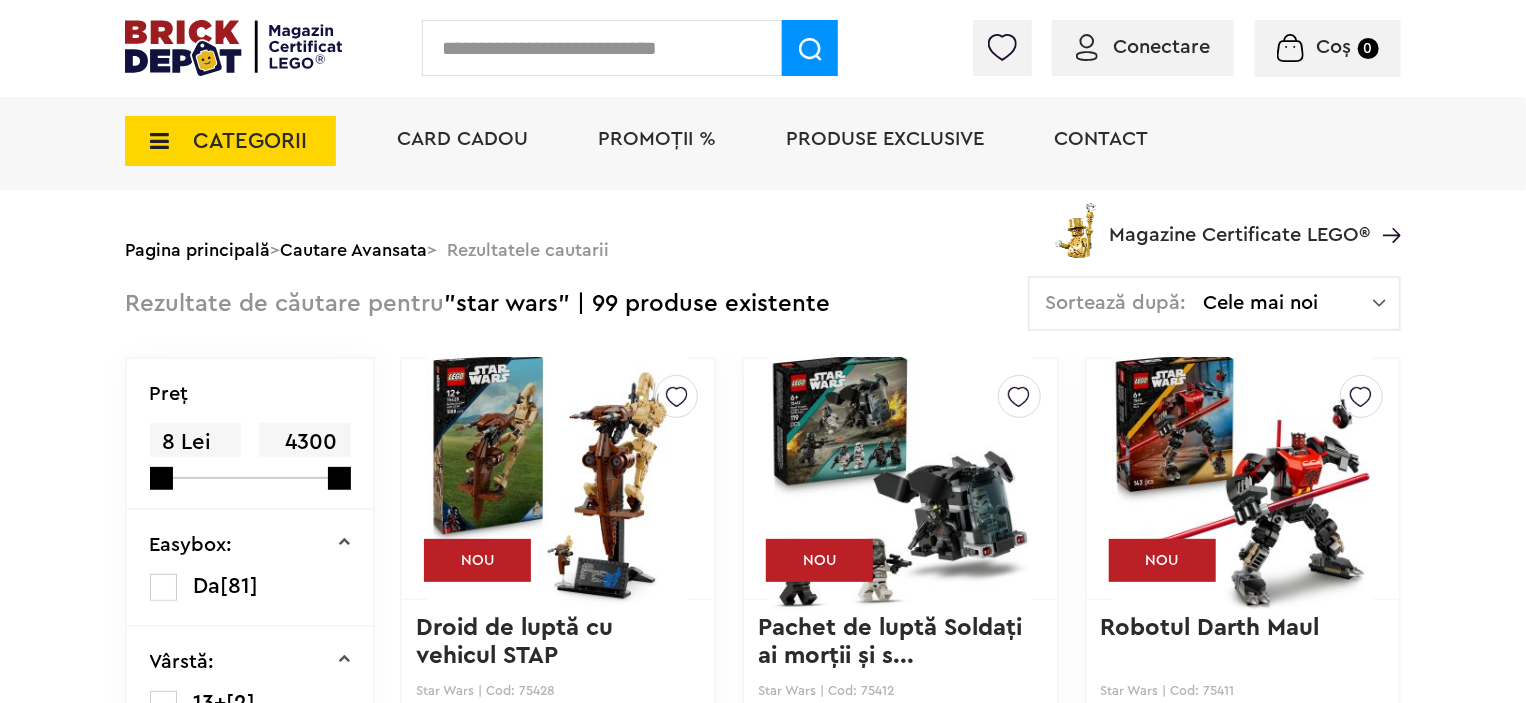 click on "Sortează după:
Cele mai noi
Cele mai noi
Cele mai vechi
Cele mai ieftine
Cele mai scumpe" at bounding box center [1214, 303] 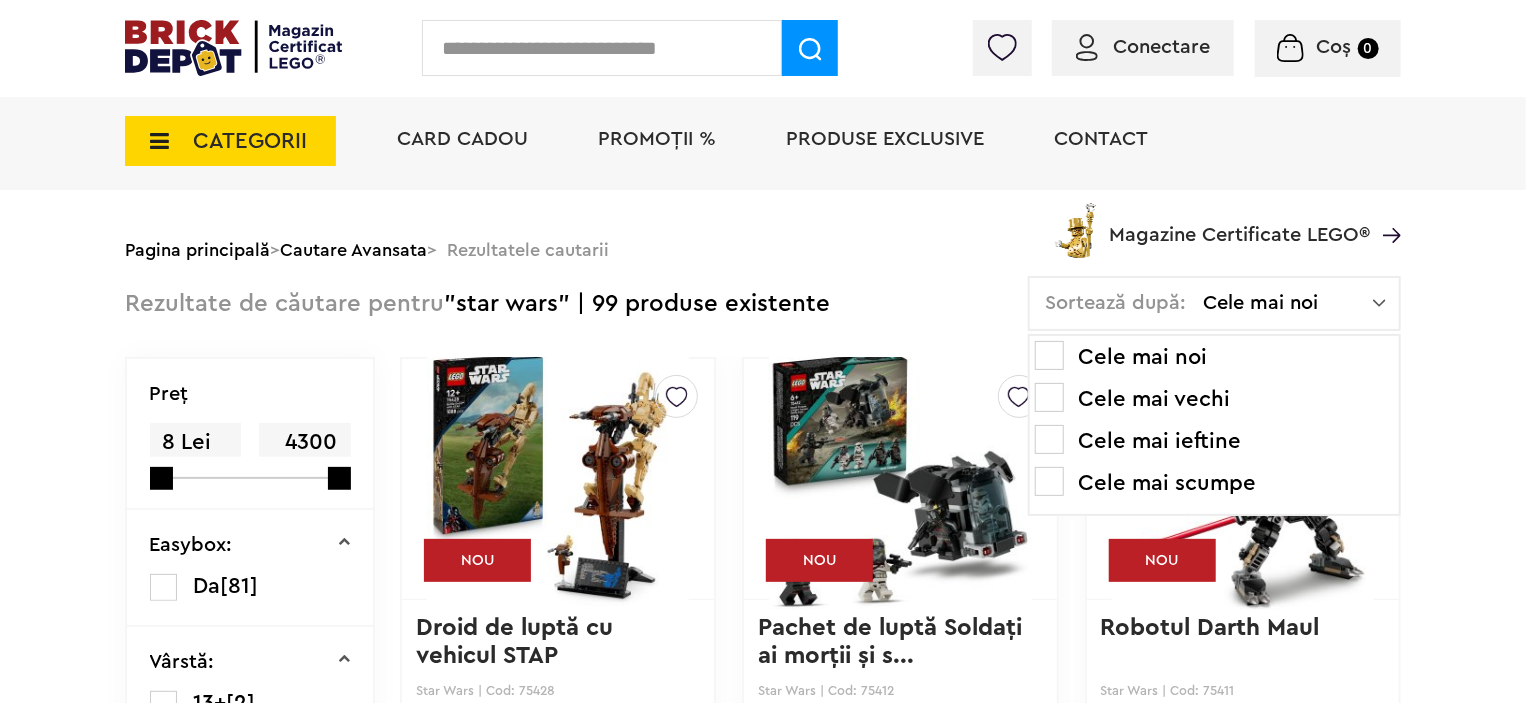 click on "Cele mai scumpe" at bounding box center [1214, 483] 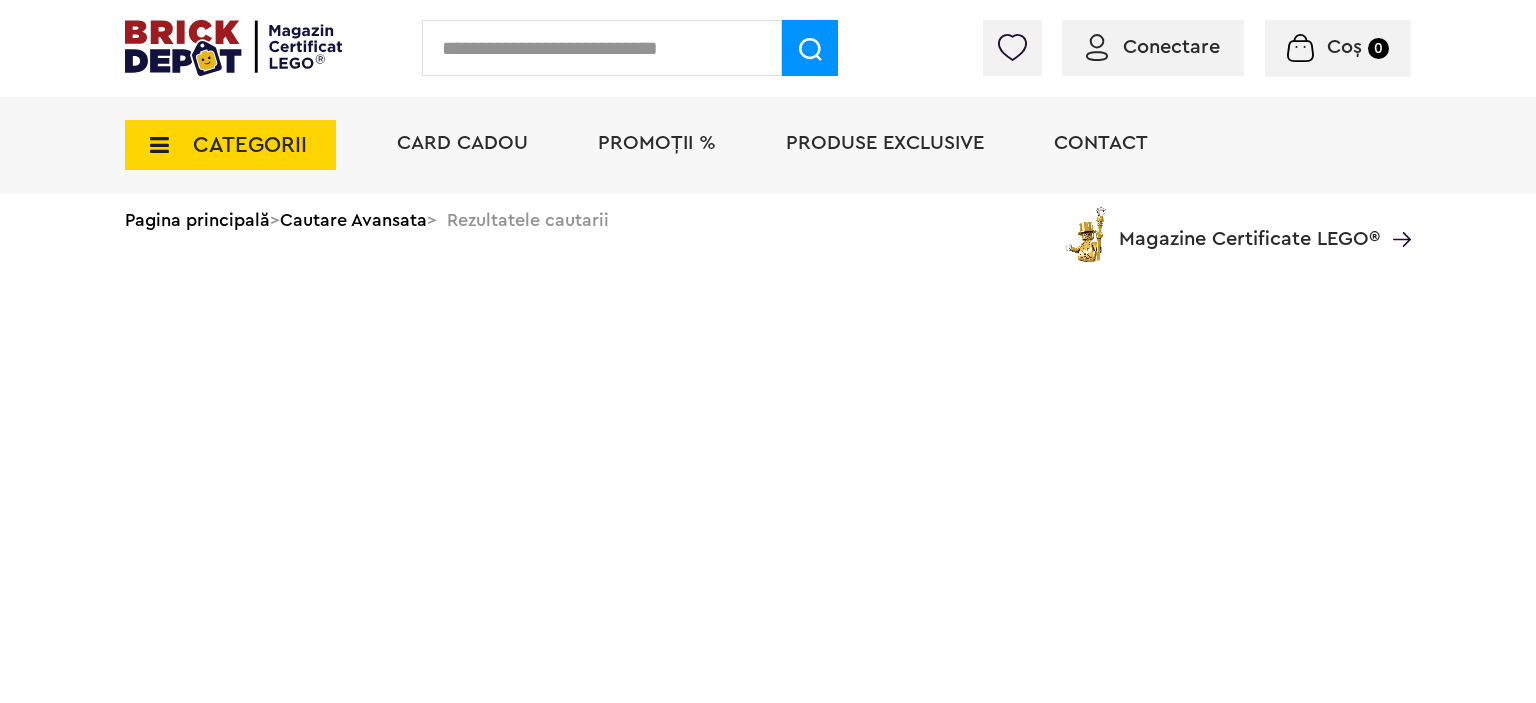scroll, scrollTop: 0, scrollLeft: 0, axis: both 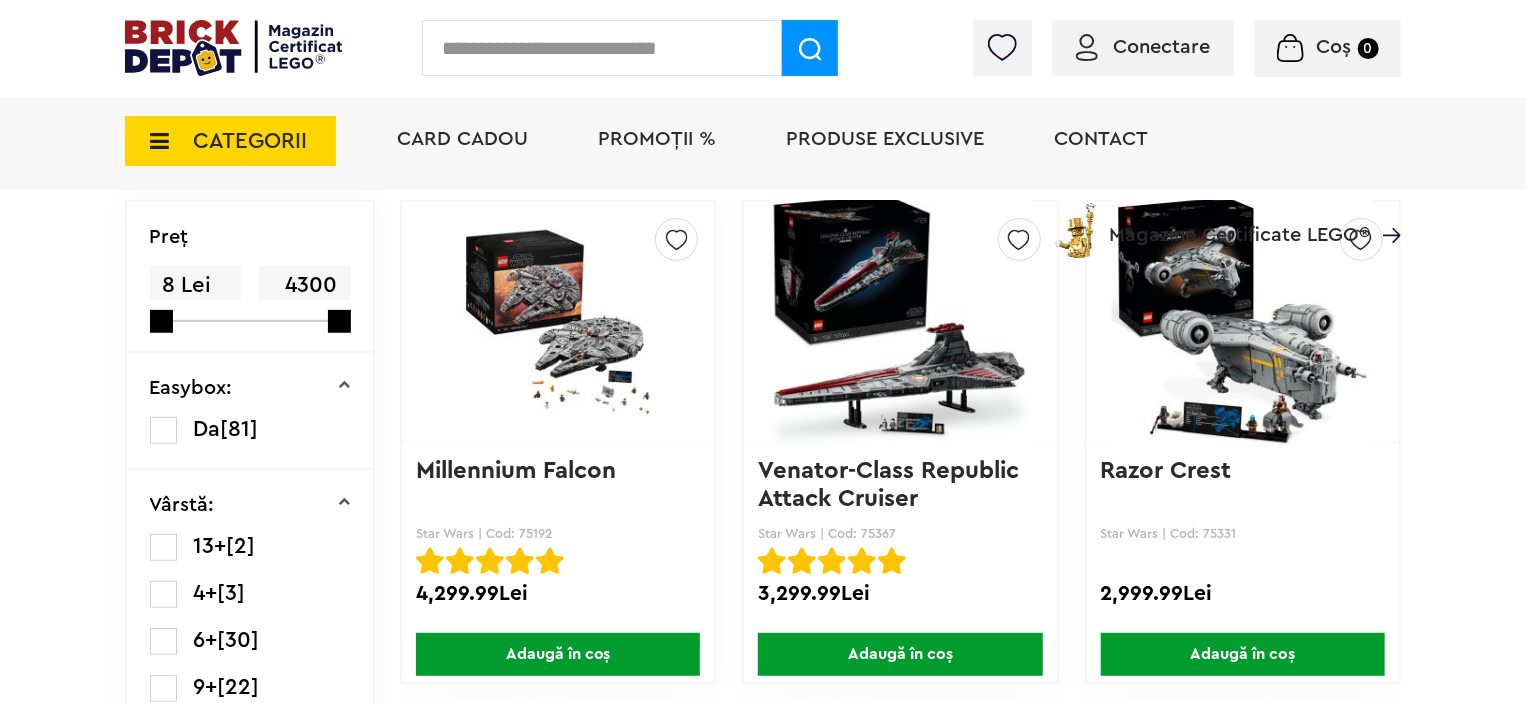 drag, startPoint x: 567, startPoint y: 539, endPoint x: 519, endPoint y: 527, distance: 49.47727 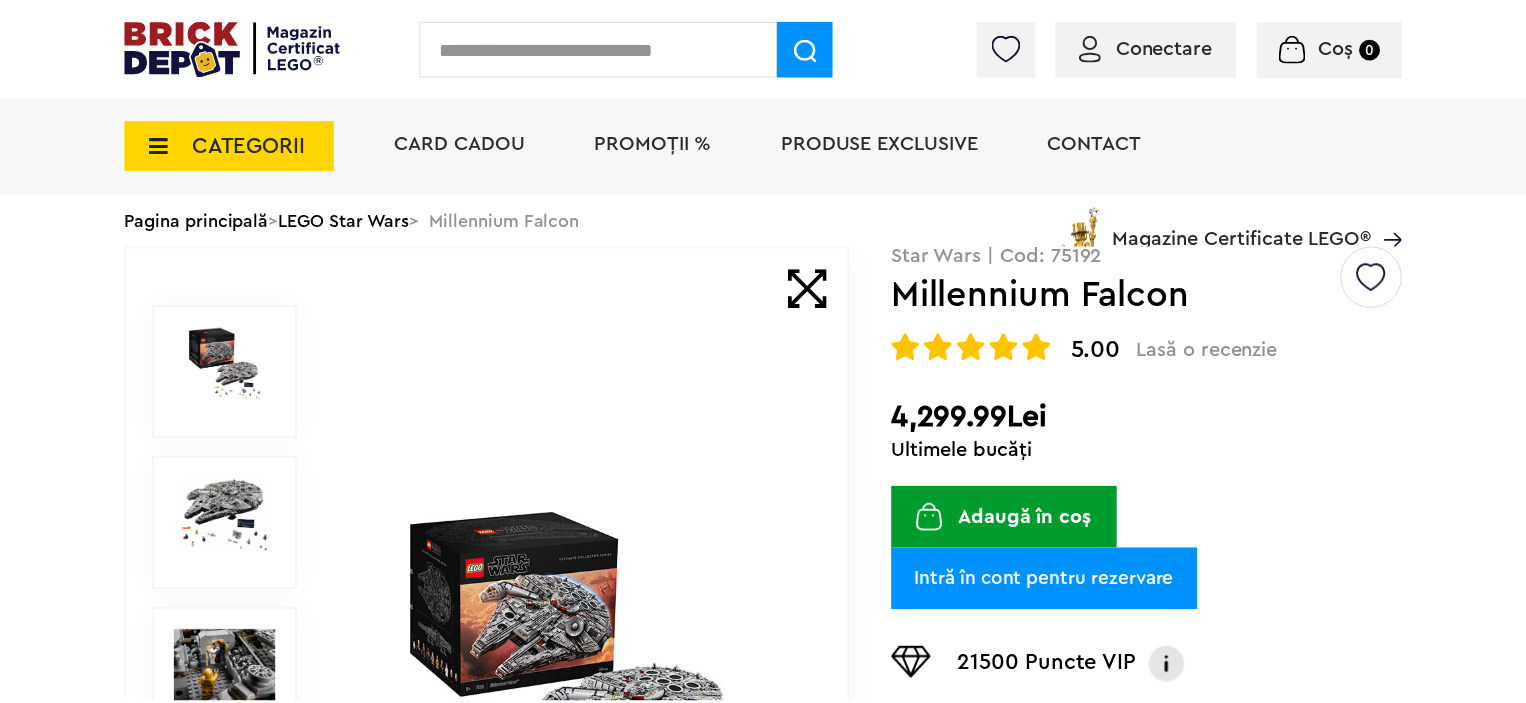 scroll, scrollTop: 0, scrollLeft: 0, axis: both 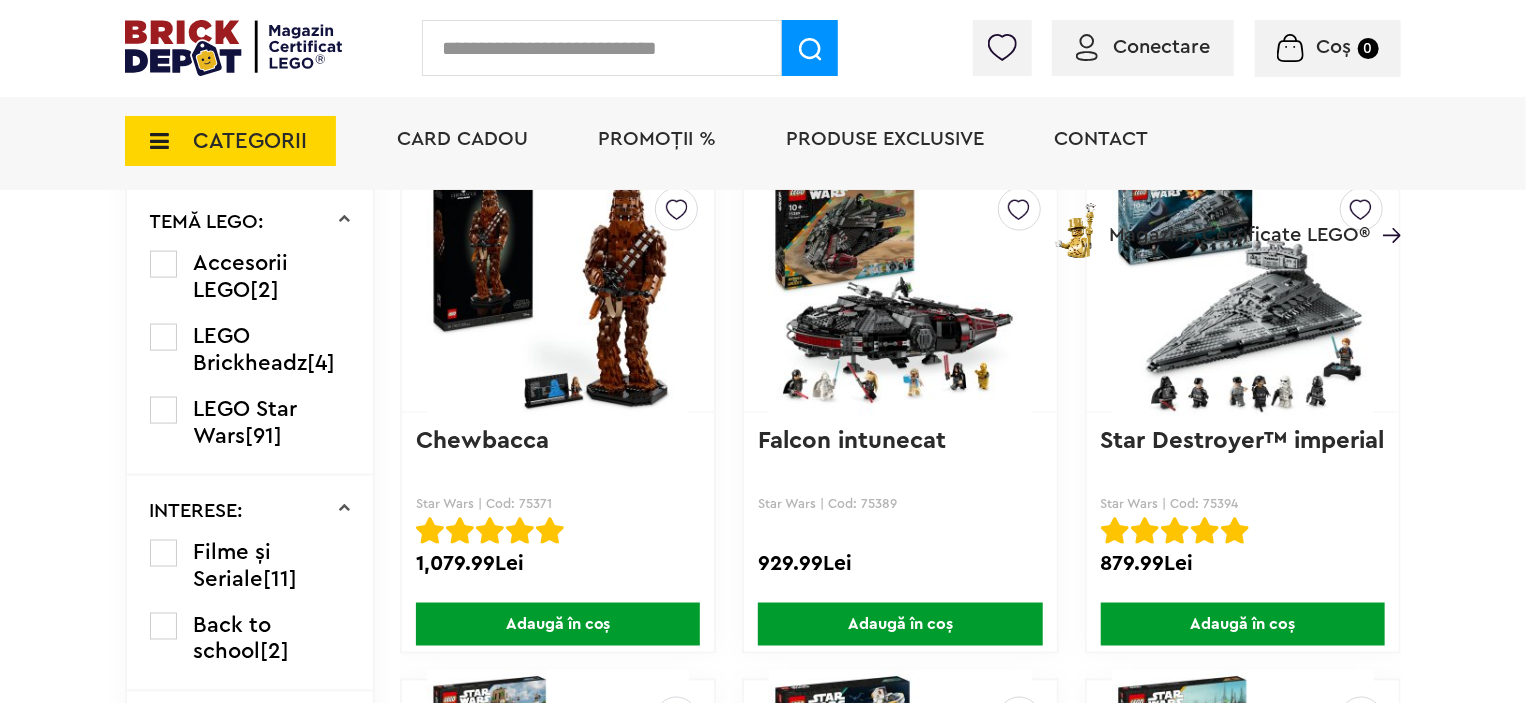 drag, startPoint x: 1244, startPoint y: 501, endPoint x: 1205, endPoint y: 501, distance: 39 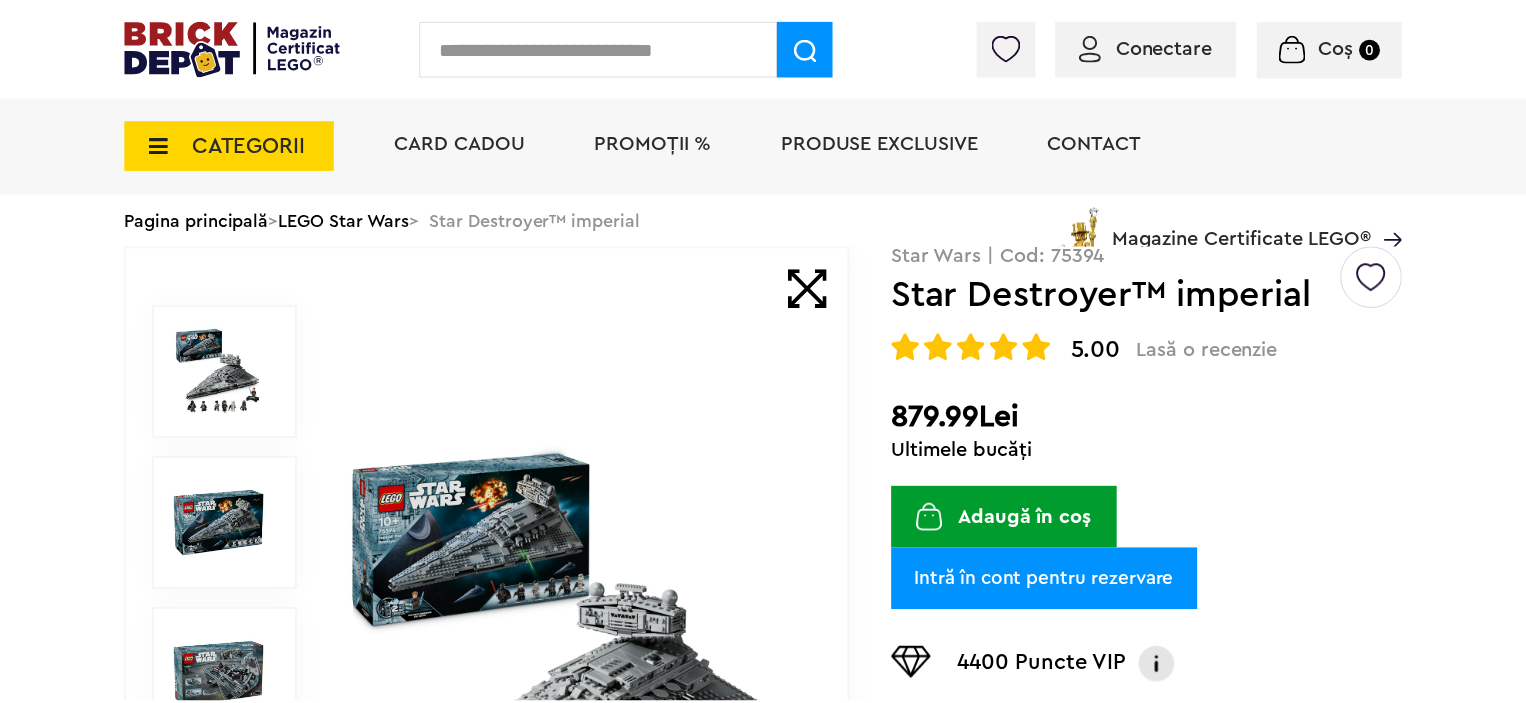 scroll, scrollTop: 0, scrollLeft: 0, axis: both 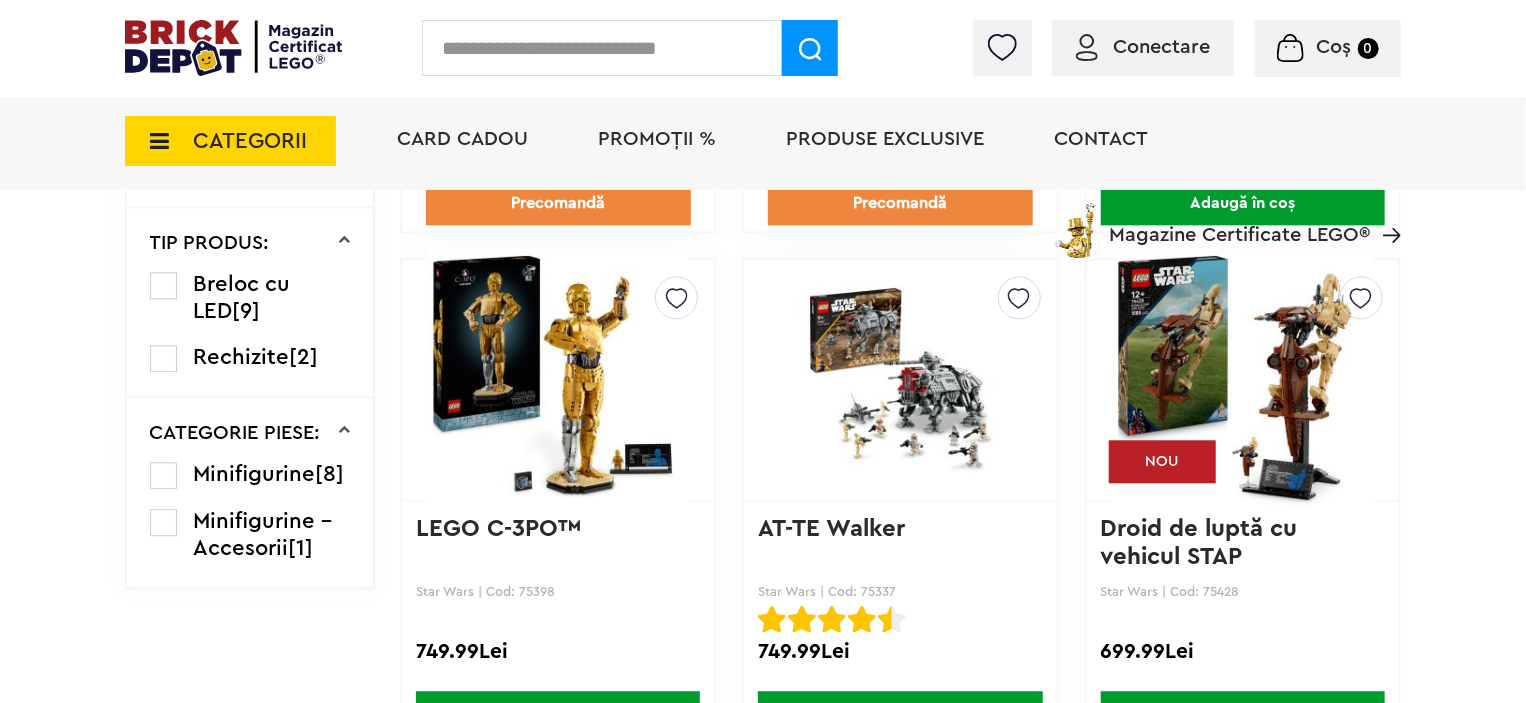 click at bounding box center [558, 380] 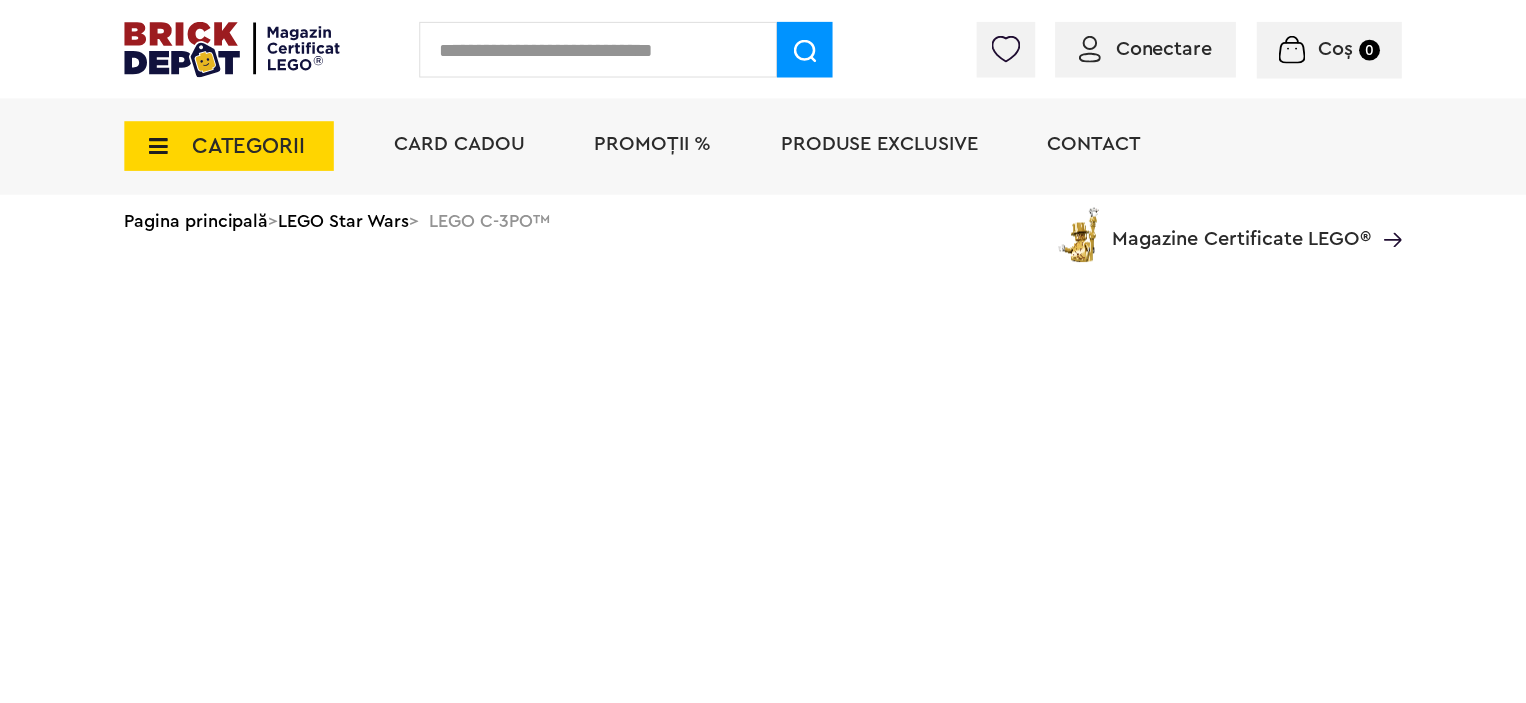 scroll, scrollTop: 0, scrollLeft: 0, axis: both 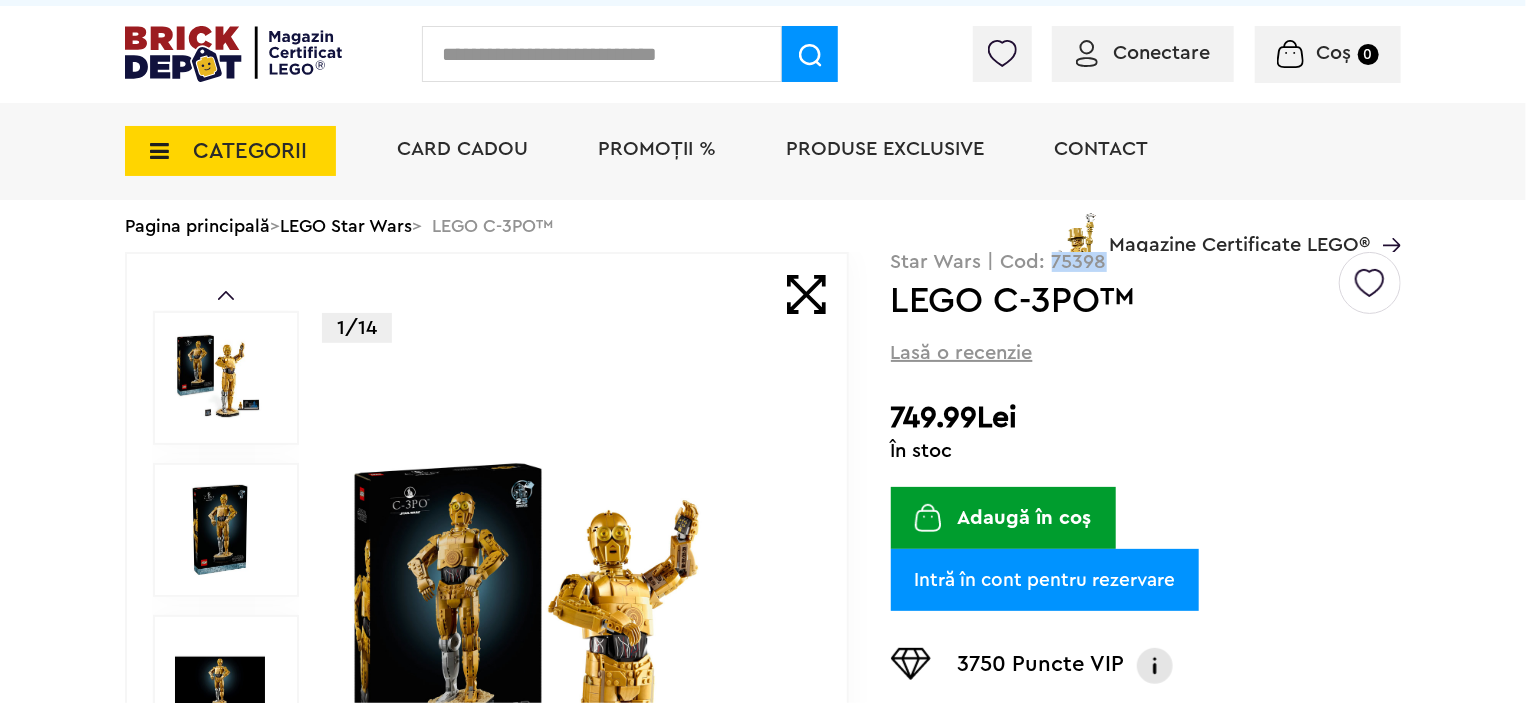 drag, startPoint x: 1116, startPoint y: 267, endPoint x: 1050, endPoint y: 265, distance: 66.0303 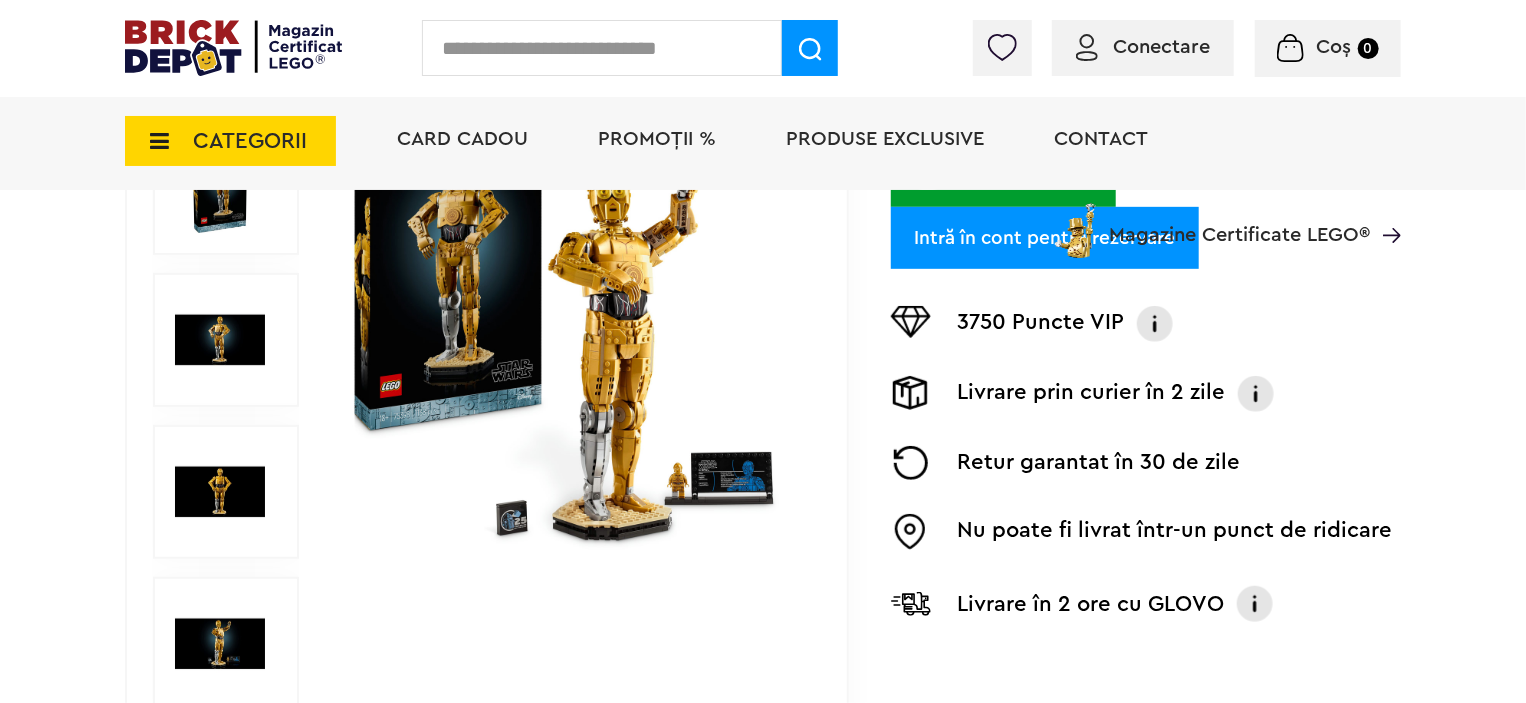 scroll, scrollTop: 0, scrollLeft: 0, axis: both 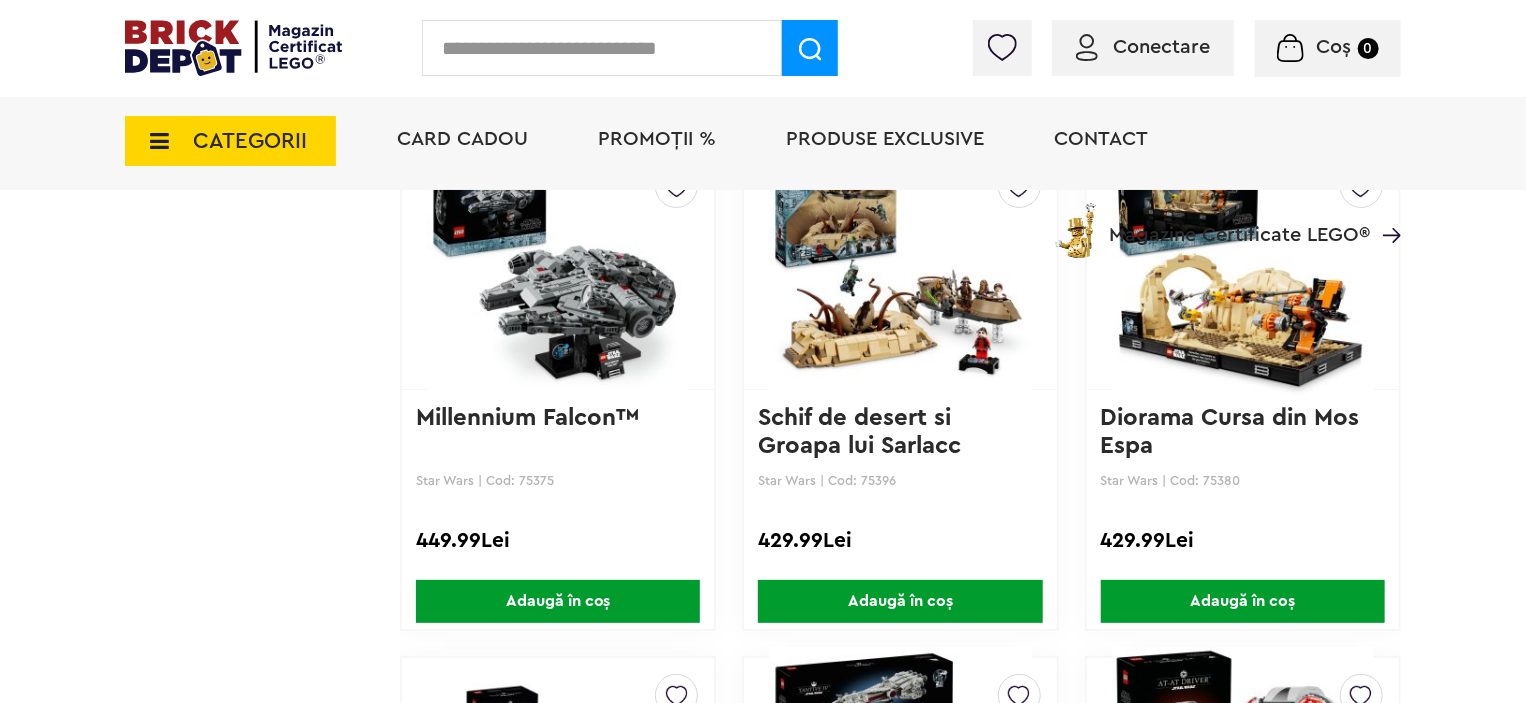 click at bounding box center (558, 269) 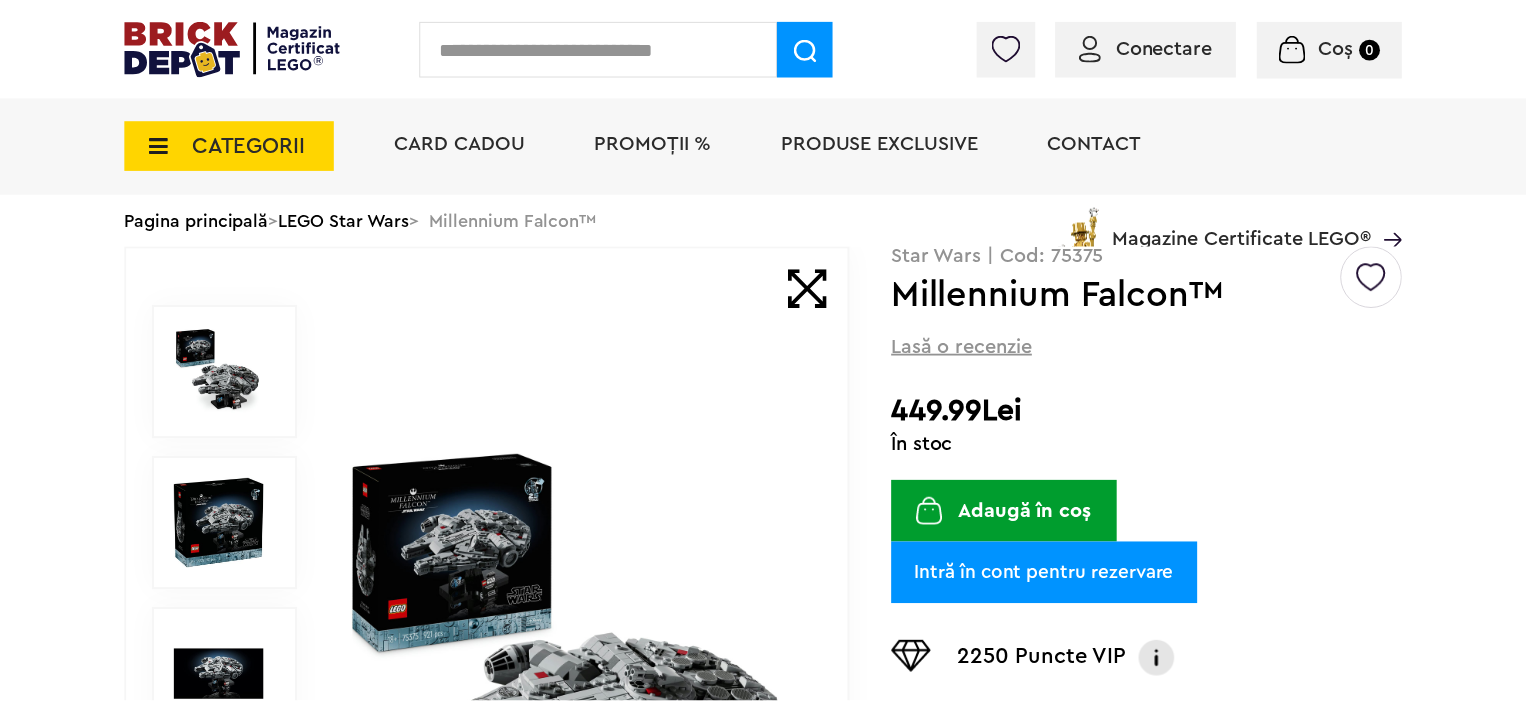 scroll, scrollTop: 0, scrollLeft: 0, axis: both 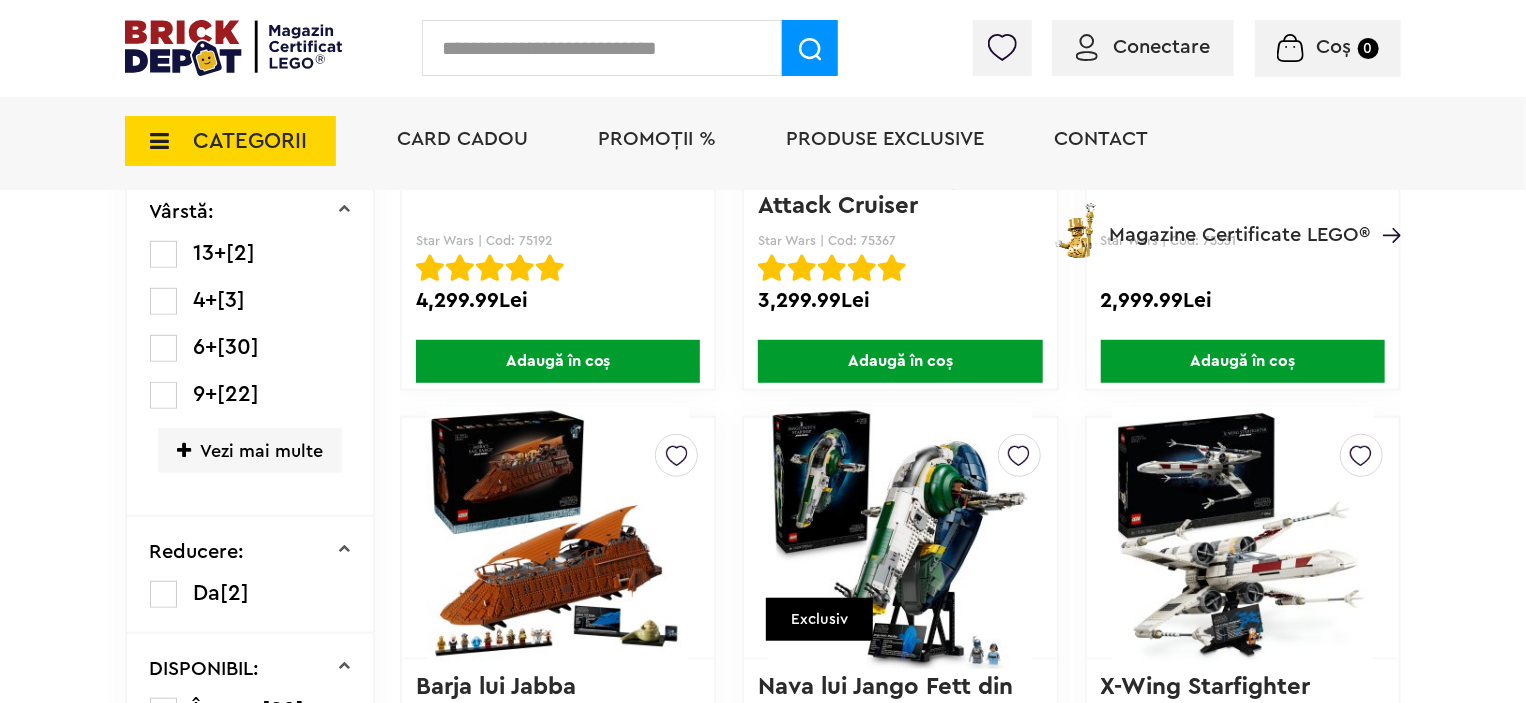 click on "Vezi mai multe" at bounding box center [250, 450] 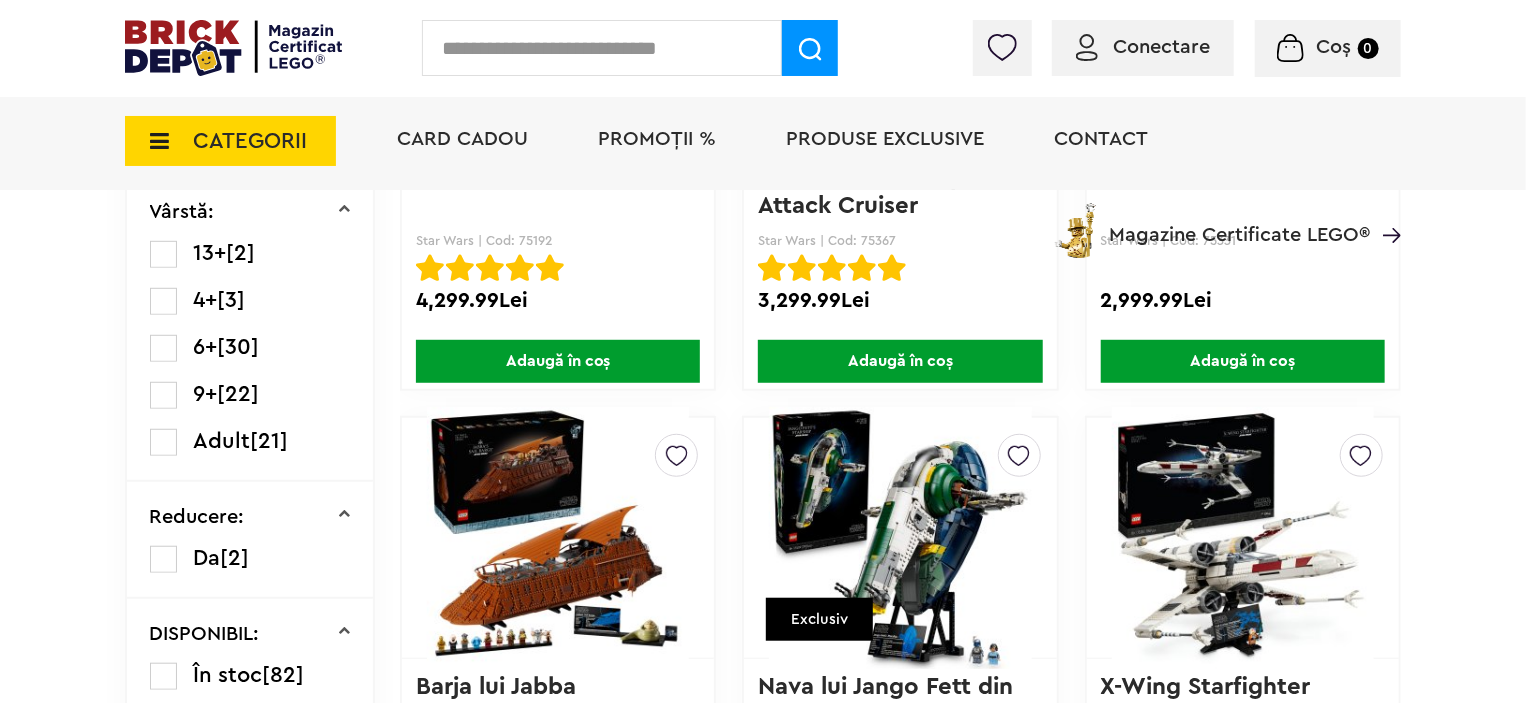 click at bounding box center (163, 442) 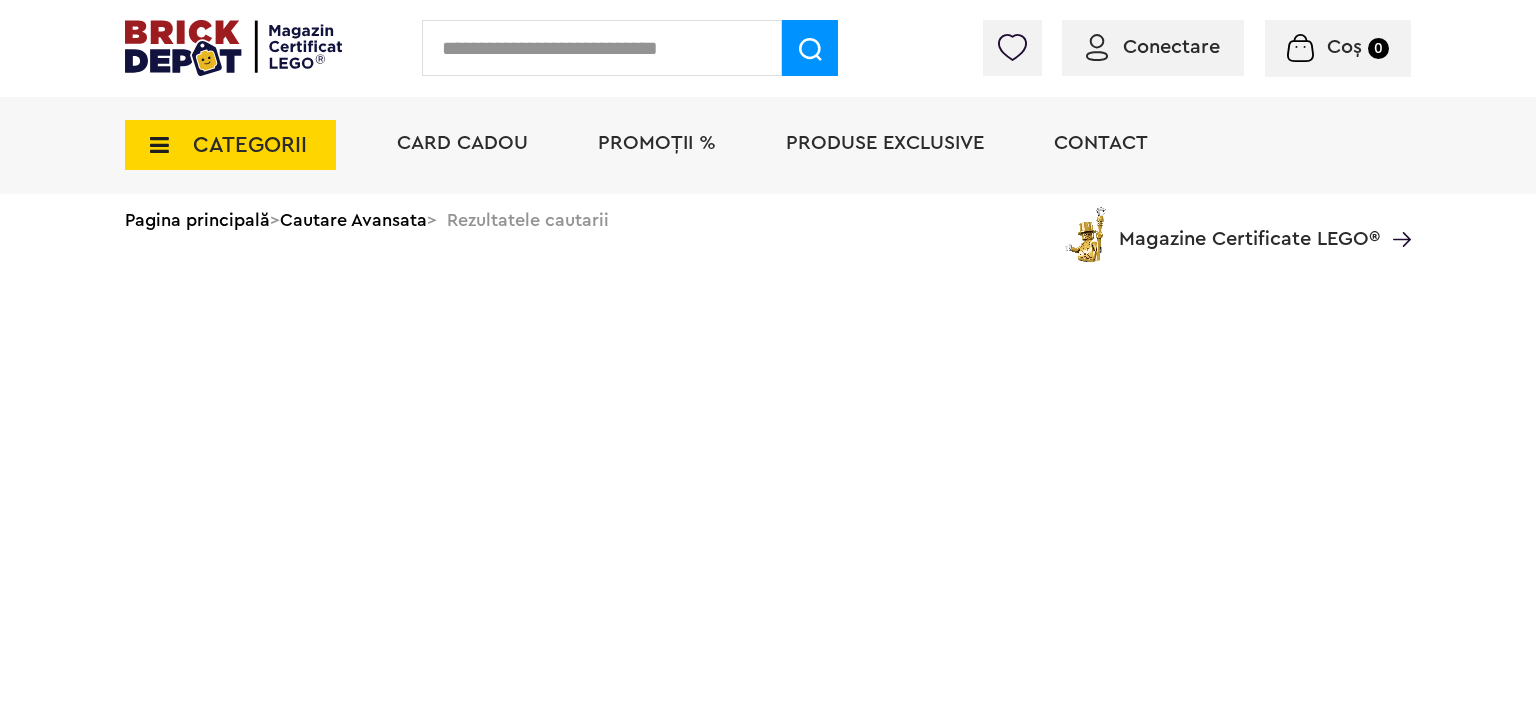 scroll, scrollTop: 0, scrollLeft: 0, axis: both 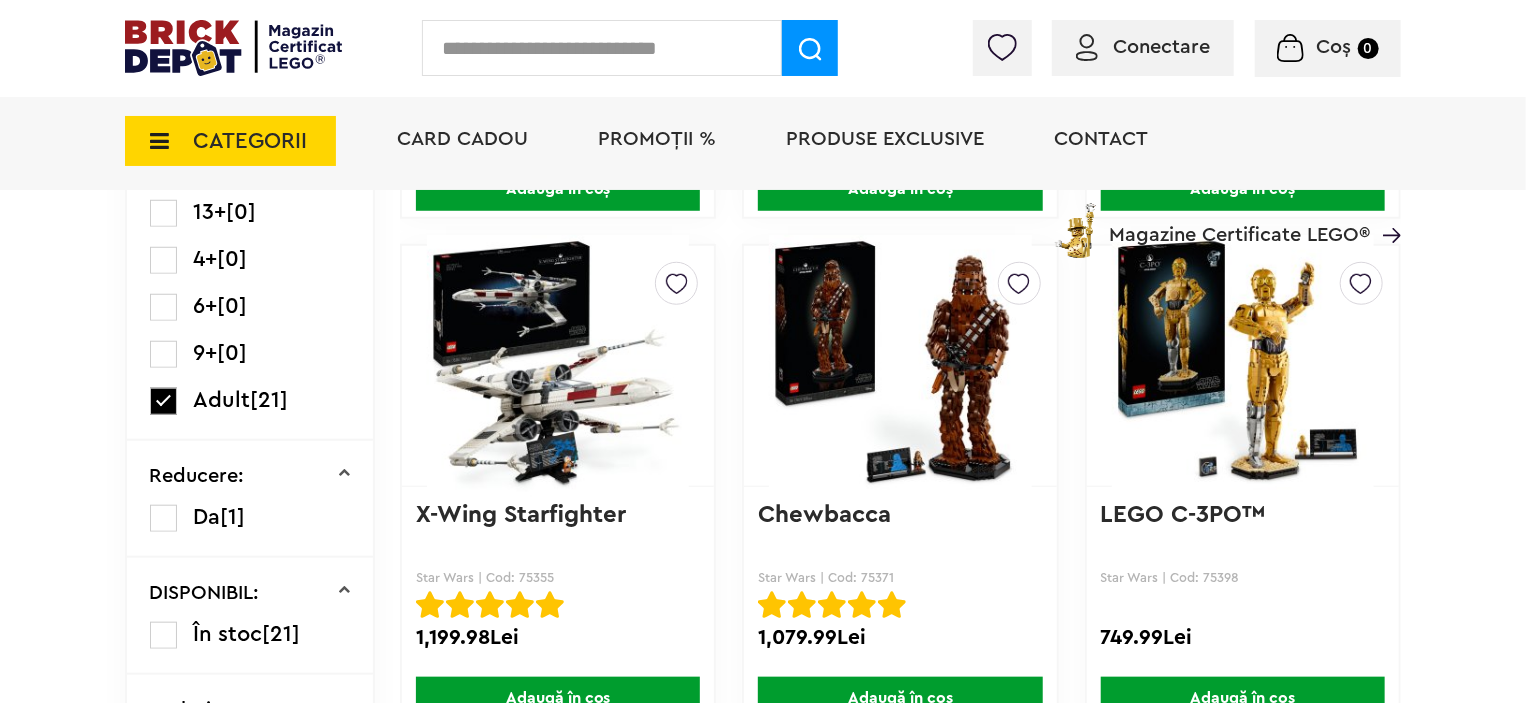 drag, startPoint x: 905, startPoint y: 578, endPoint x: 860, endPoint y: 580, distance: 45.044422 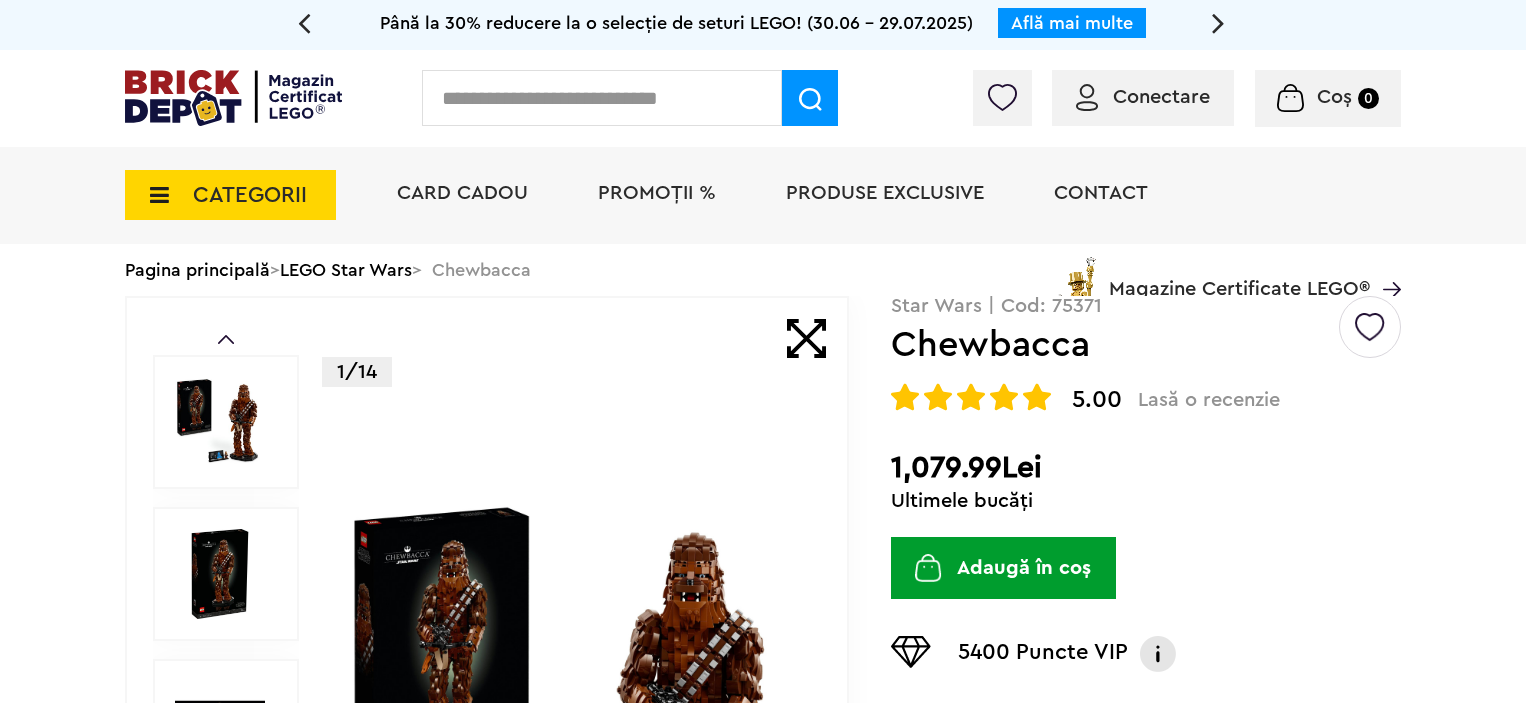 scroll, scrollTop: 0, scrollLeft: 0, axis: both 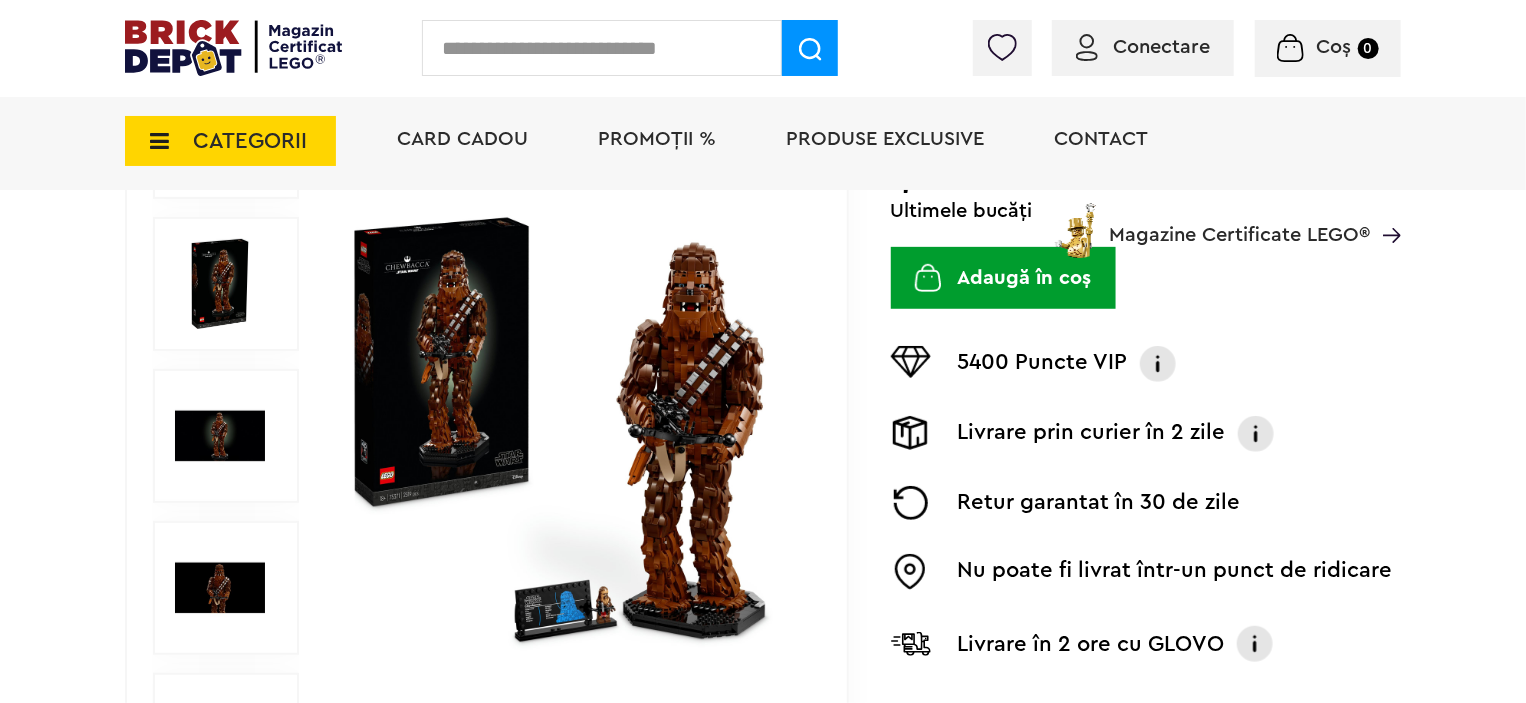 click at bounding box center (220, 436) 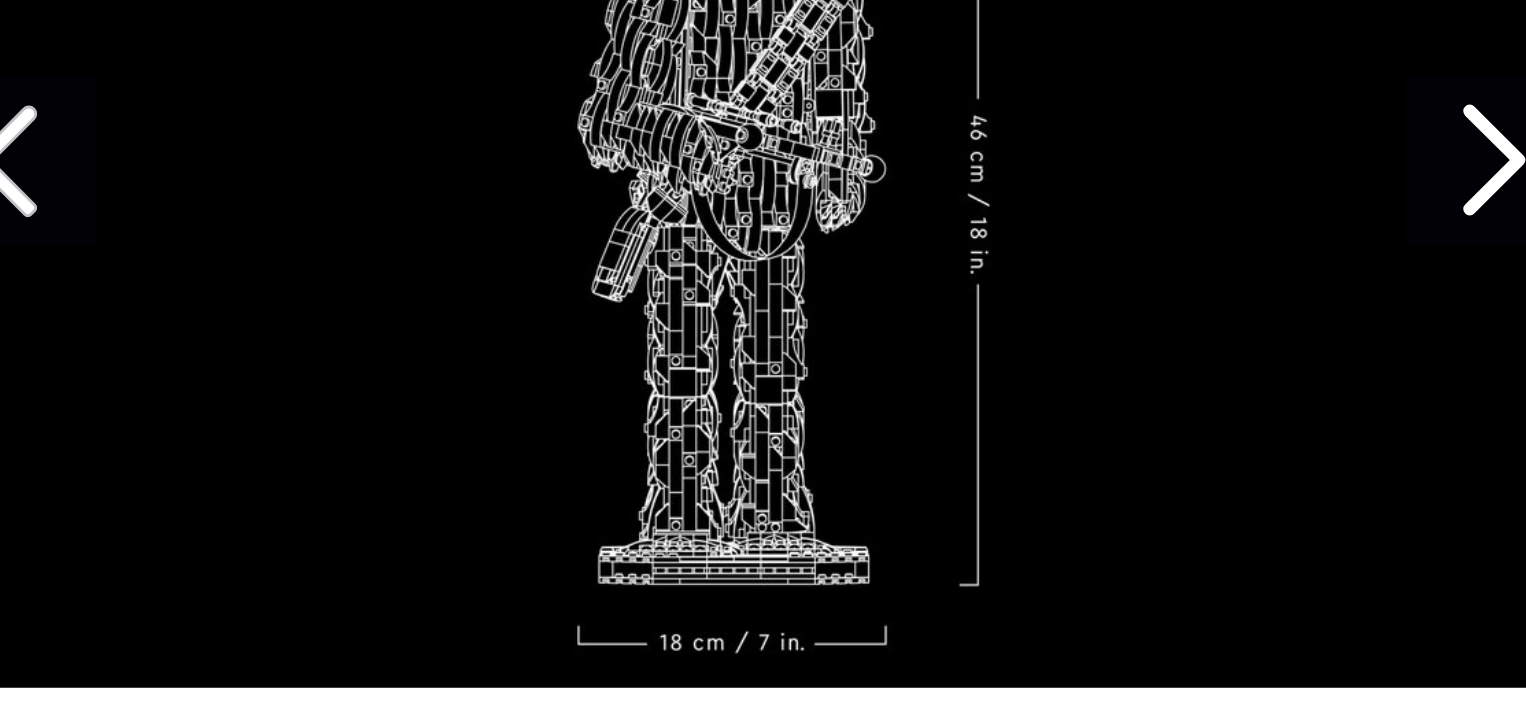 scroll, scrollTop: 336, scrollLeft: 0, axis: vertical 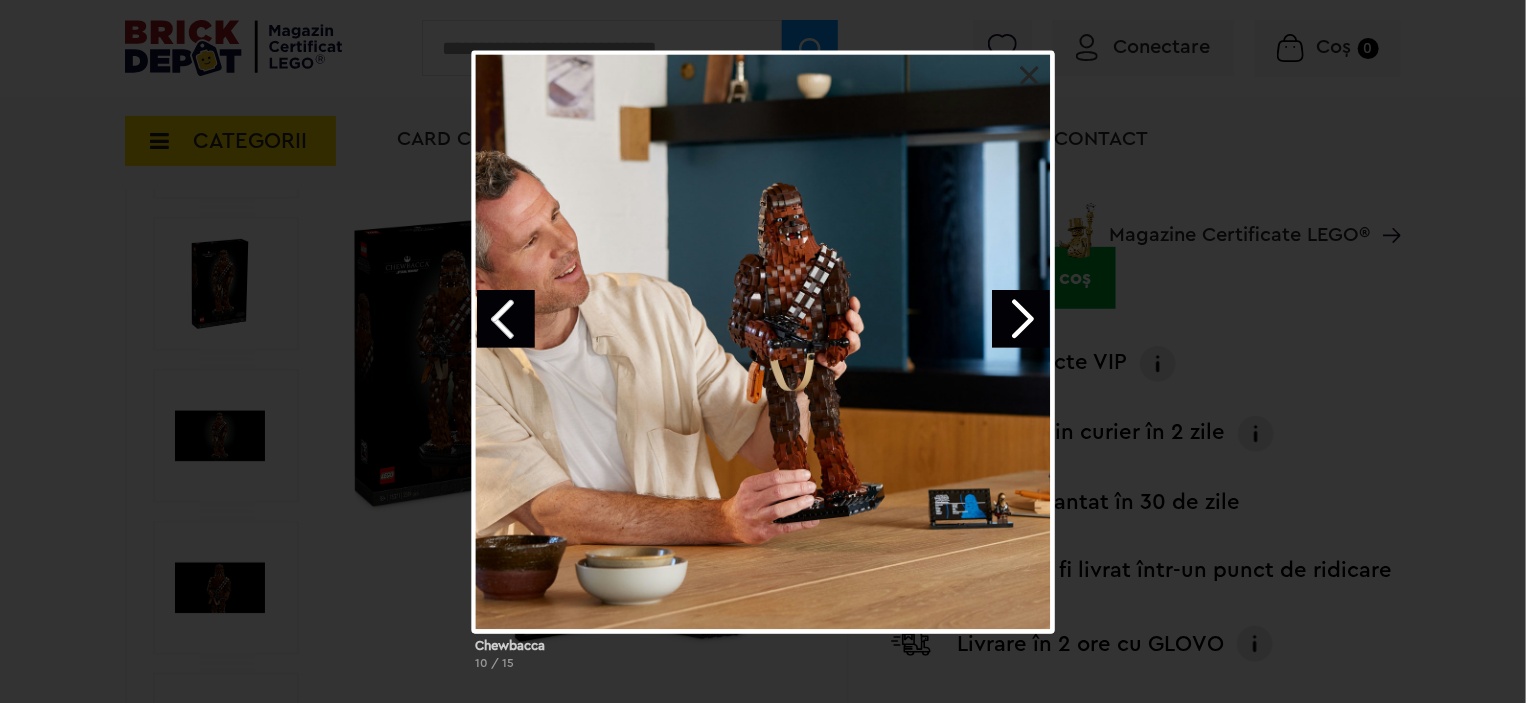click at bounding box center (1030, 76) 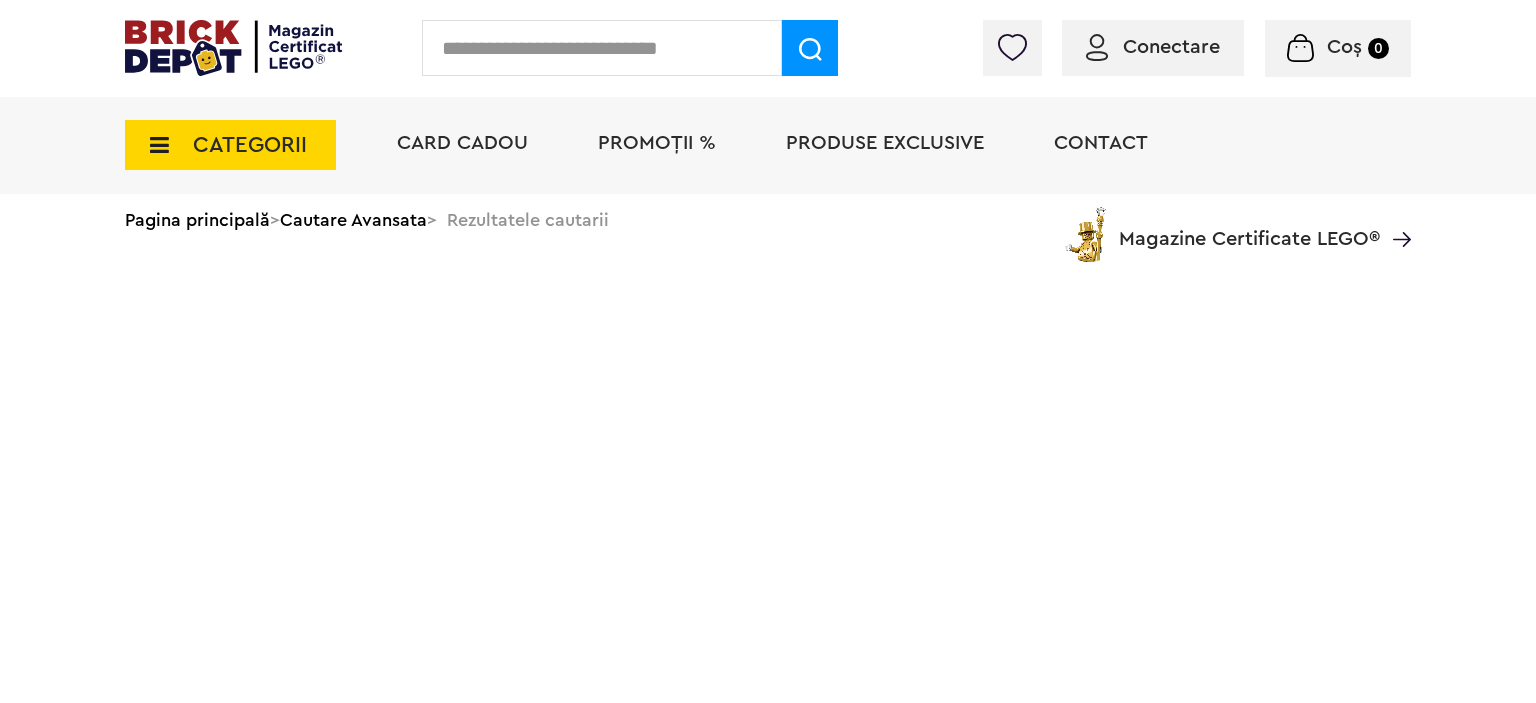 scroll, scrollTop: 0, scrollLeft: 0, axis: both 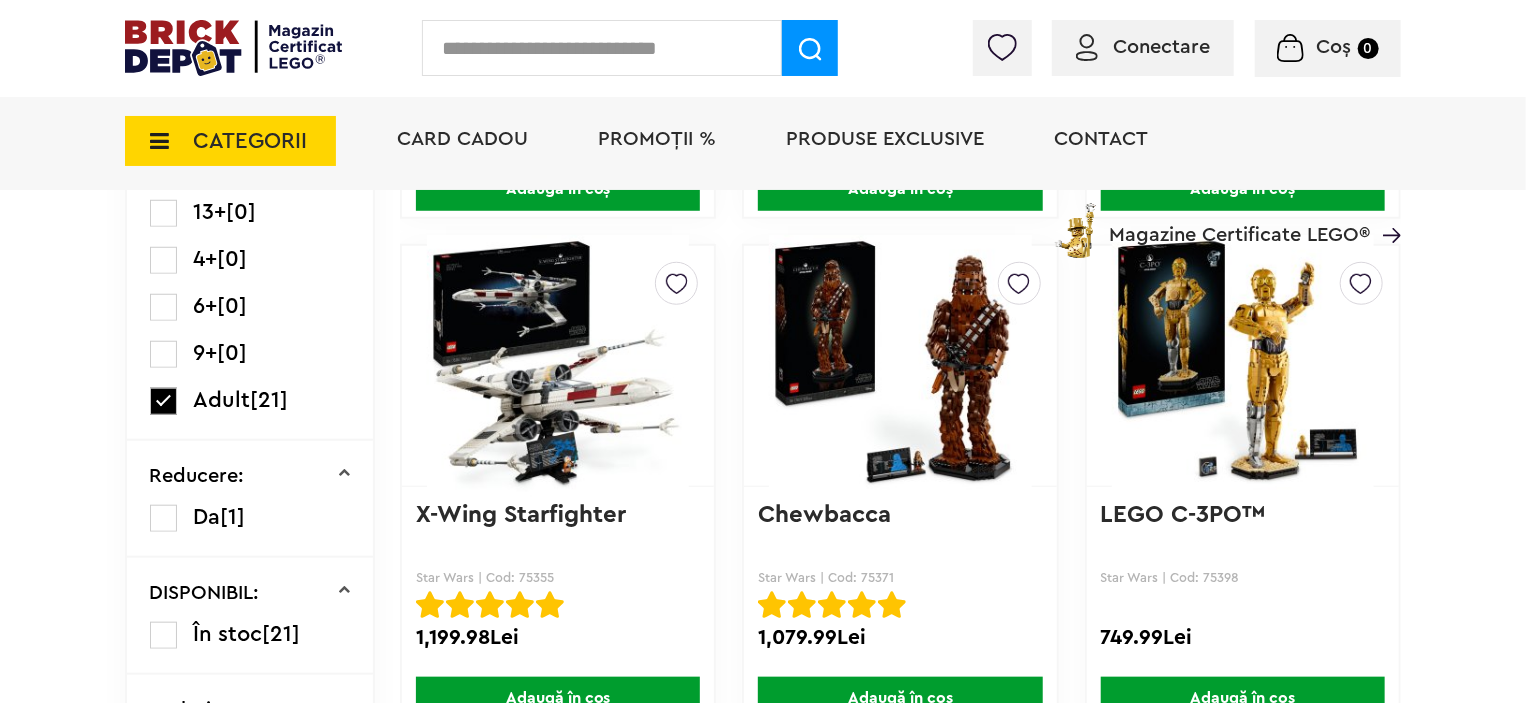 click at bounding box center [1243, 366] 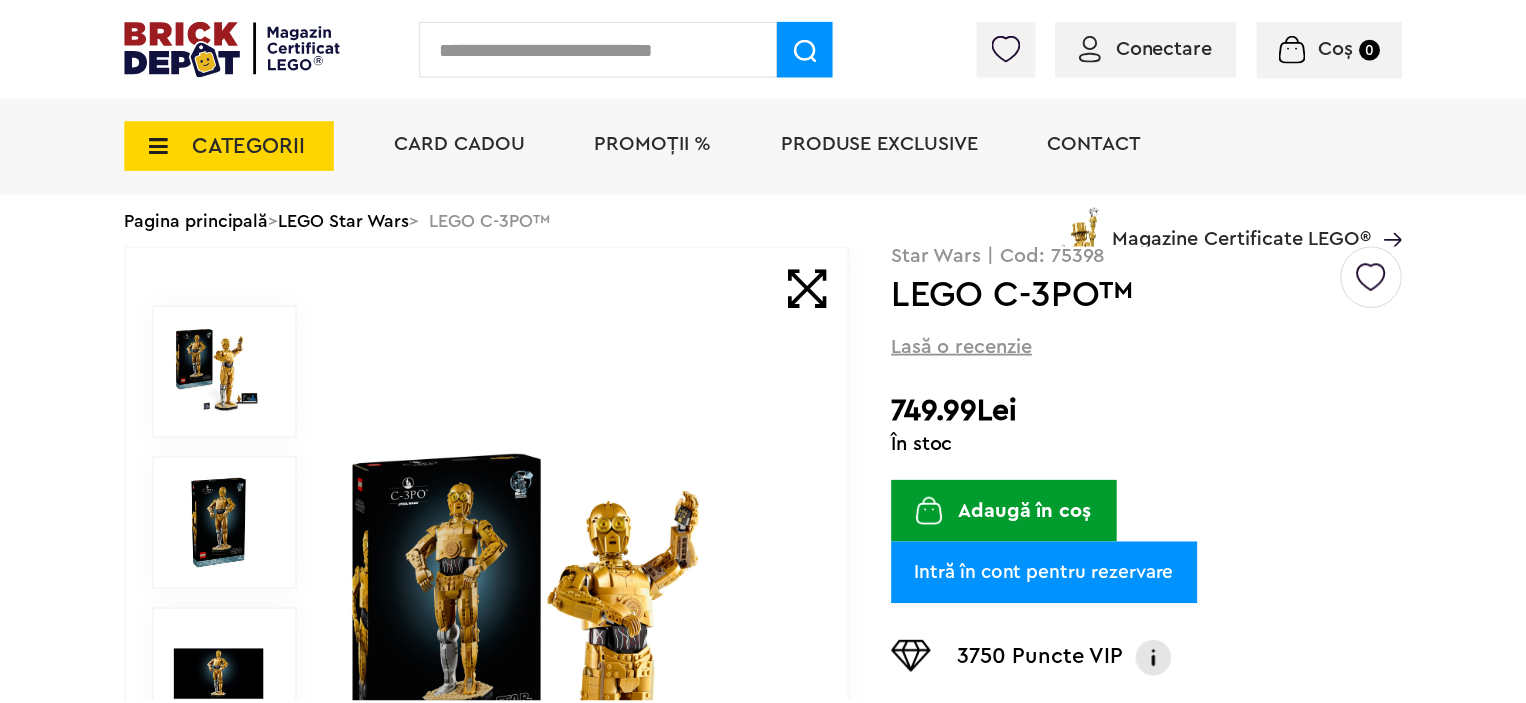 scroll, scrollTop: 0, scrollLeft: 0, axis: both 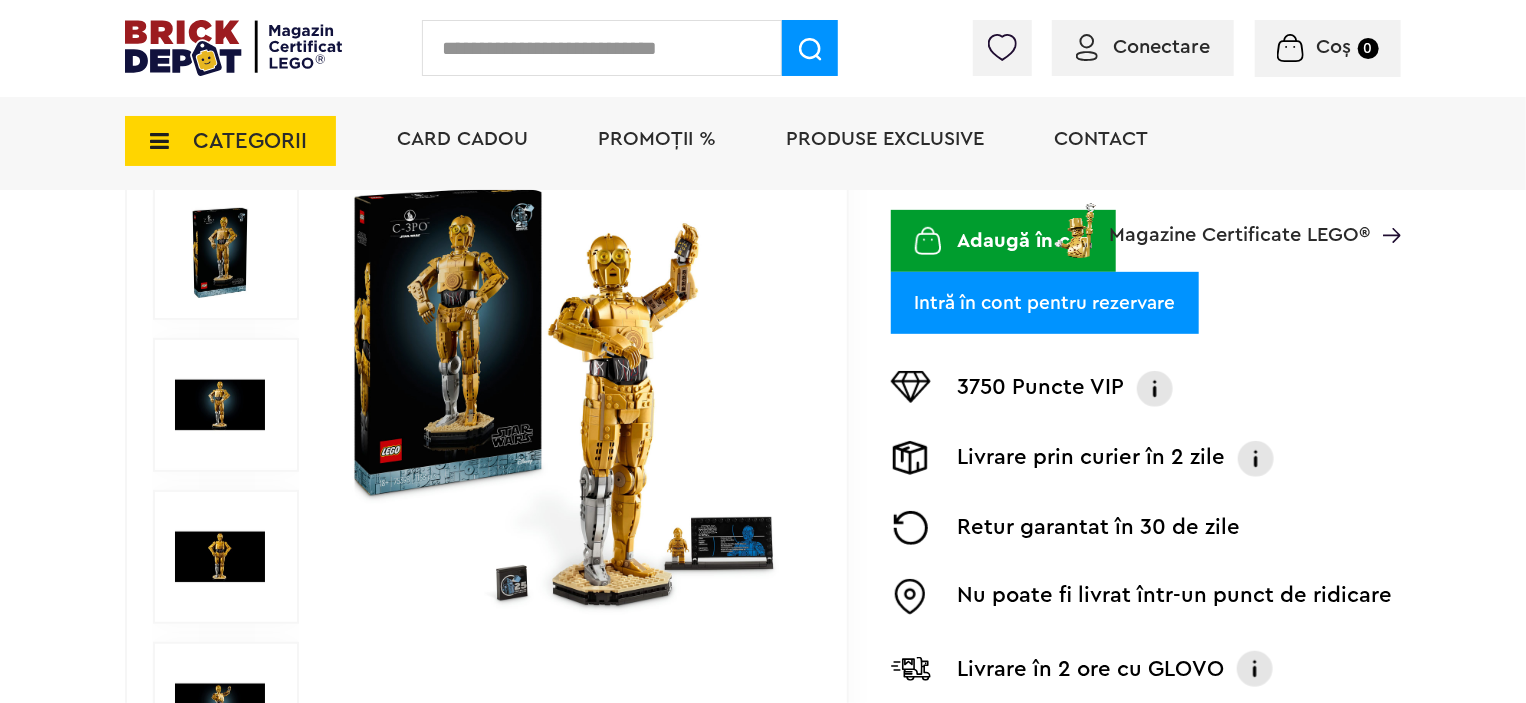click at bounding box center (220, 557) 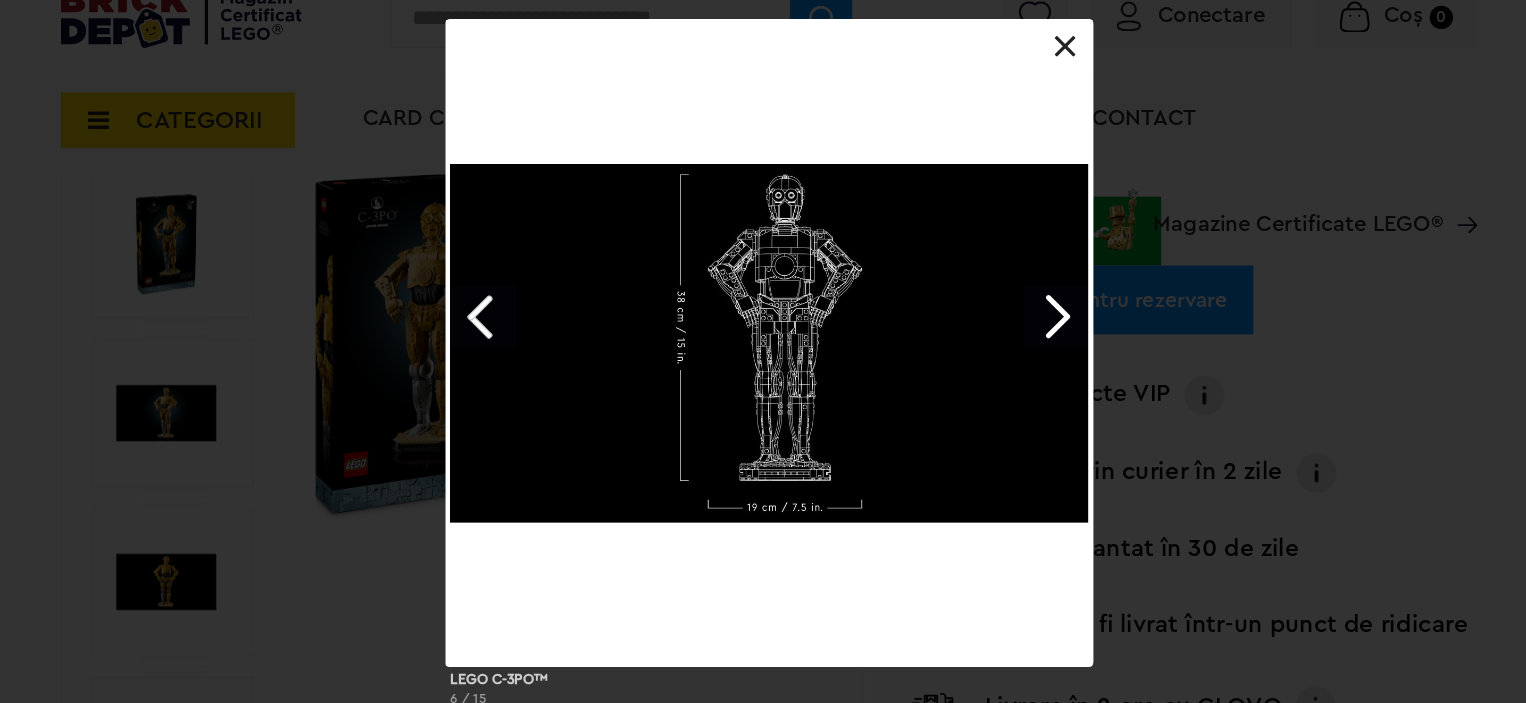 scroll, scrollTop: 367, scrollLeft: 0, axis: vertical 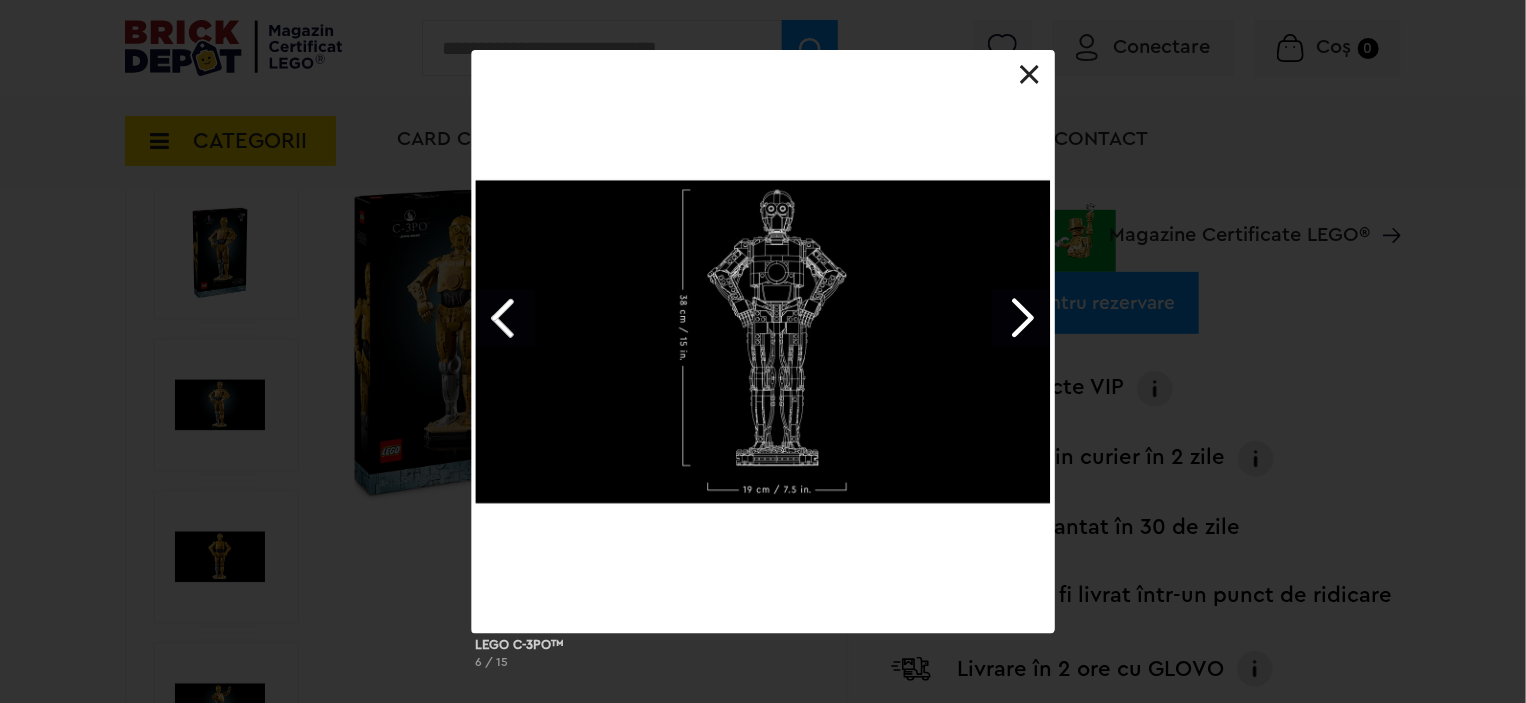 click at bounding box center [1030, 75] 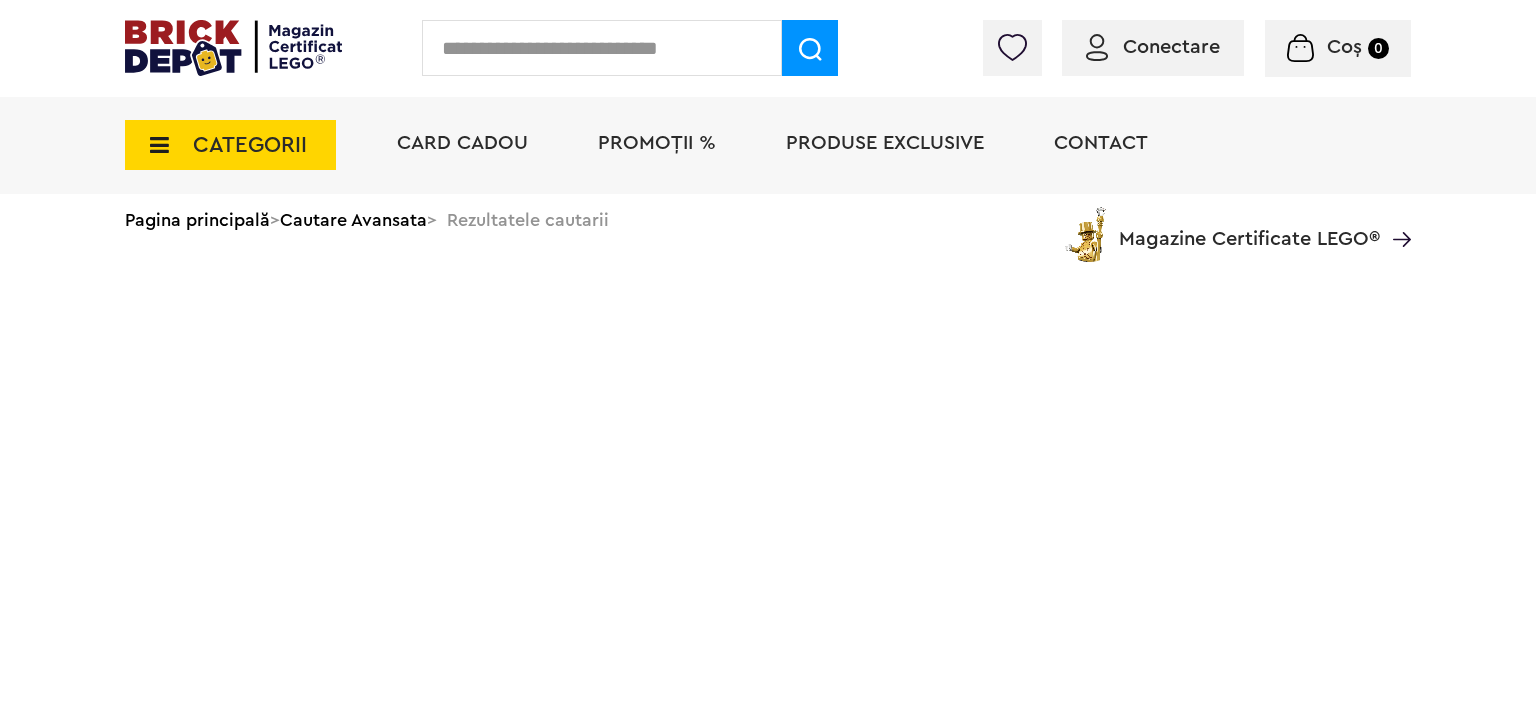 scroll, scrollTop: 0, scrollLeft: 0, axis: both 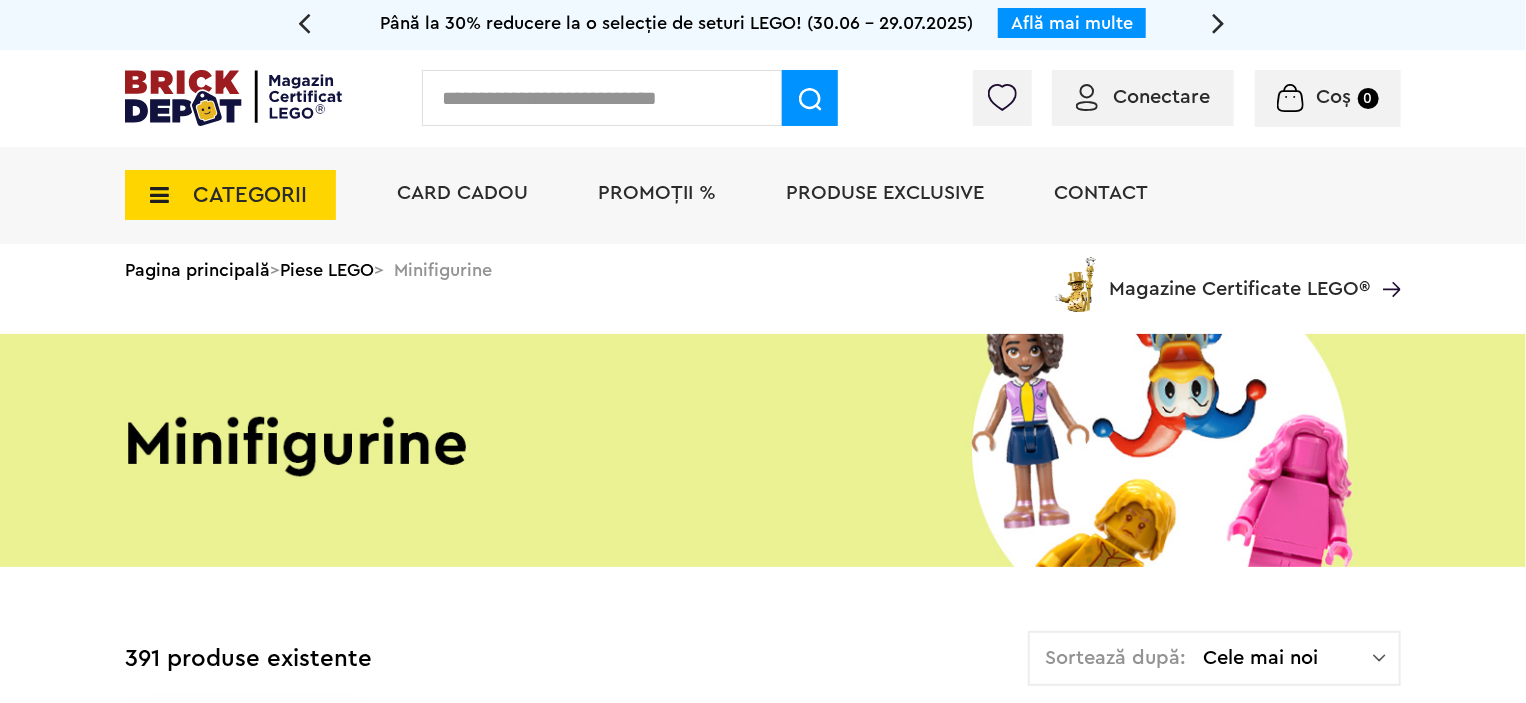 click on "Conectare
Coș   0" at bounding box center (763, 98) 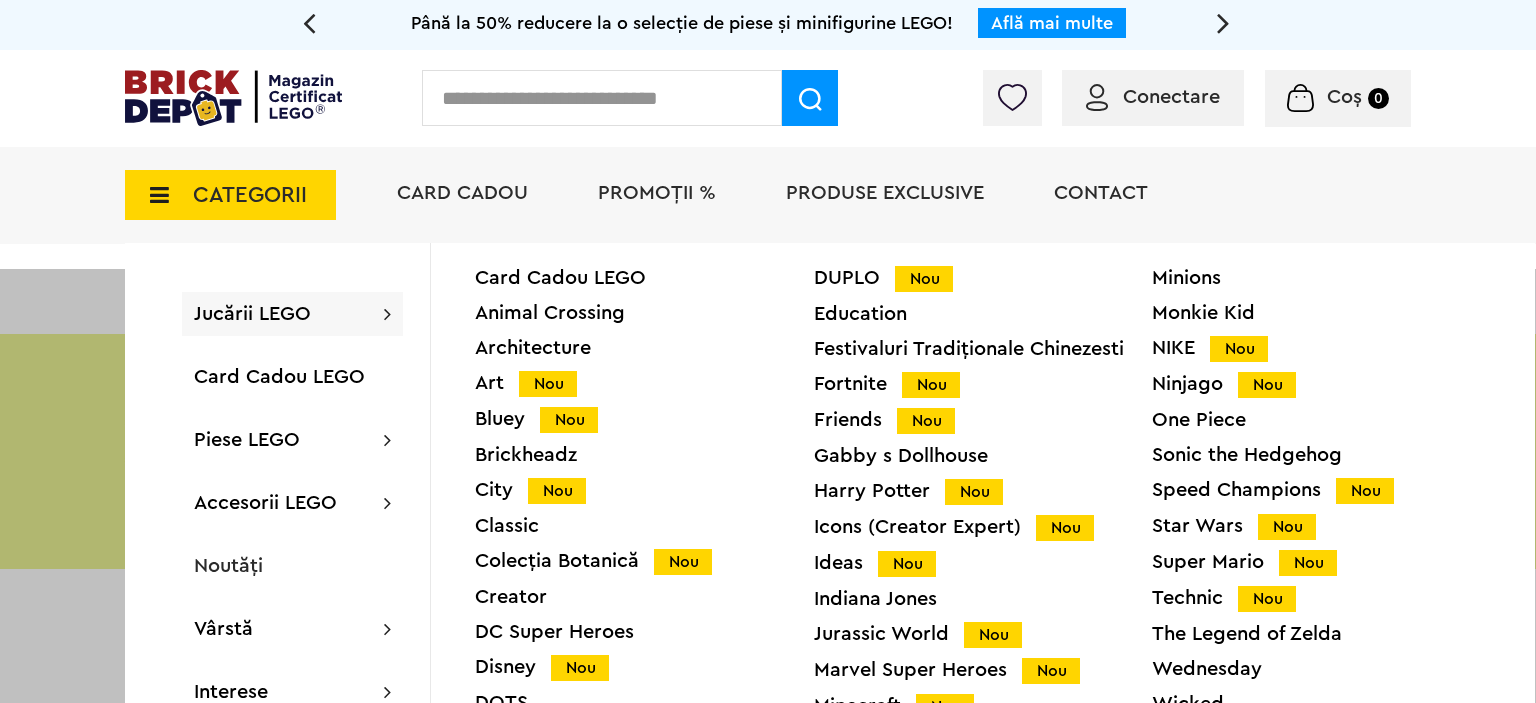 click on "Star Wars Nou" at bounding box center [1321, 526] 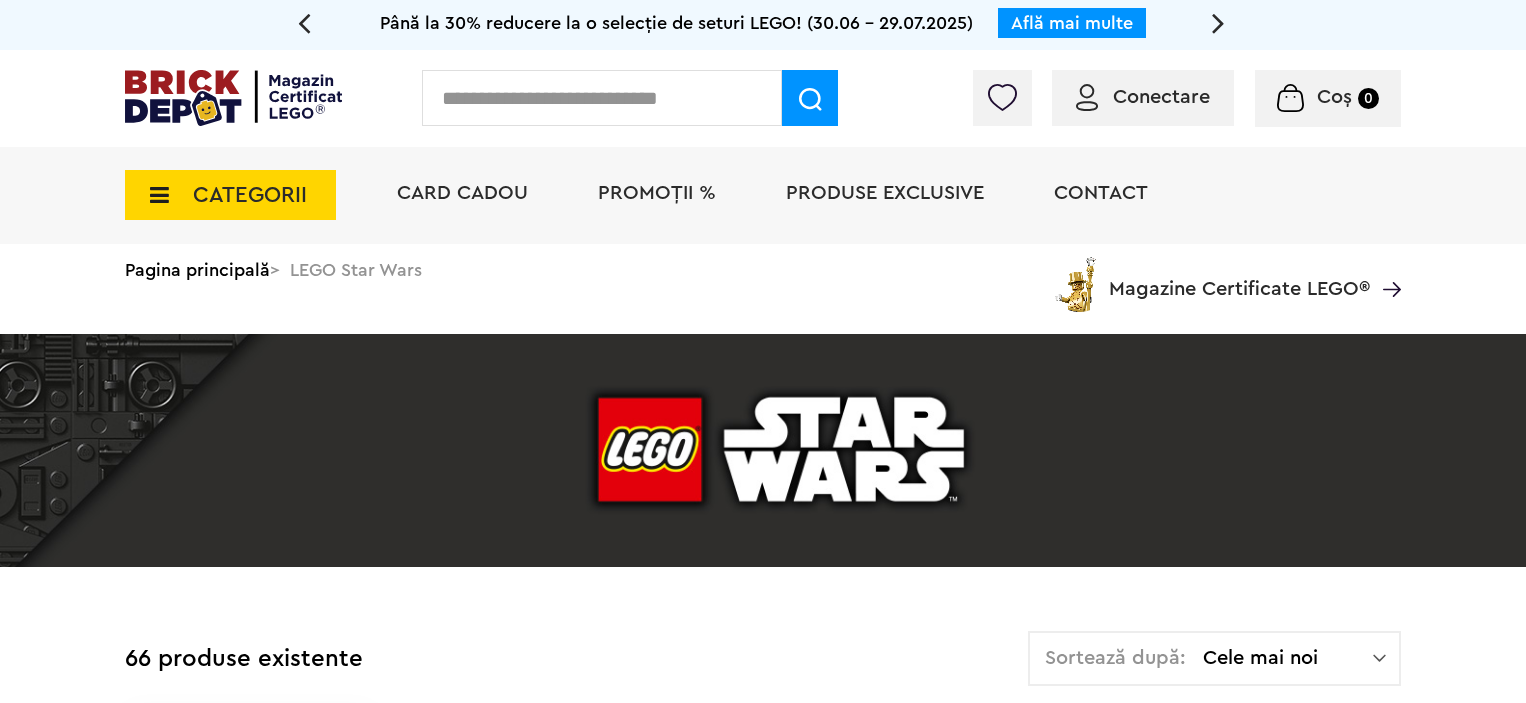 scroll, scrollTop: 0, scrollLeft: 0, axis: both 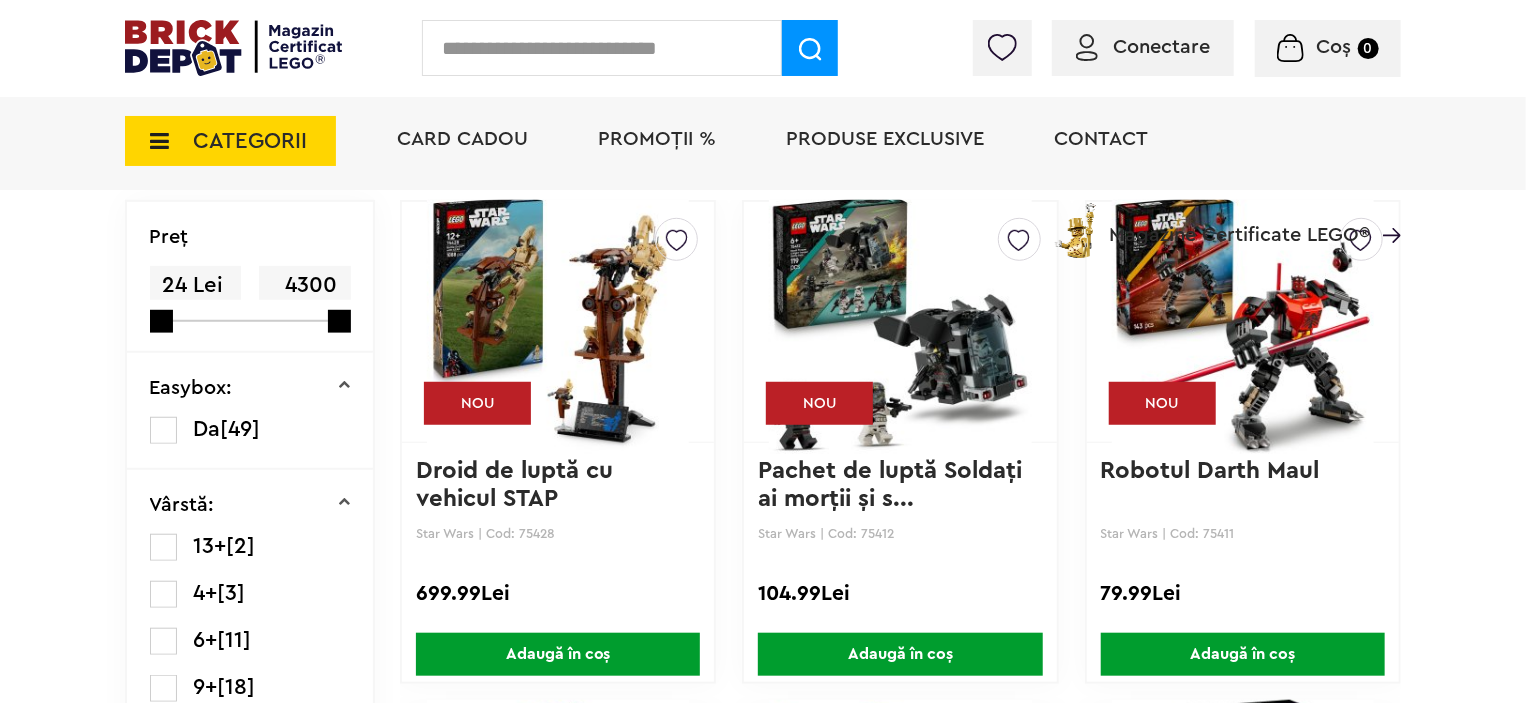 click on "Magazine Certificate LEGO®" at bounding box center (1239, 222) 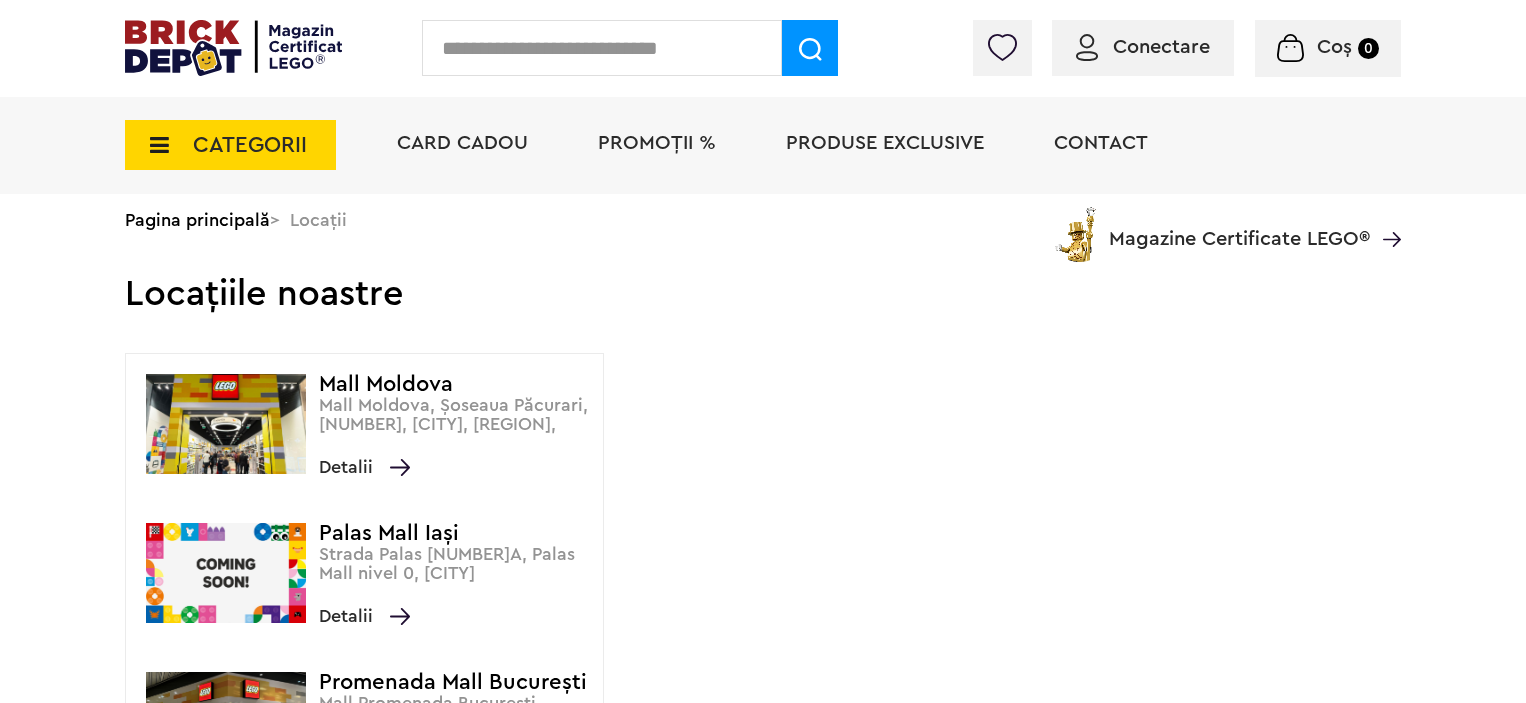 scroll, scrollTop: 0, scrollLeft: 0, axis: both 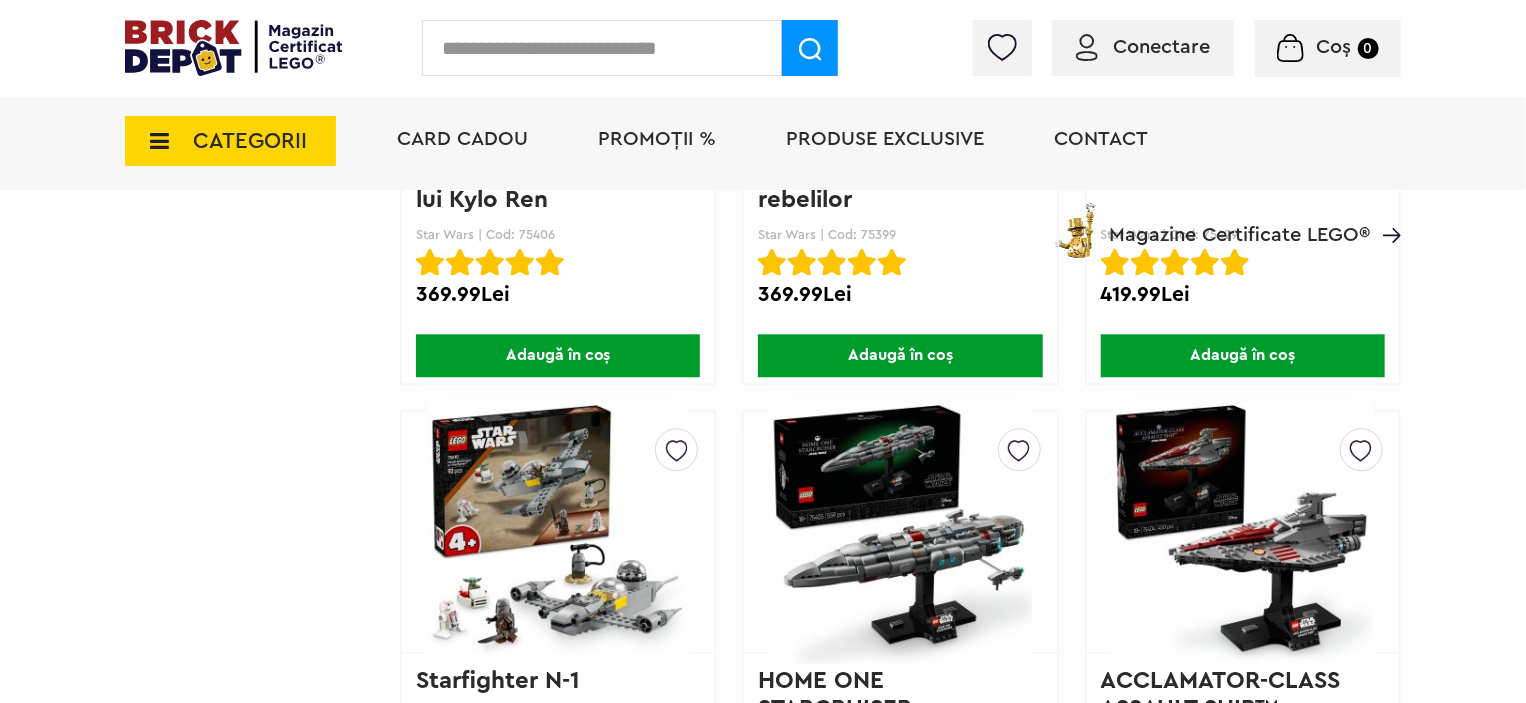drag, startPoint x: 942, startPoint y: 307, endPoint x: 1453, endPoint y: 180, distance: 526.54535 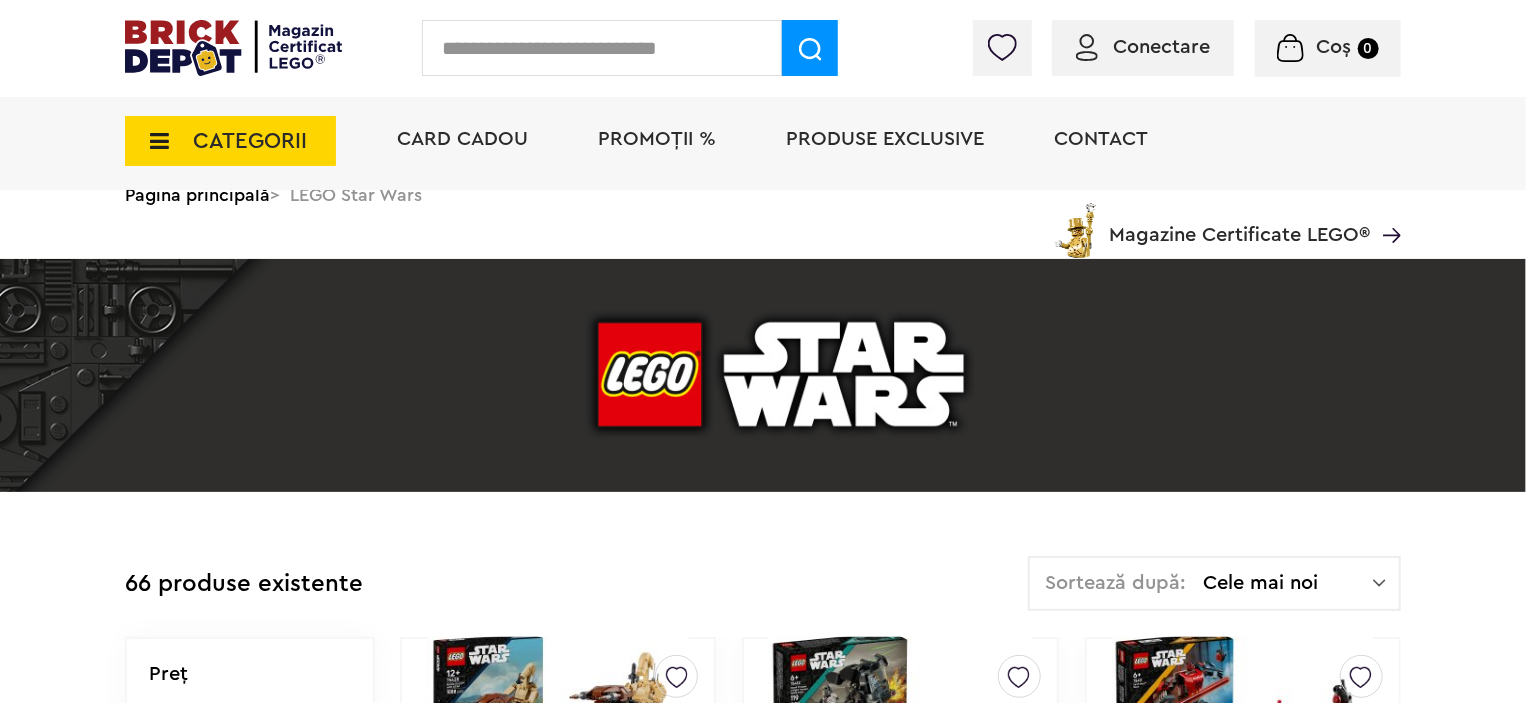 scroll, scrollTop: 12, scrollLeft: 0, axis: vertical 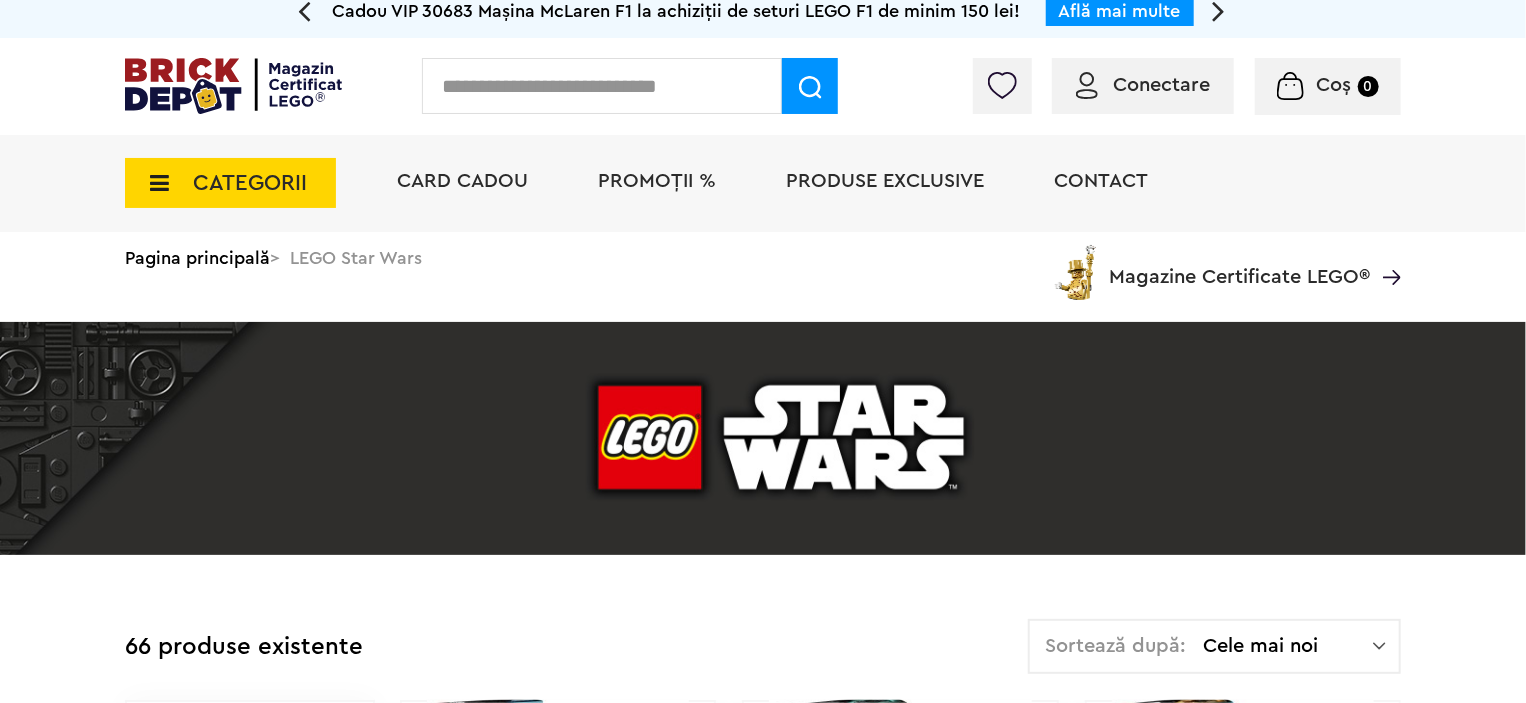 click on "Cele mai noi" at bounding box center [1288, 646] 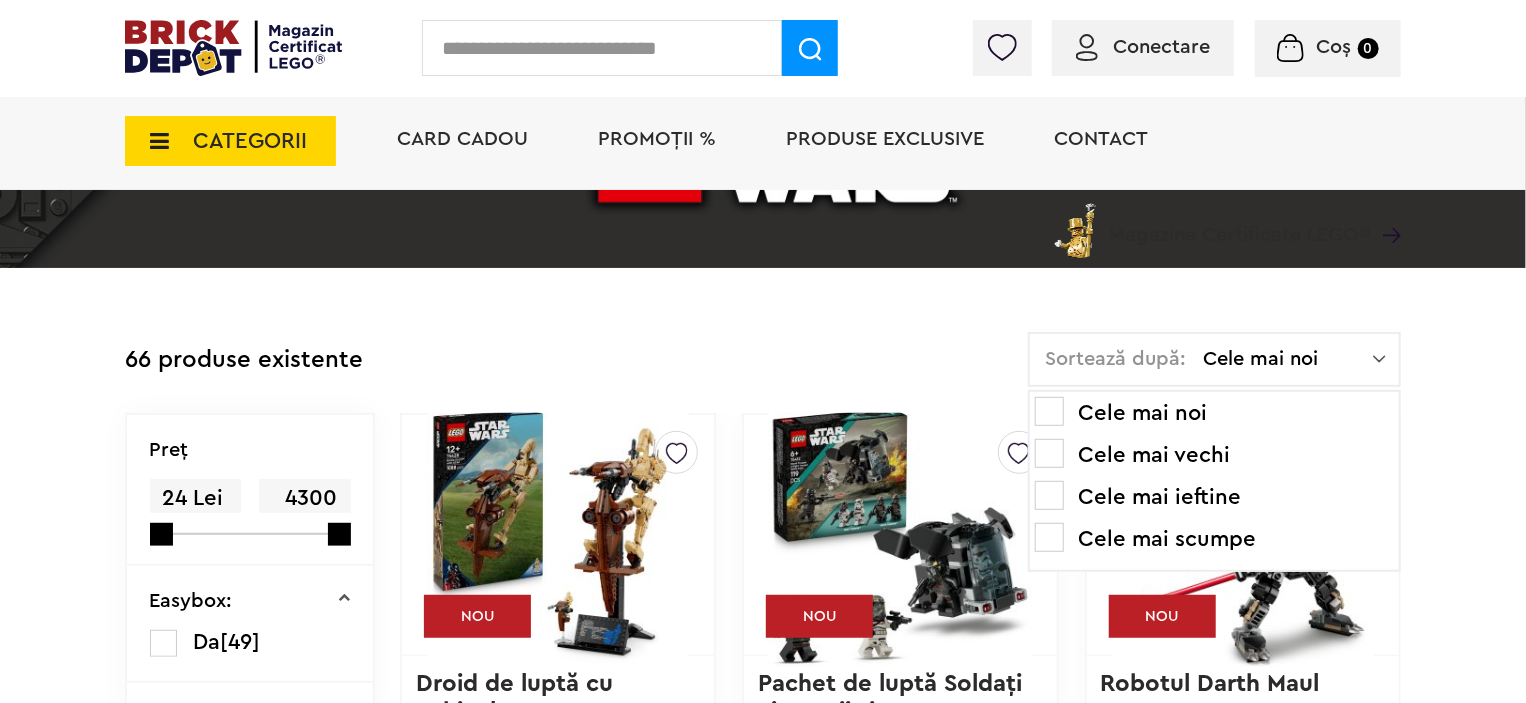 scroll, scrollTop: 369, scrollLeft: 0, axis: vertical 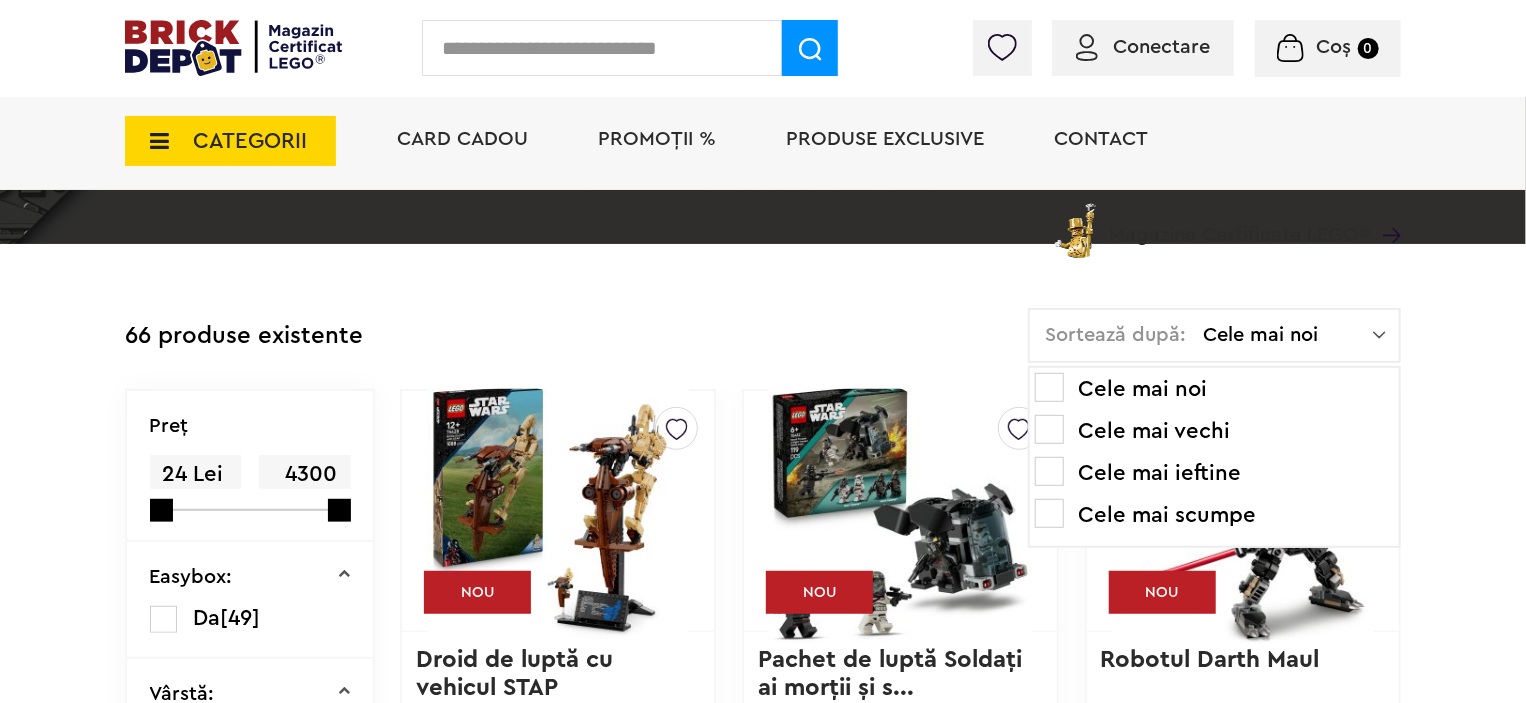 click on "Cele mai scumpe" at bounding box center [1214, 515] 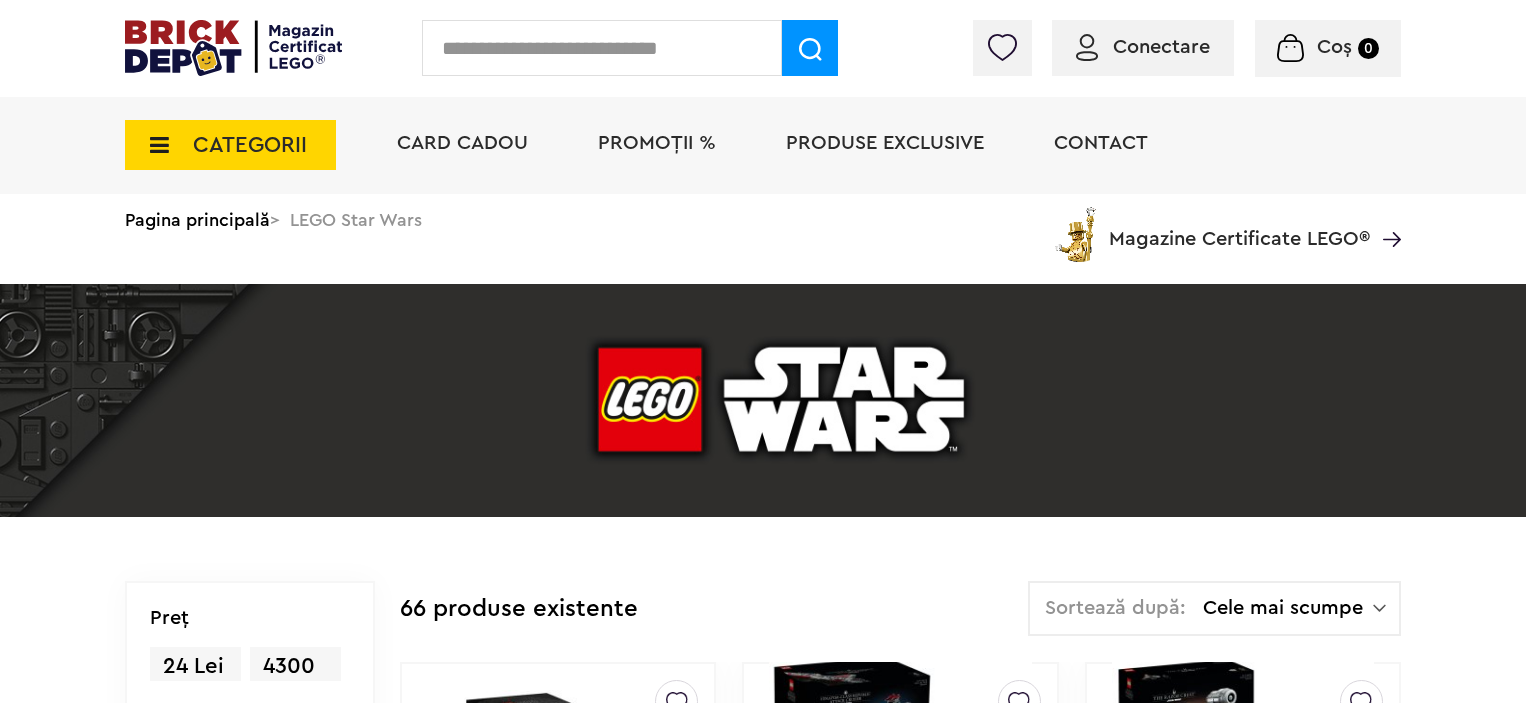 scroll, scrollTop: 0, scrollLeft: 0, axis: both 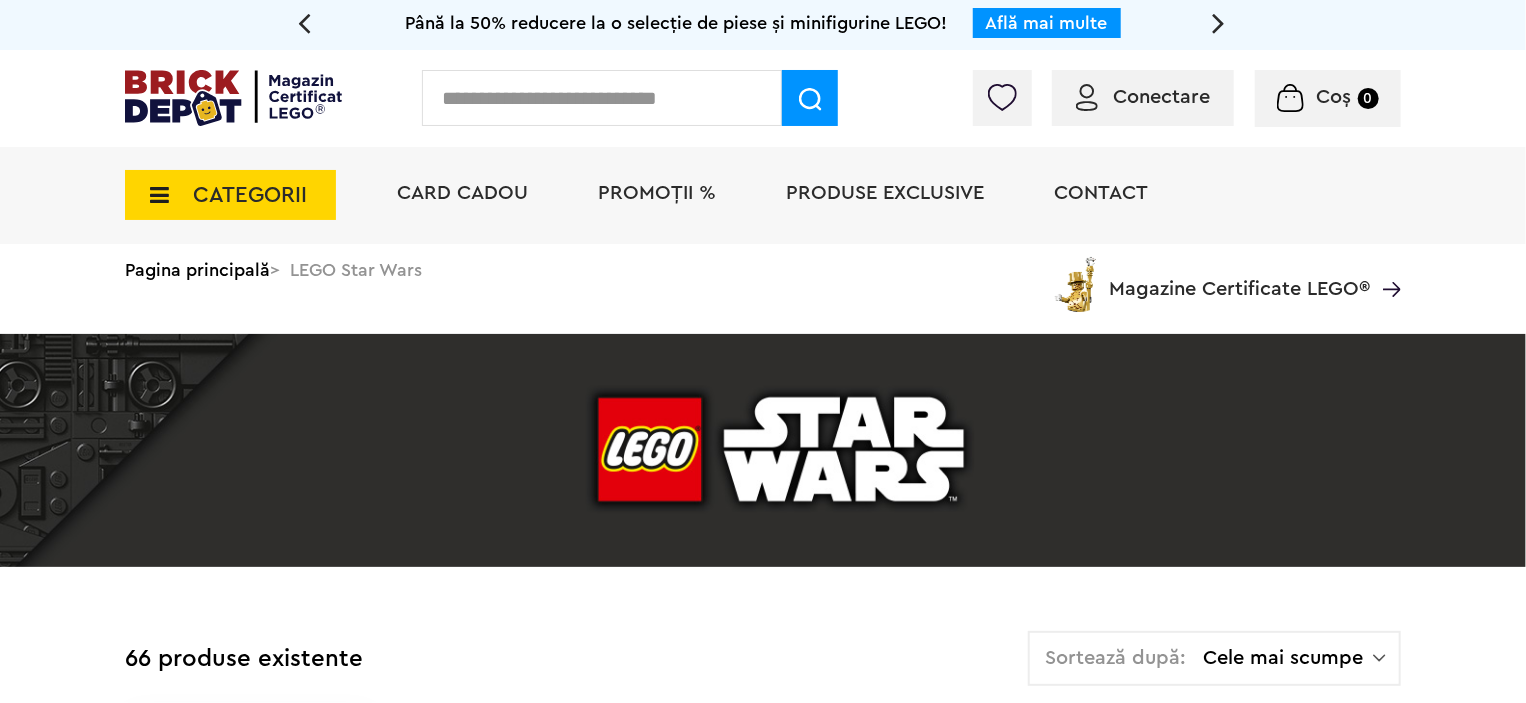 click on "Cele mai scumpe" at bounding box center [1288, 658] 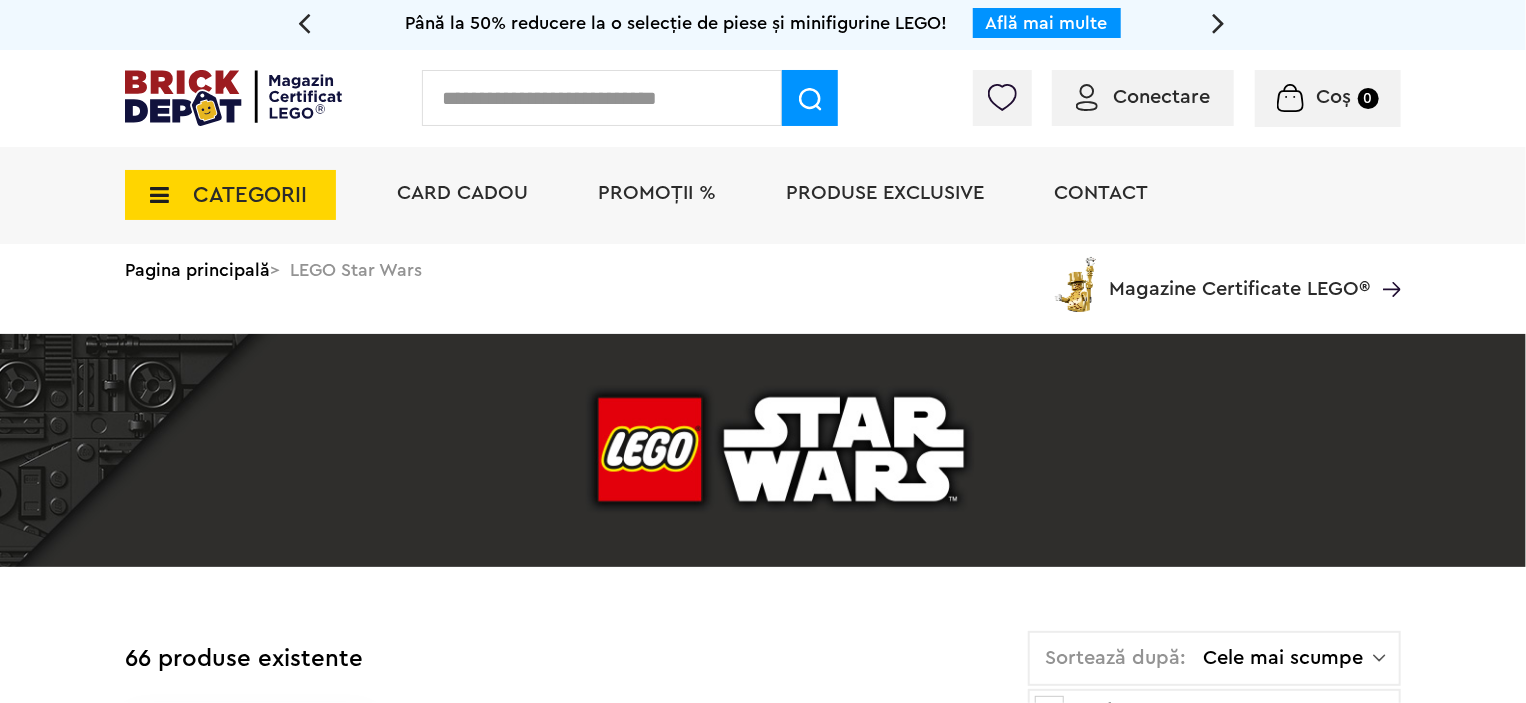 click on "Cele mai scumpe" at bounding box center (1288, 658) 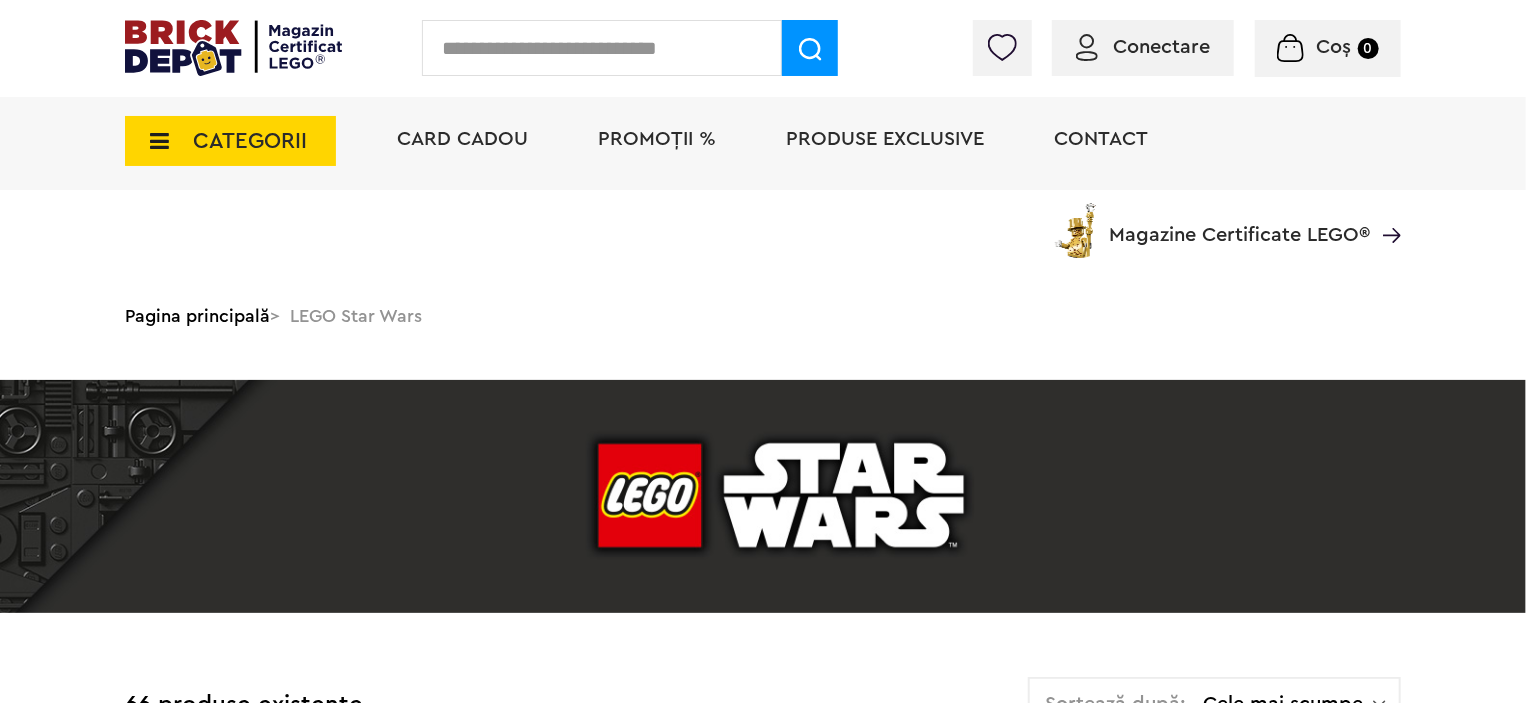 scroll, scrollTop: 235, scrollLeft: 0, axis: vertical 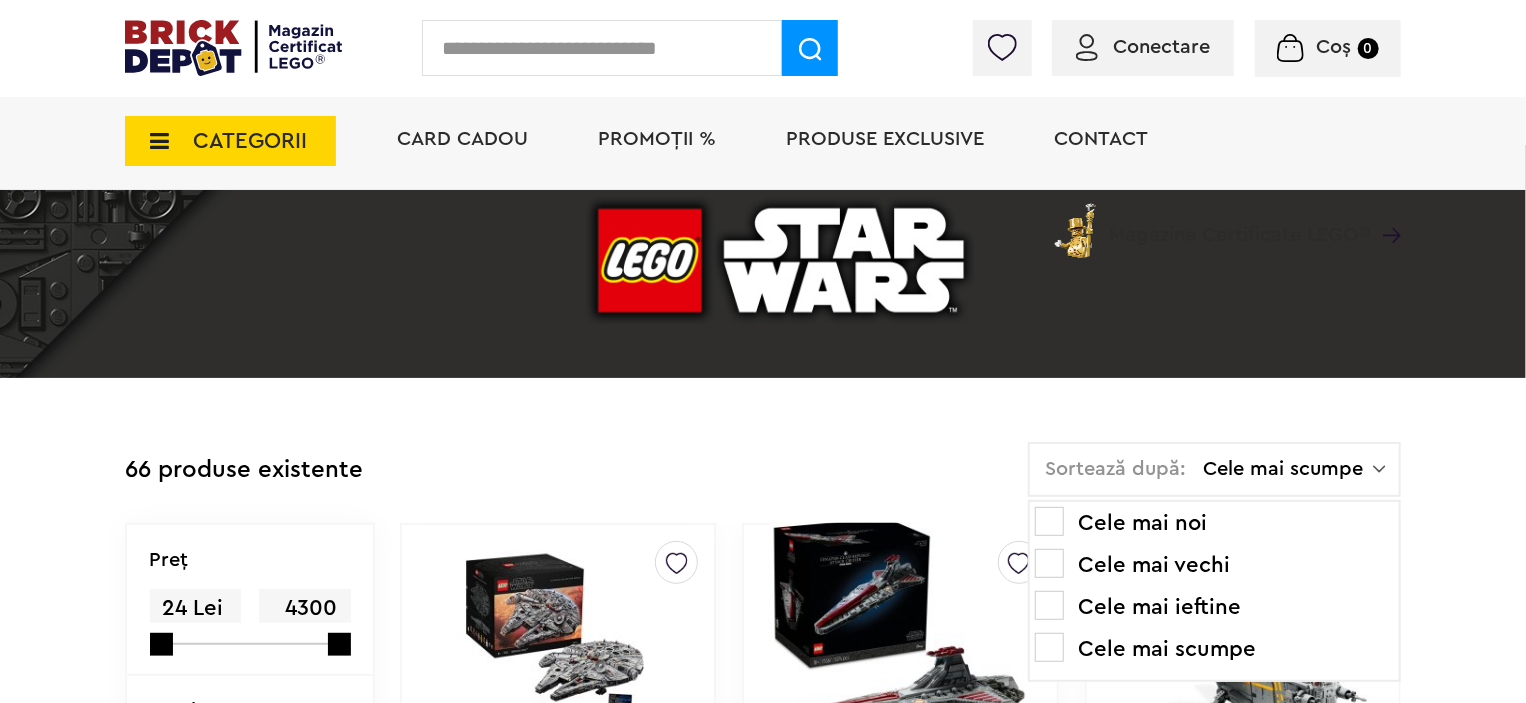 click on "Cele mai noi" at bounding box center [1214, 523] 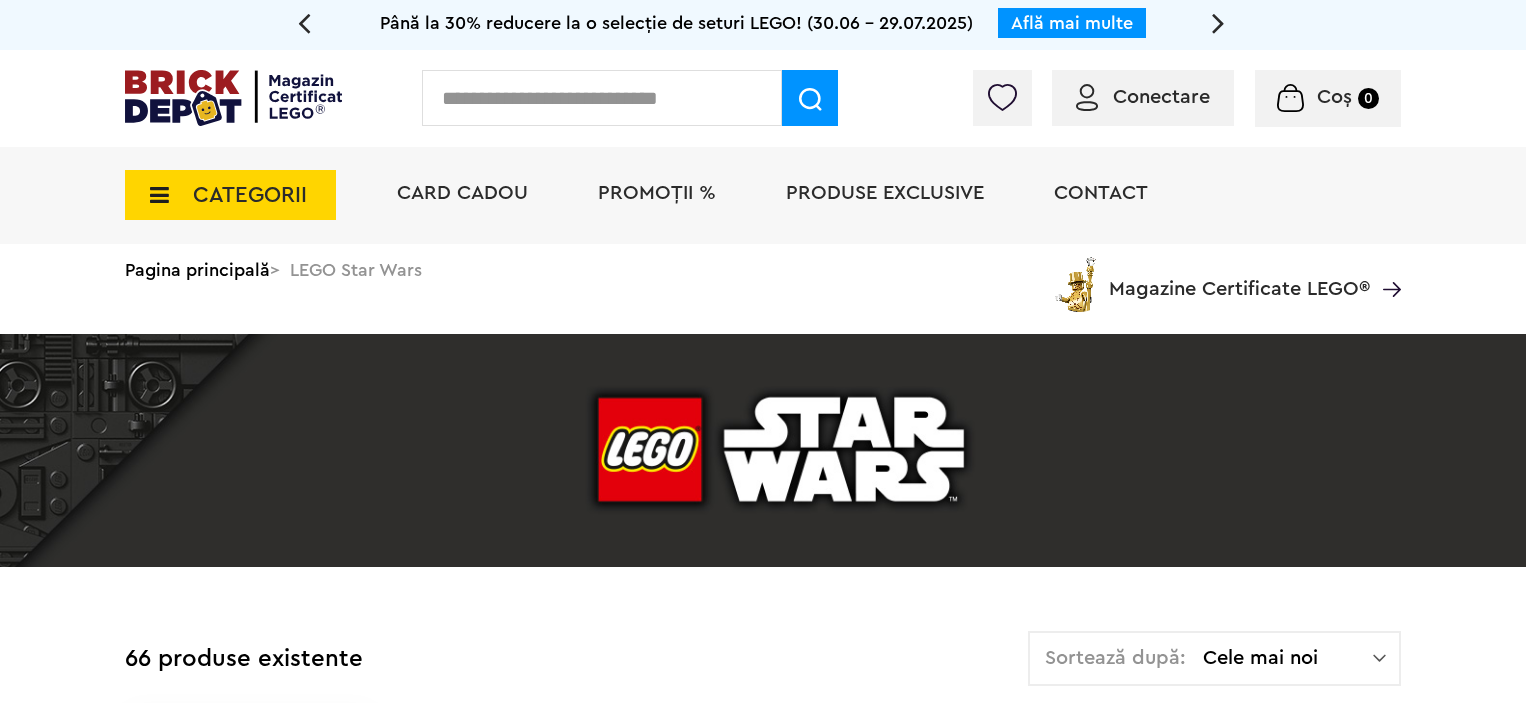 scroll, scrollTop: 228, scrollLeft: 0, axis: vertical 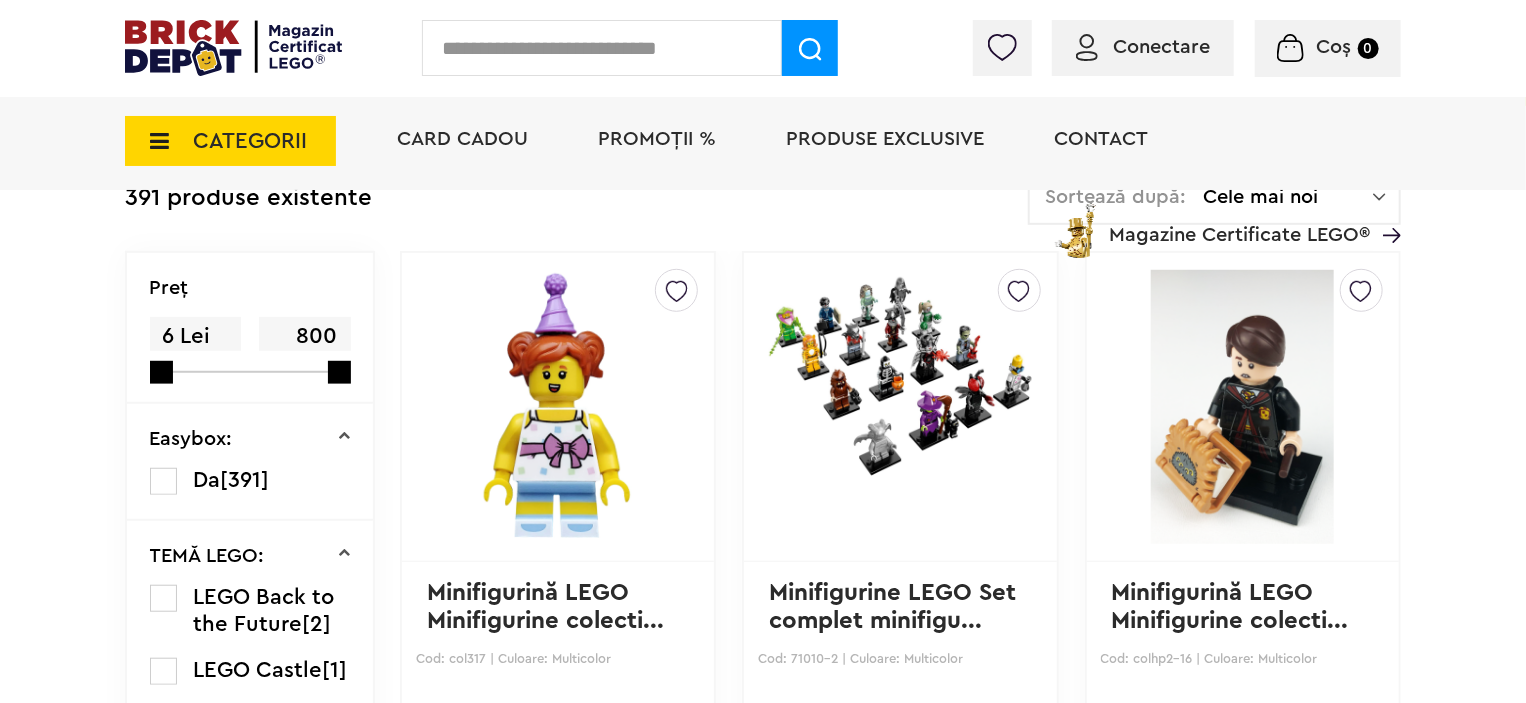click on "CATEGORII" at bounding box center [250, 141] 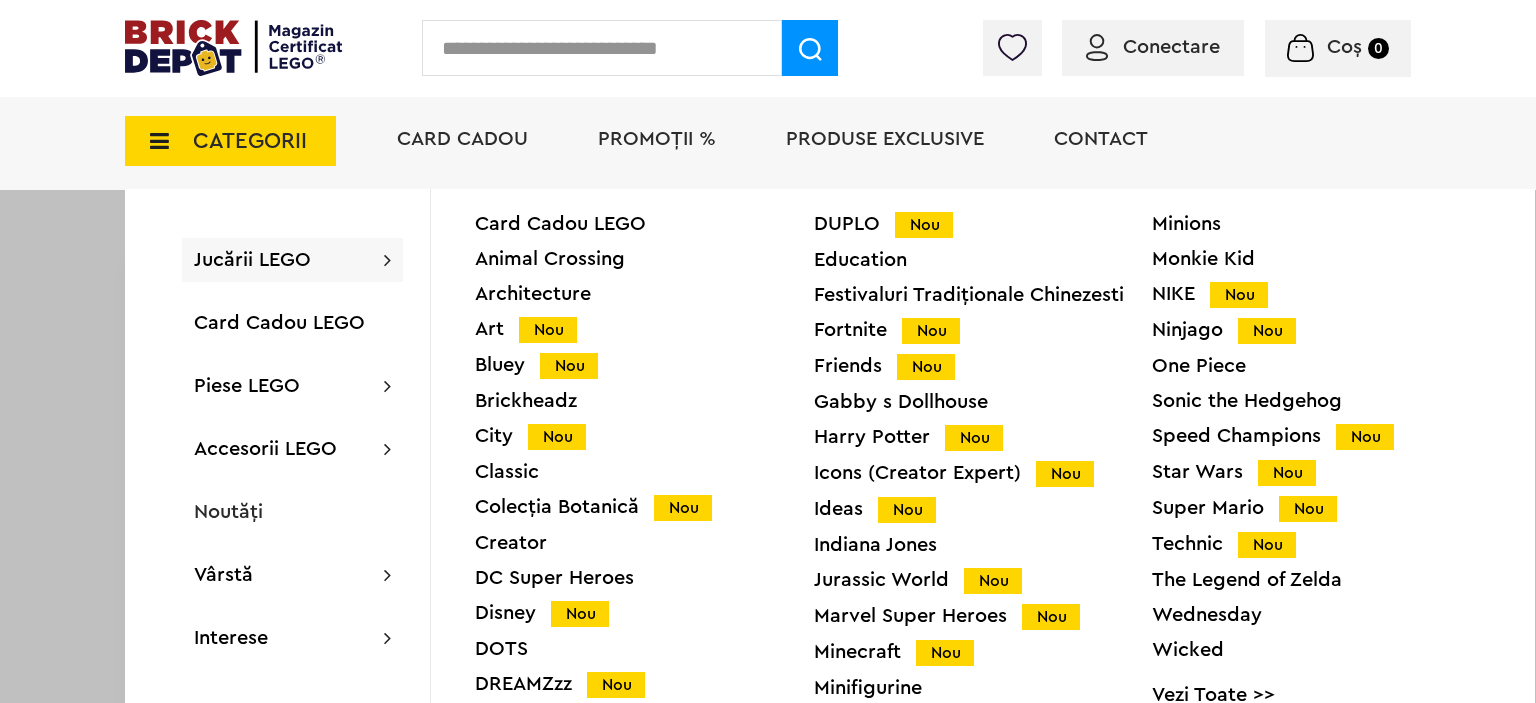 click on "Jucării LEGO" at bounding box center (252, 260) 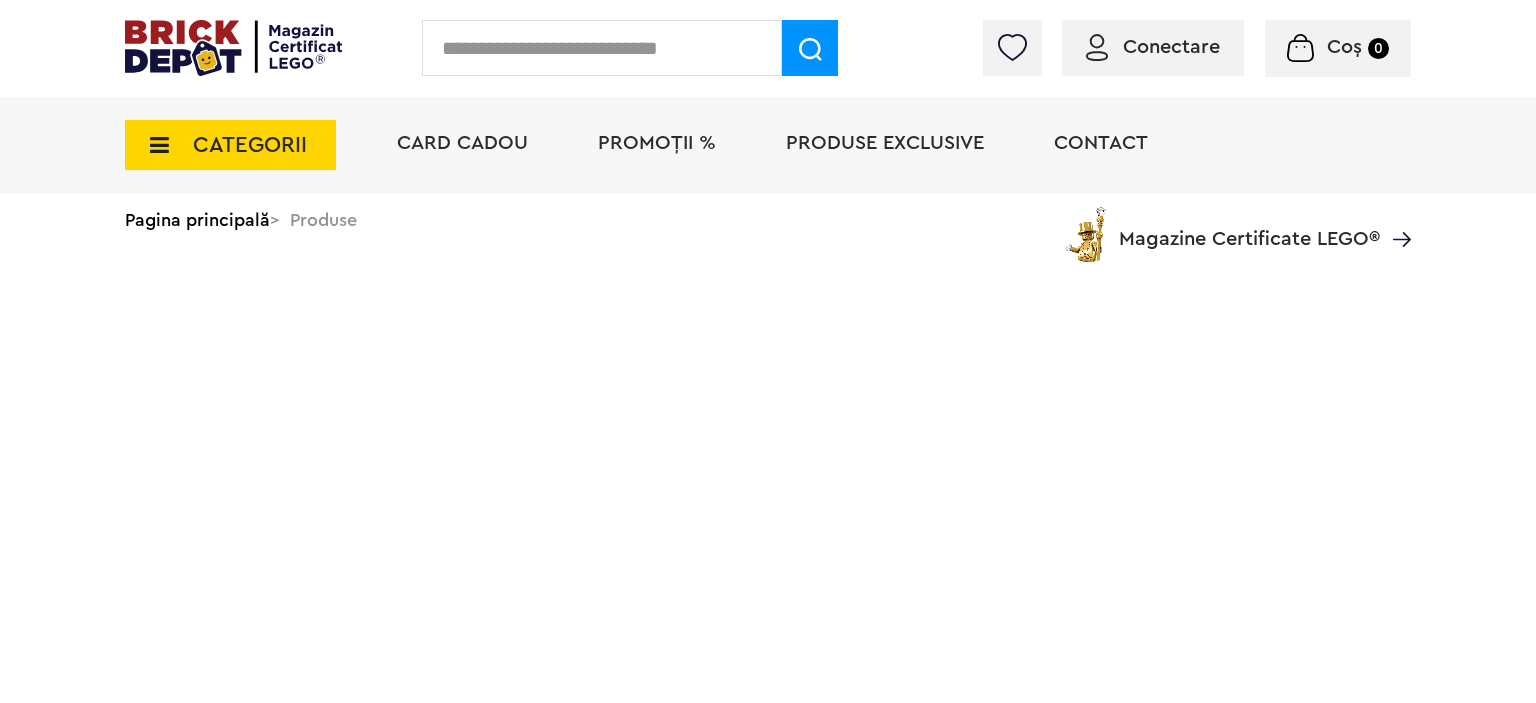 scroll, scrollTop: 0, scrollLeft: 0, axis: both 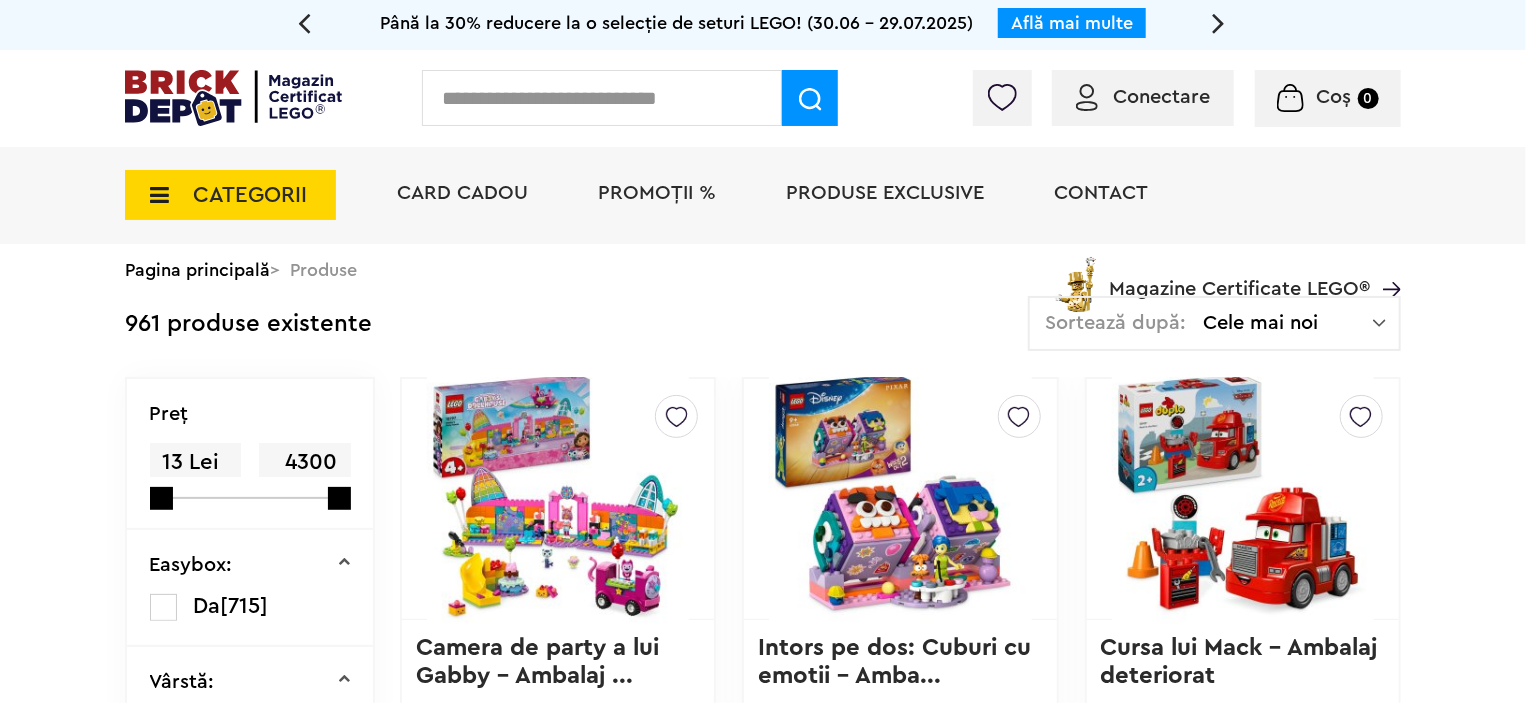 click on "Magazine Certificate LEGO®" at bounding box center [1239, 276] 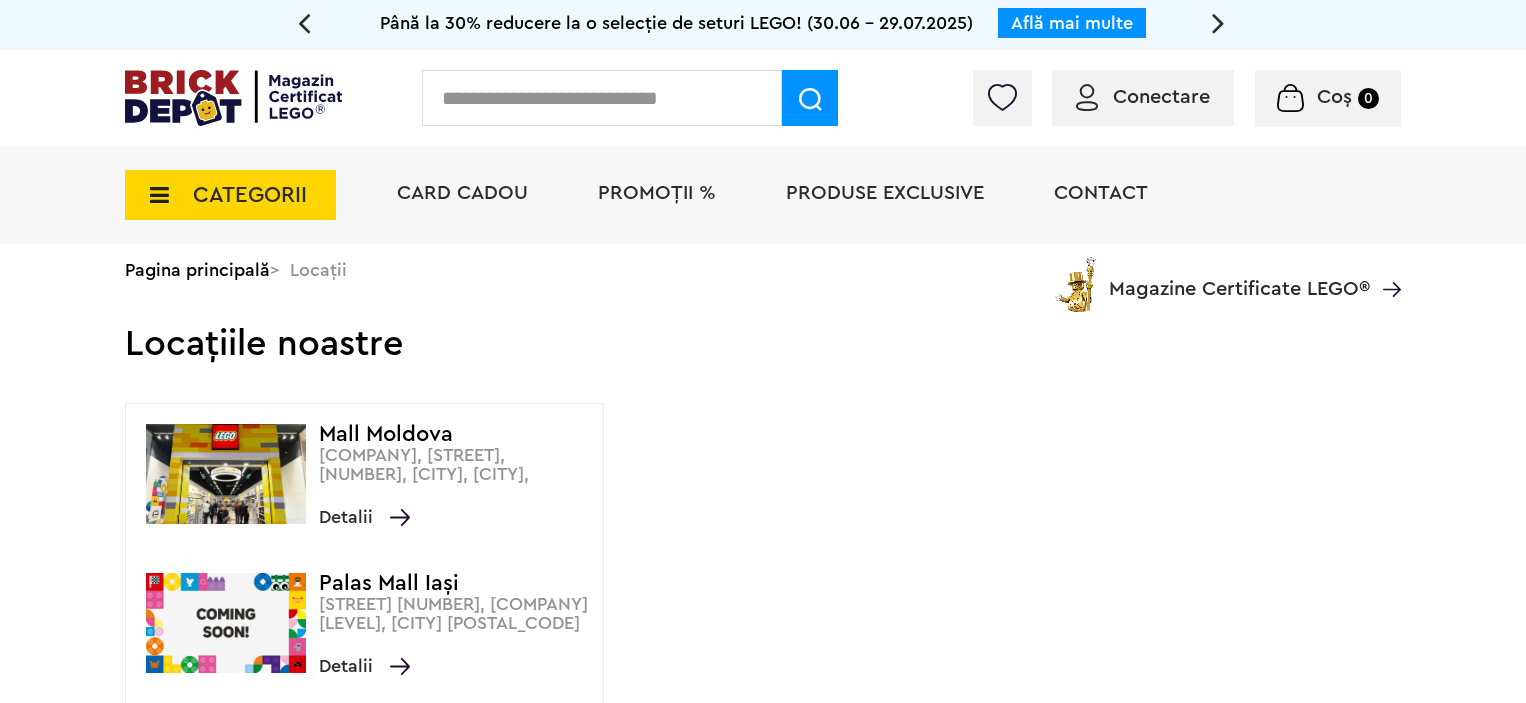 scroll, scrollTop: 0, scrollLeft: 0, axis: both 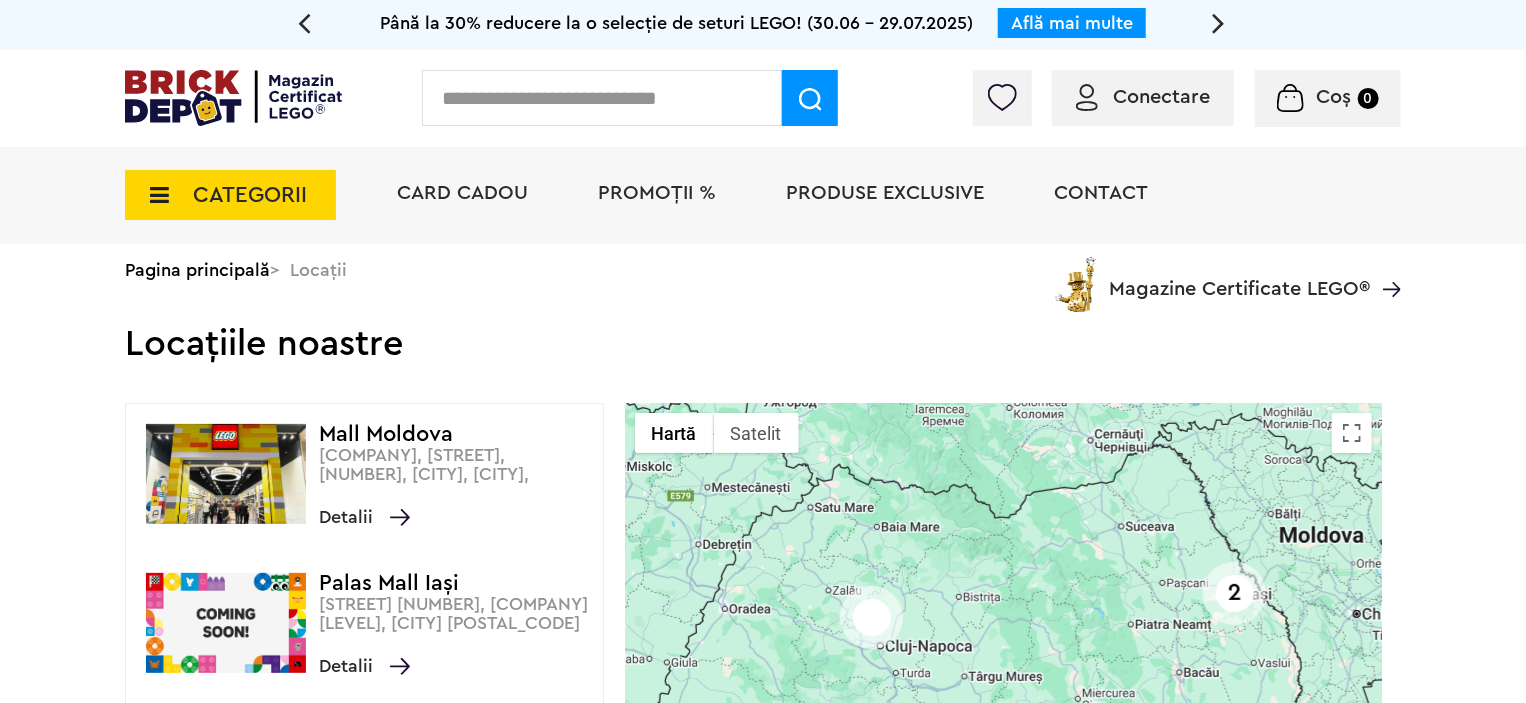 click on "CATEGORII" at bounding box center [250, 195] 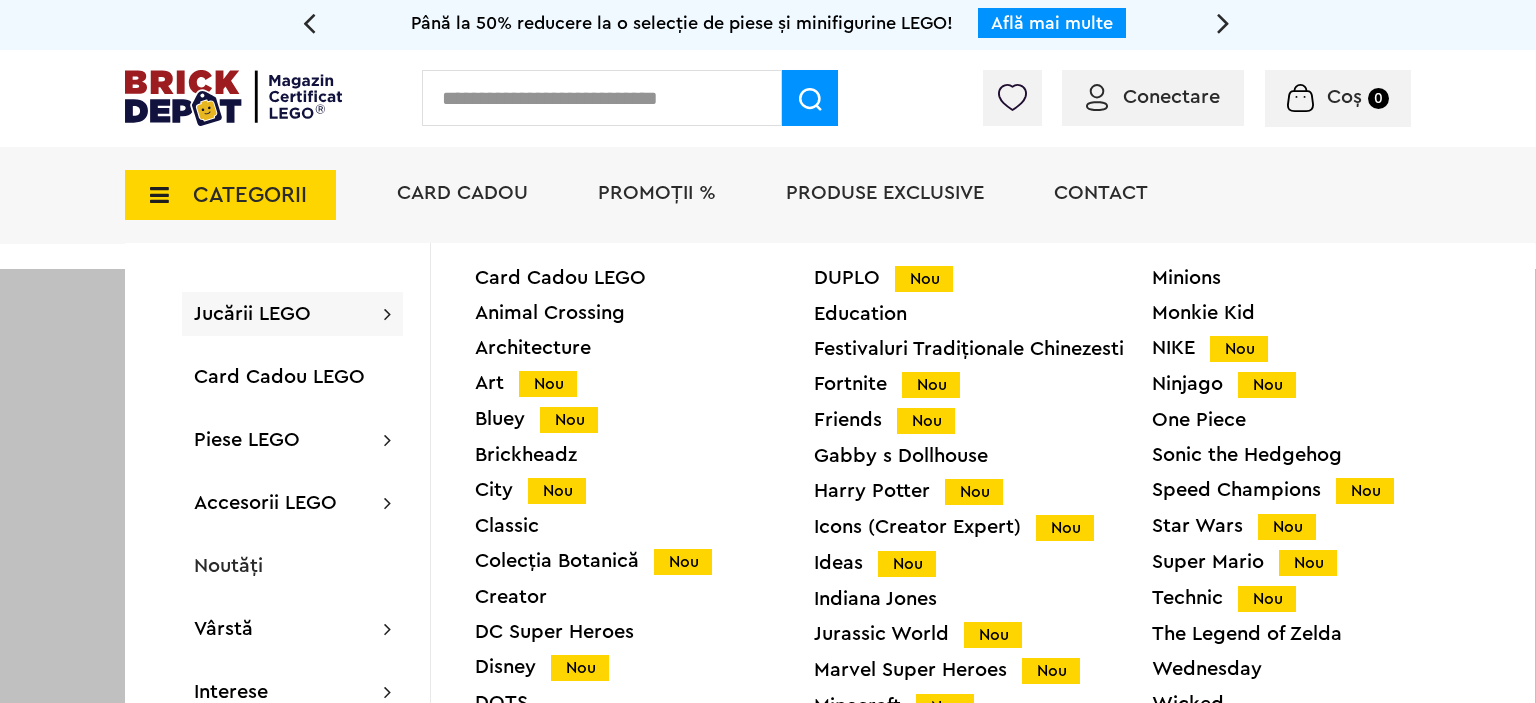 click on "Icons (Creator Expert) Nou" at bounding box center (983, 527) 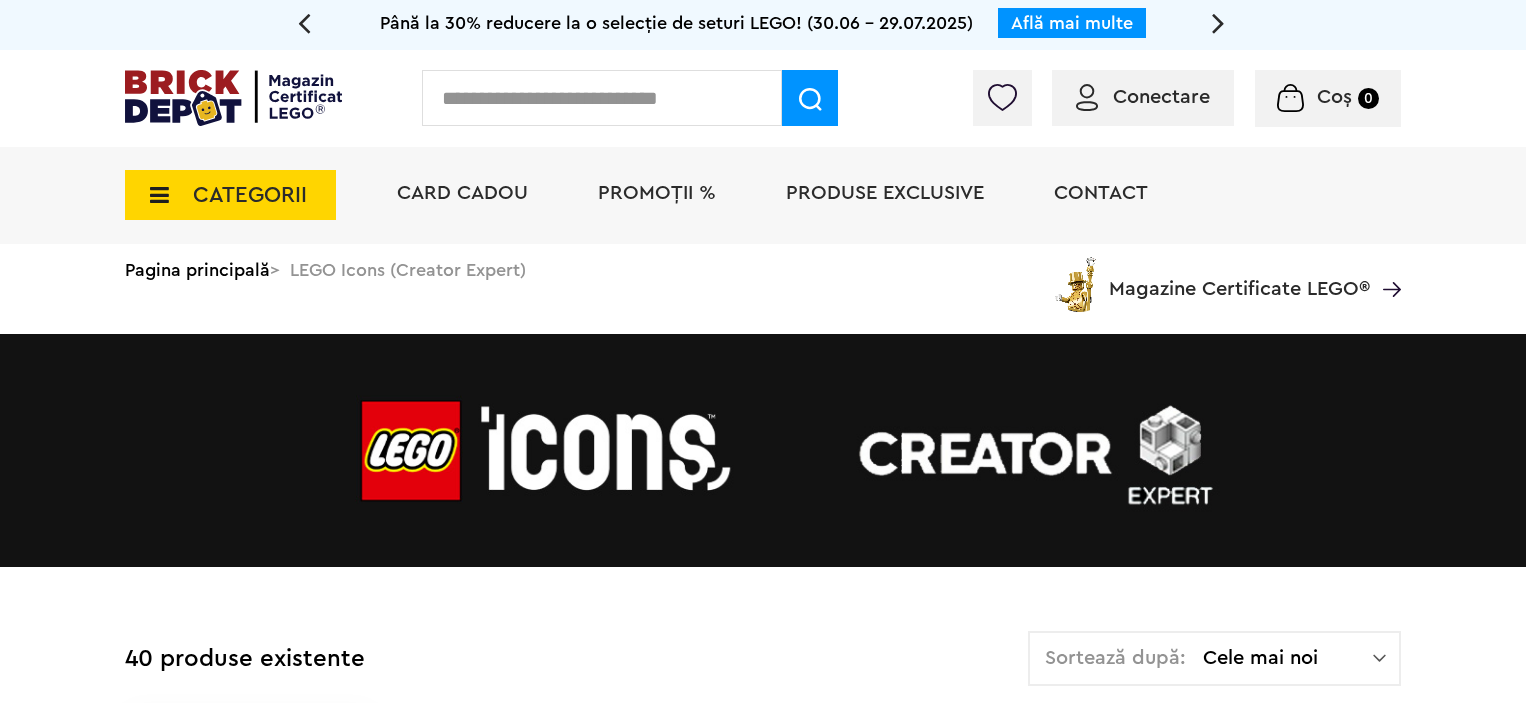 scroll, scrollTop: 0, scrollLeft: 0, axis: both 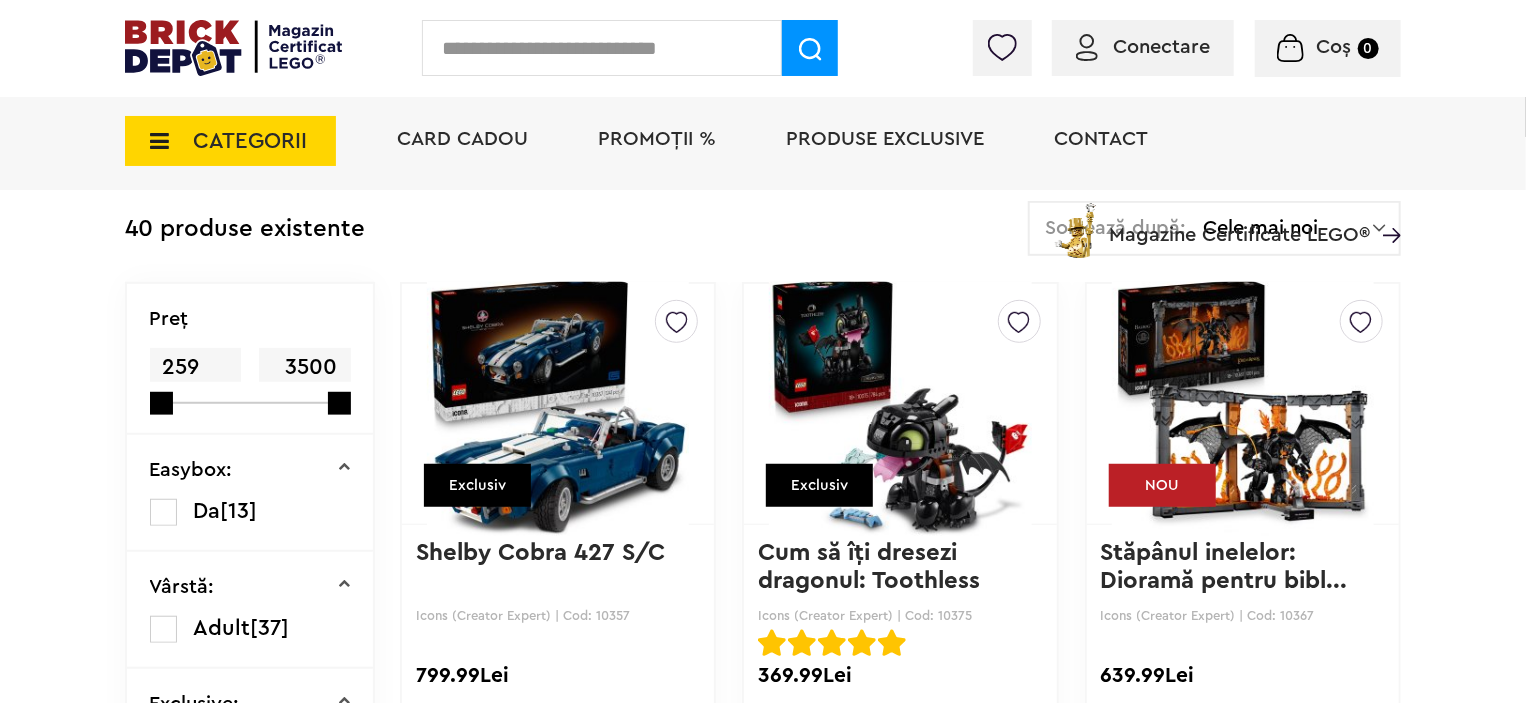 click at bounding box center [900, 404] 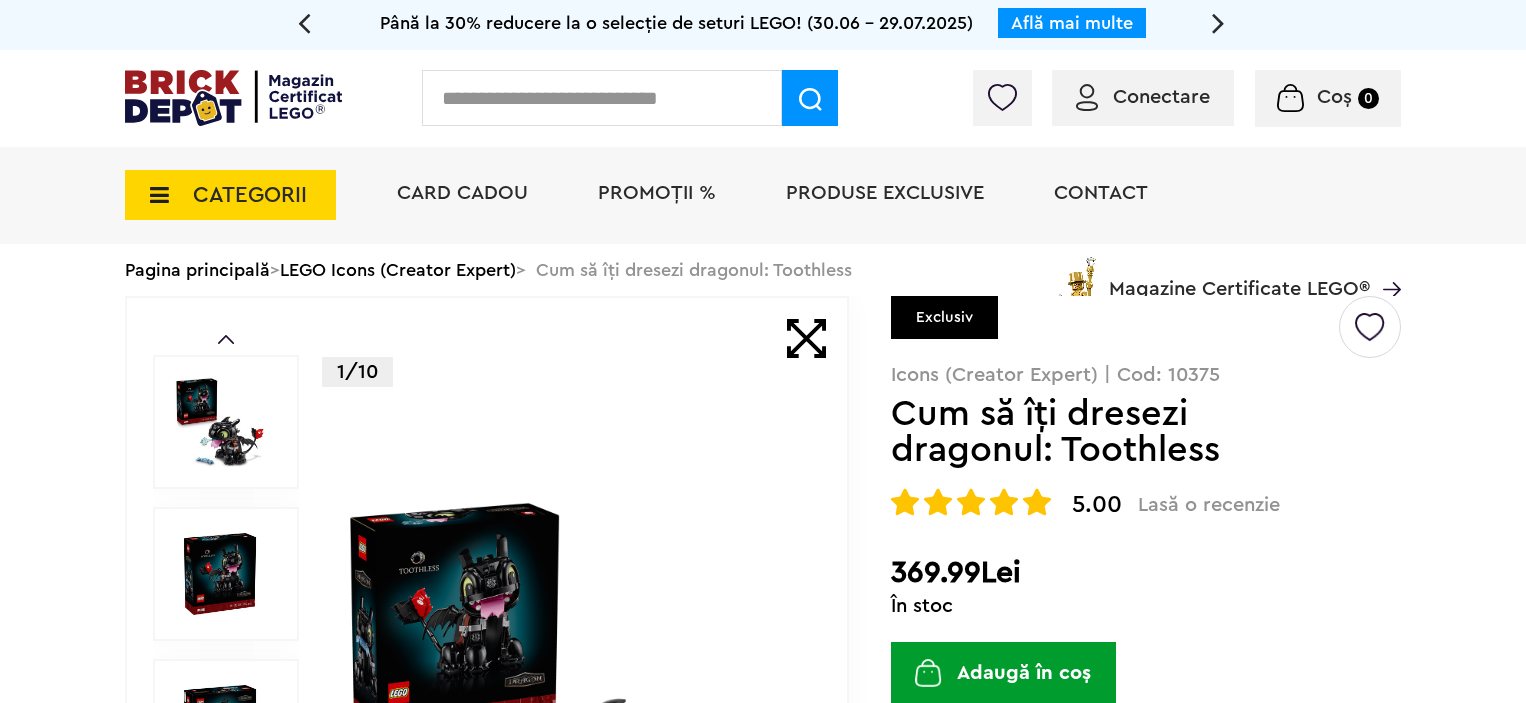 scroll, scrollTop: 0, scrollLeft: 0, axis: both 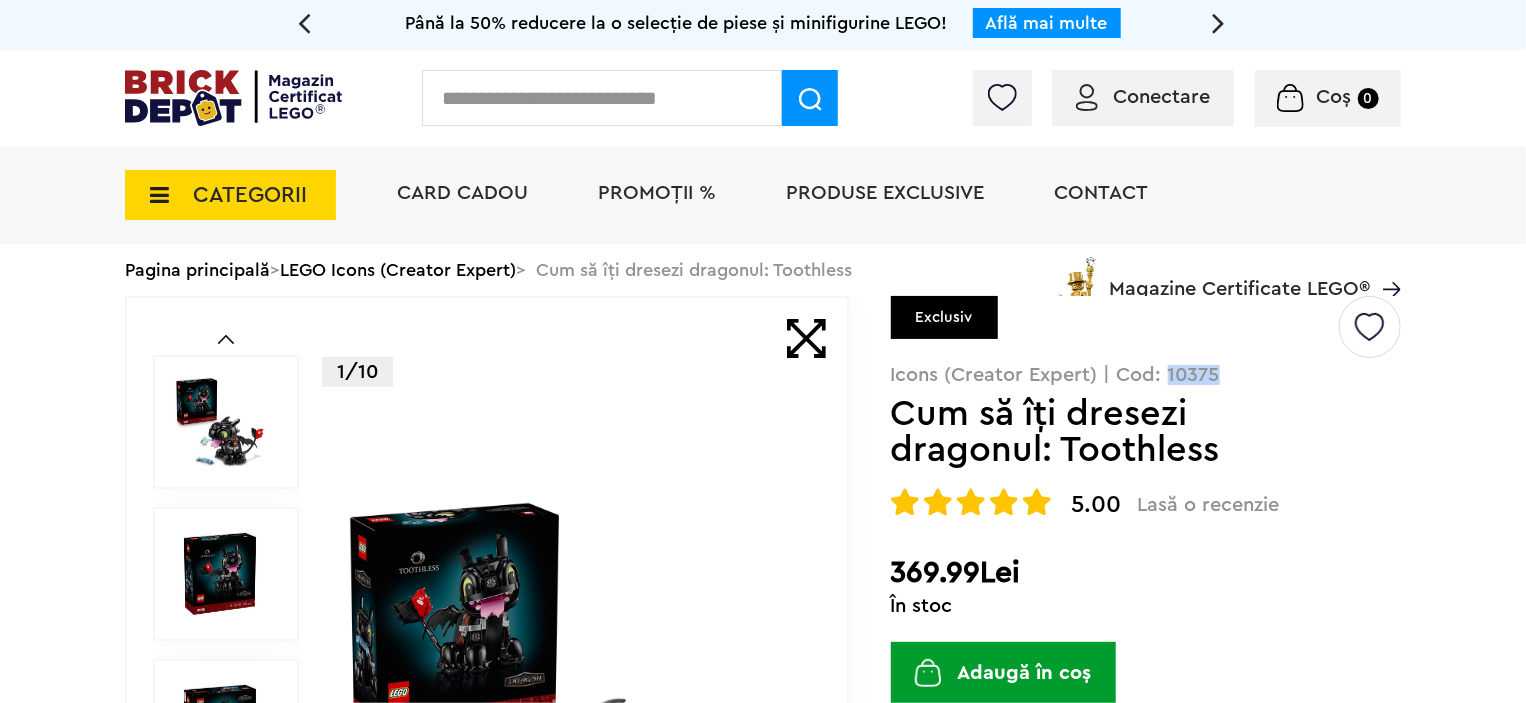 drag, startPoint x: 1224, startPoint y: 371, endPoint x: 1170, endPoint y: 367, distance: 54.147945 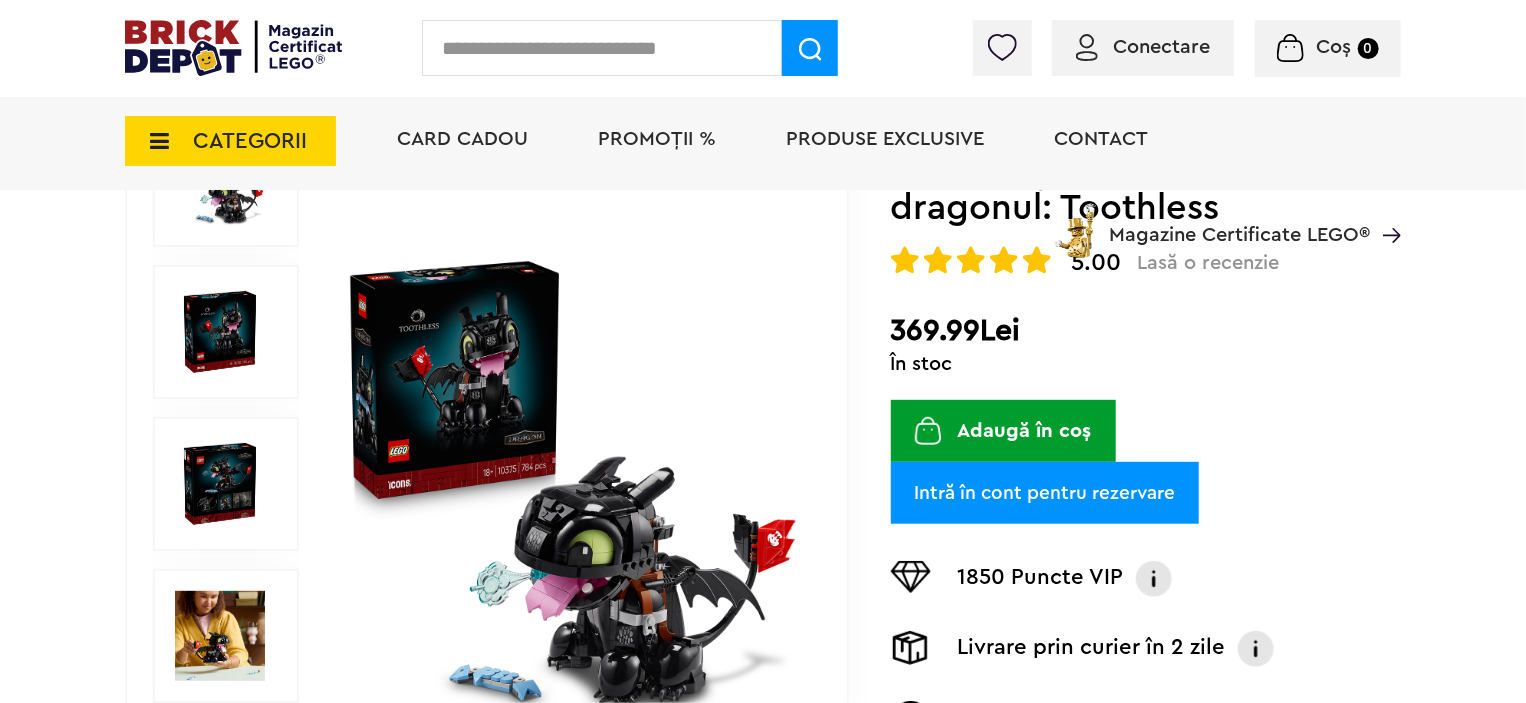scroll, scrollTop: 288, scrollLeft: 0, axis: vertical 